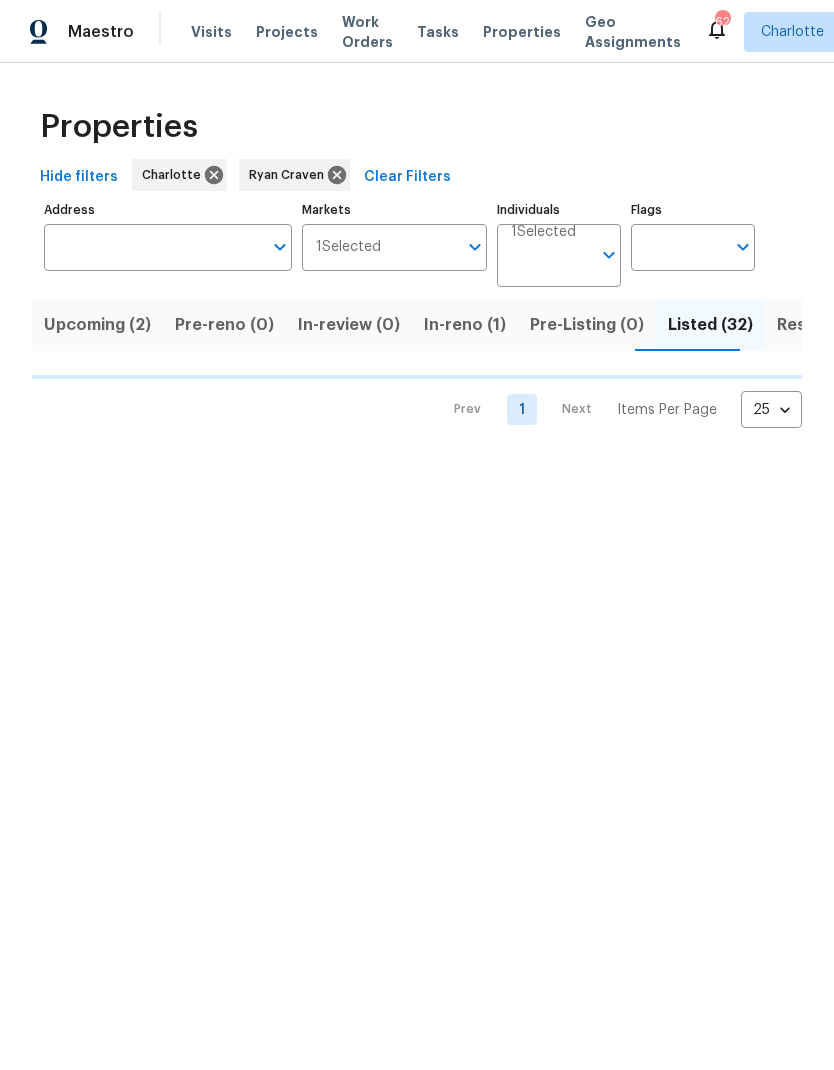 scroll, scrollTop: 0, scrollLeft: 0, axis: both 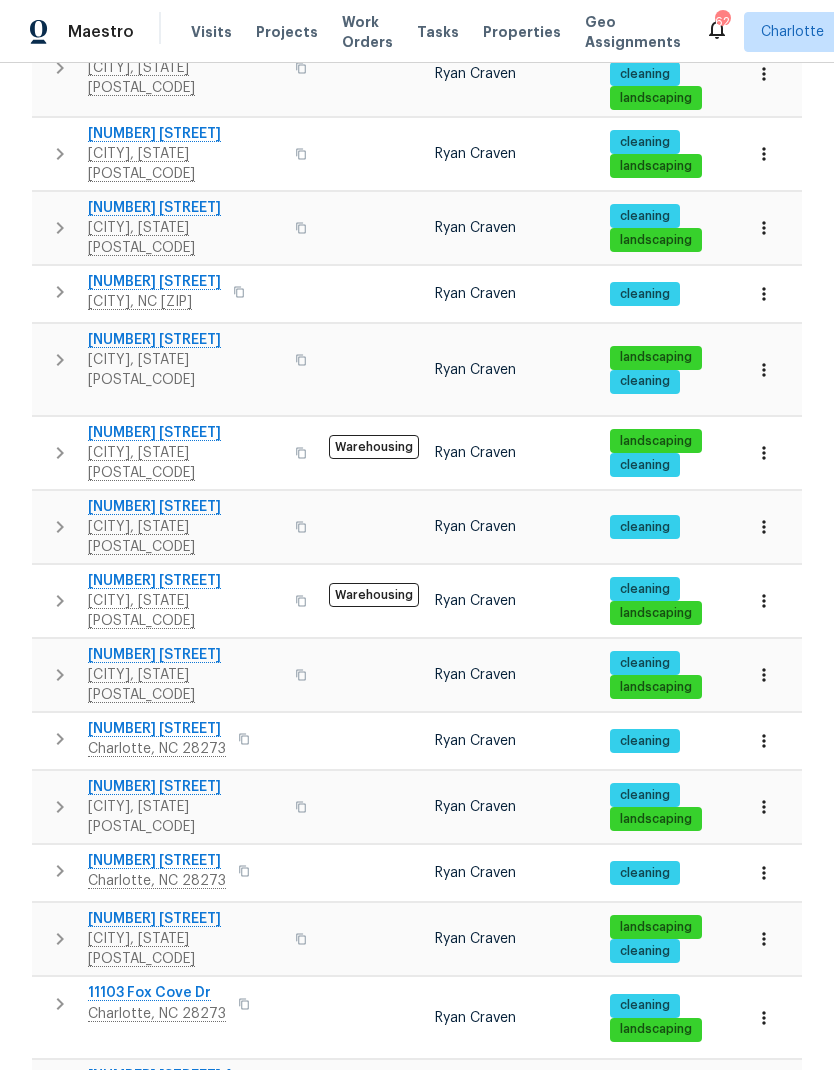 click on "2" at bounding box center [522, 1406] 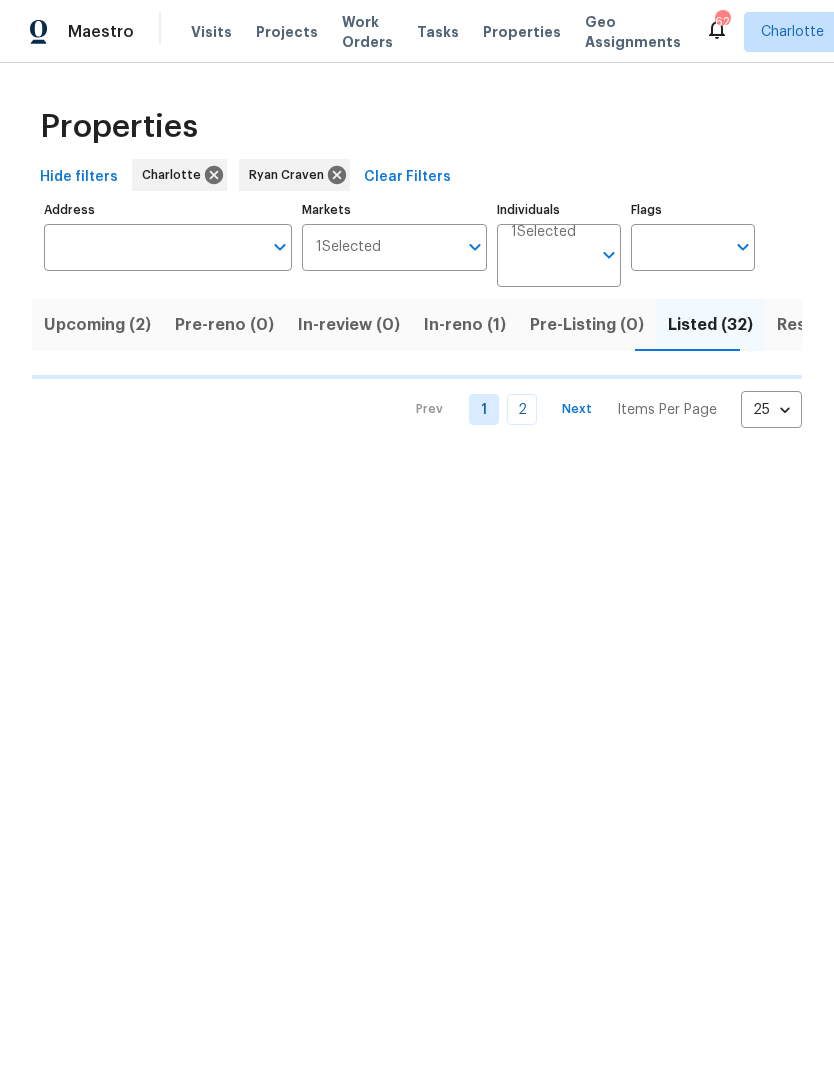 scroll, scrollTop: 0, scrollLeft: 0, axis: both 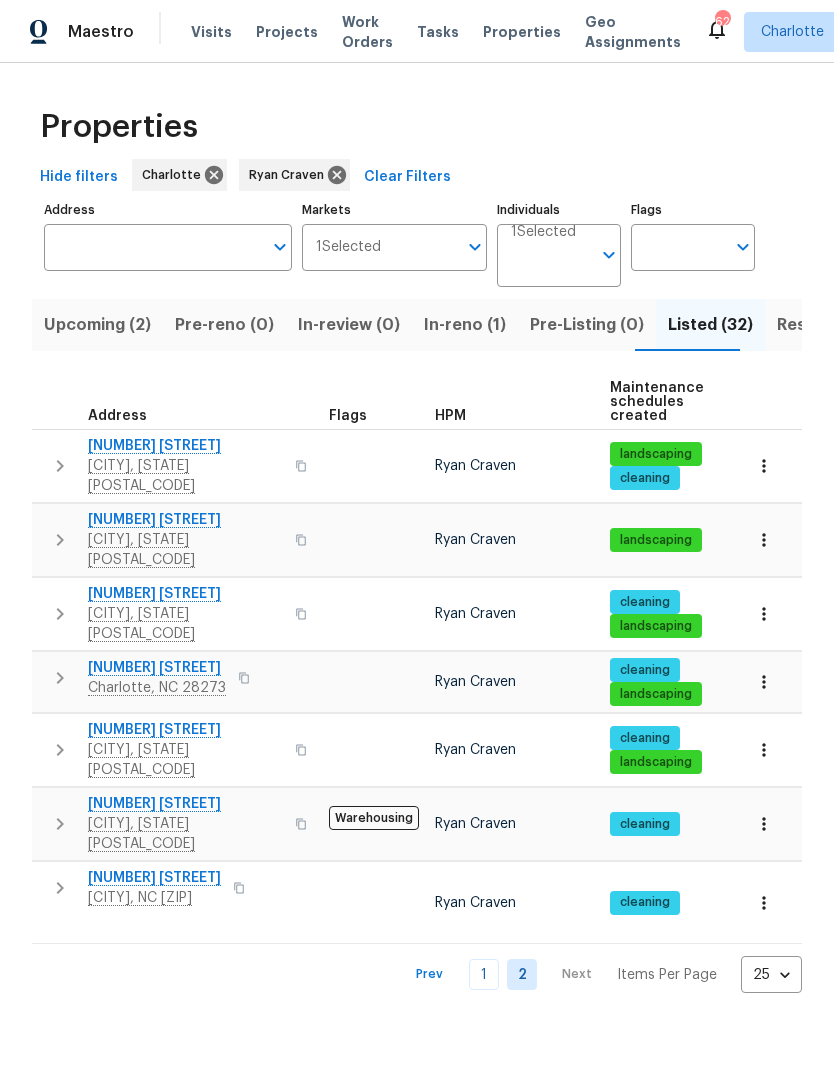 click on "In-reno (1)" at bounding box center [465, 325] 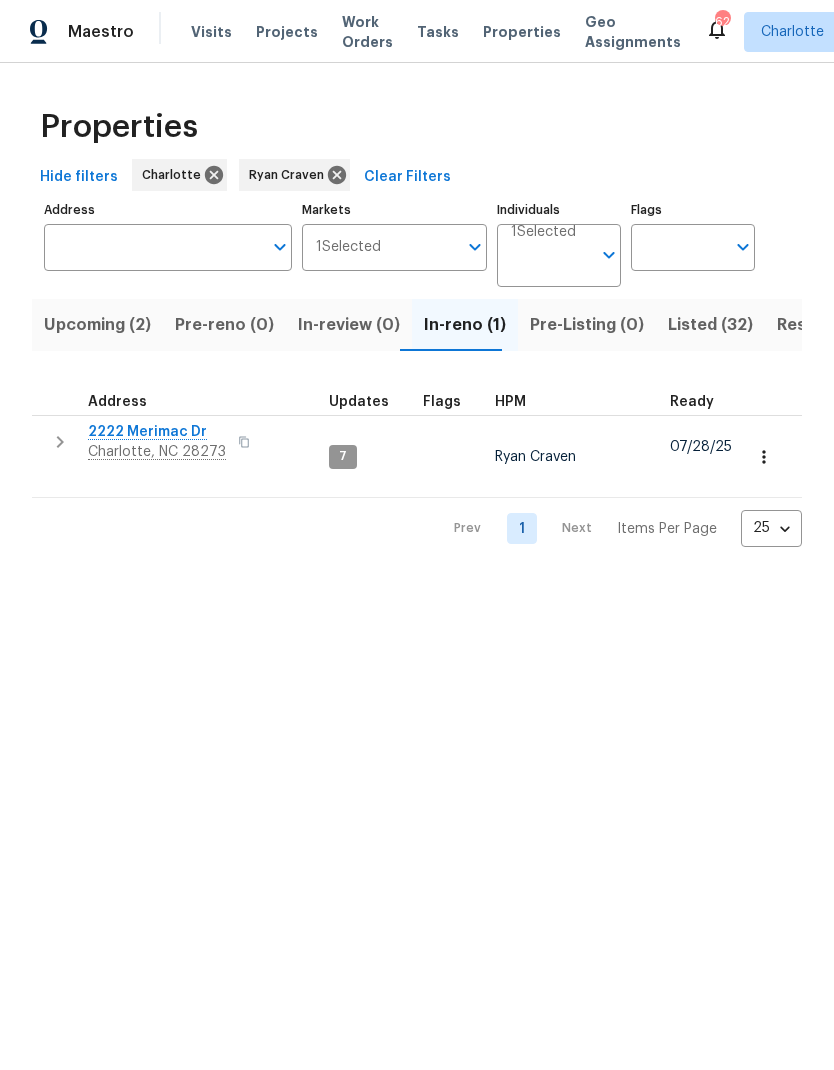 click on "Individuals" at bounding box center (551, 263) 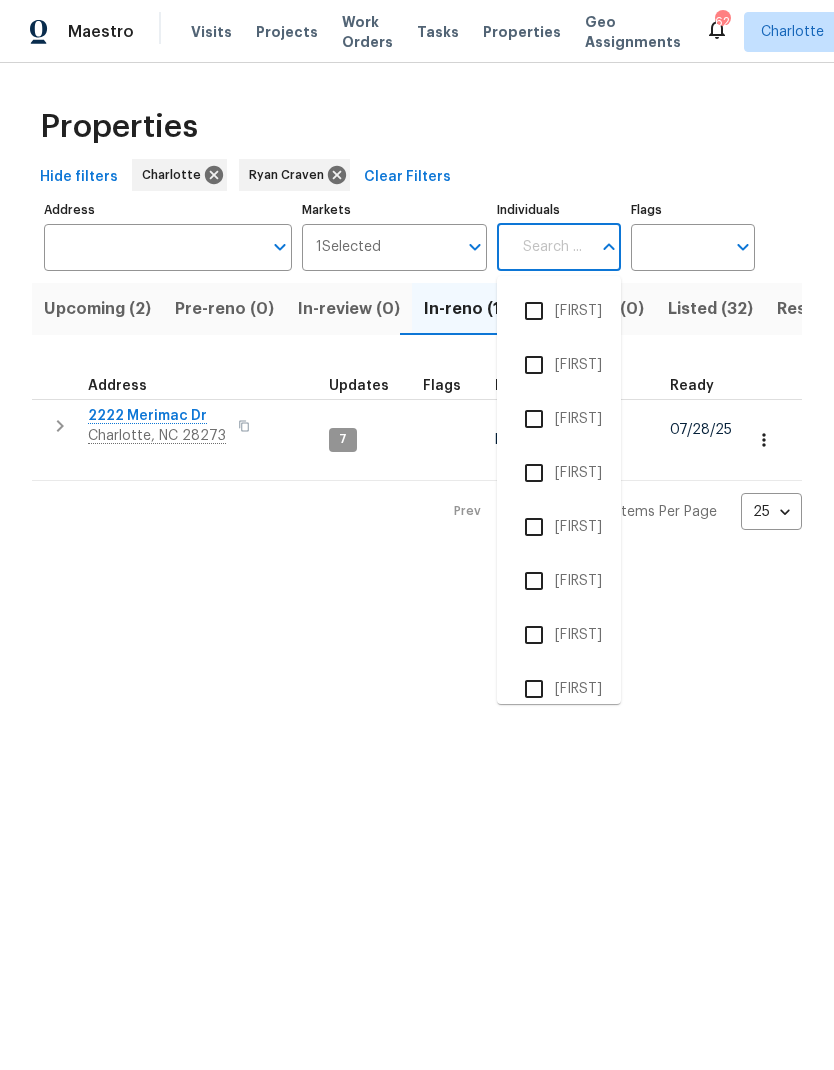 click on "Properties" at bounding box center [417, 127] 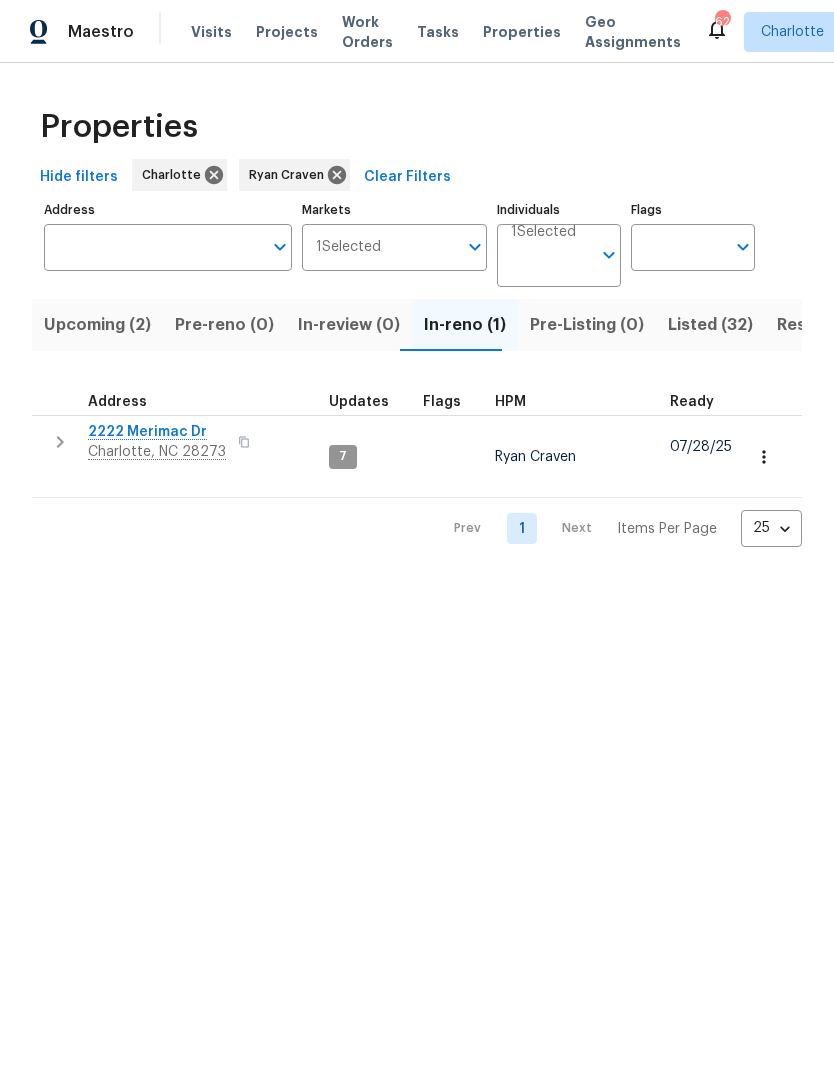 click 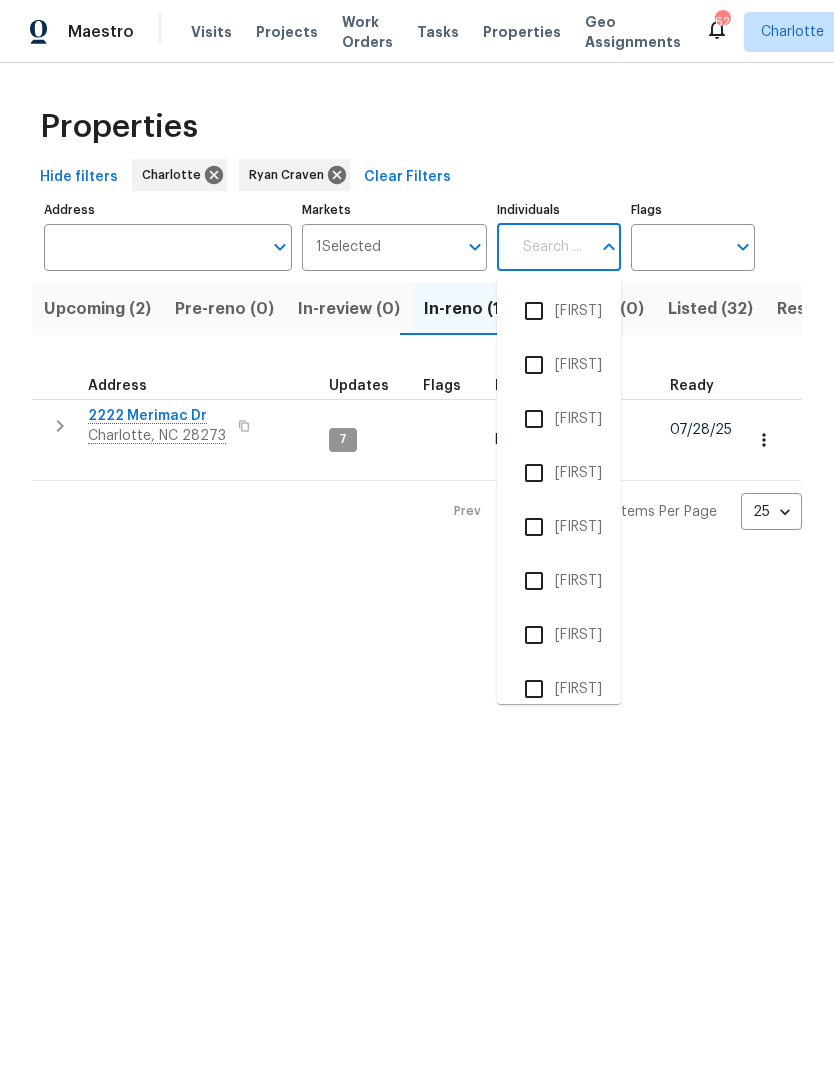 scroll, scrollTop: 0, scrollLeft: 0, axis: both 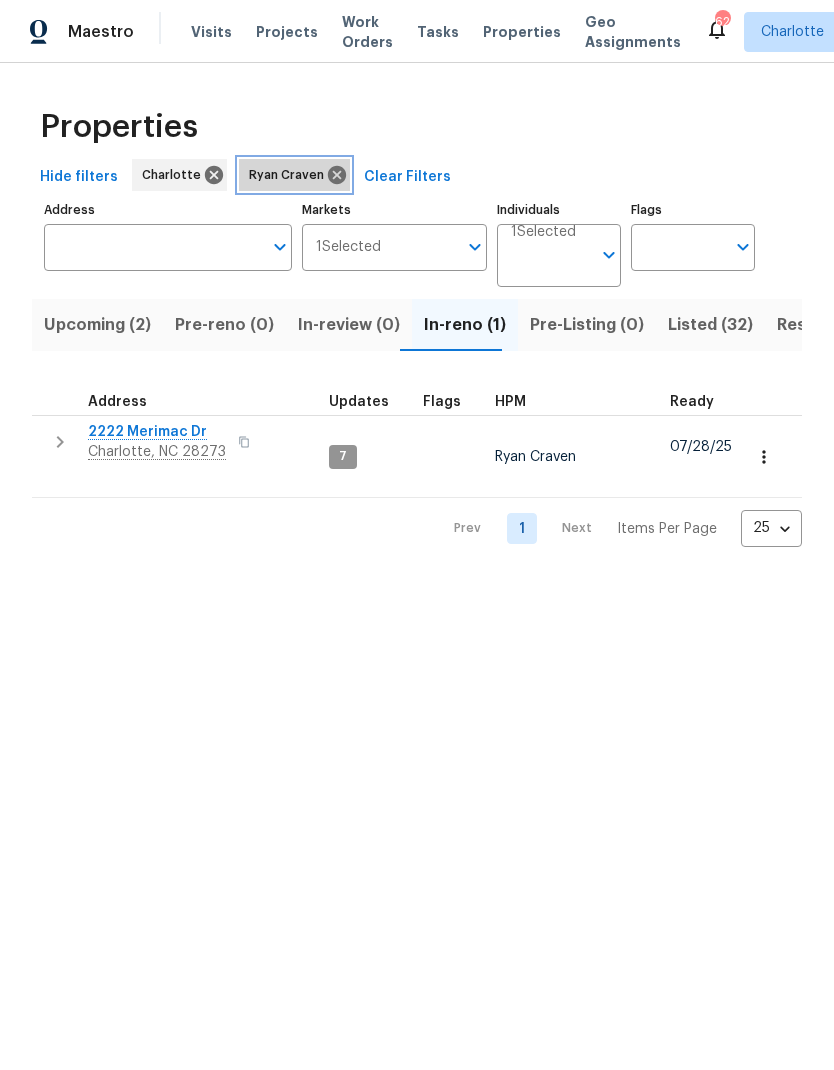click 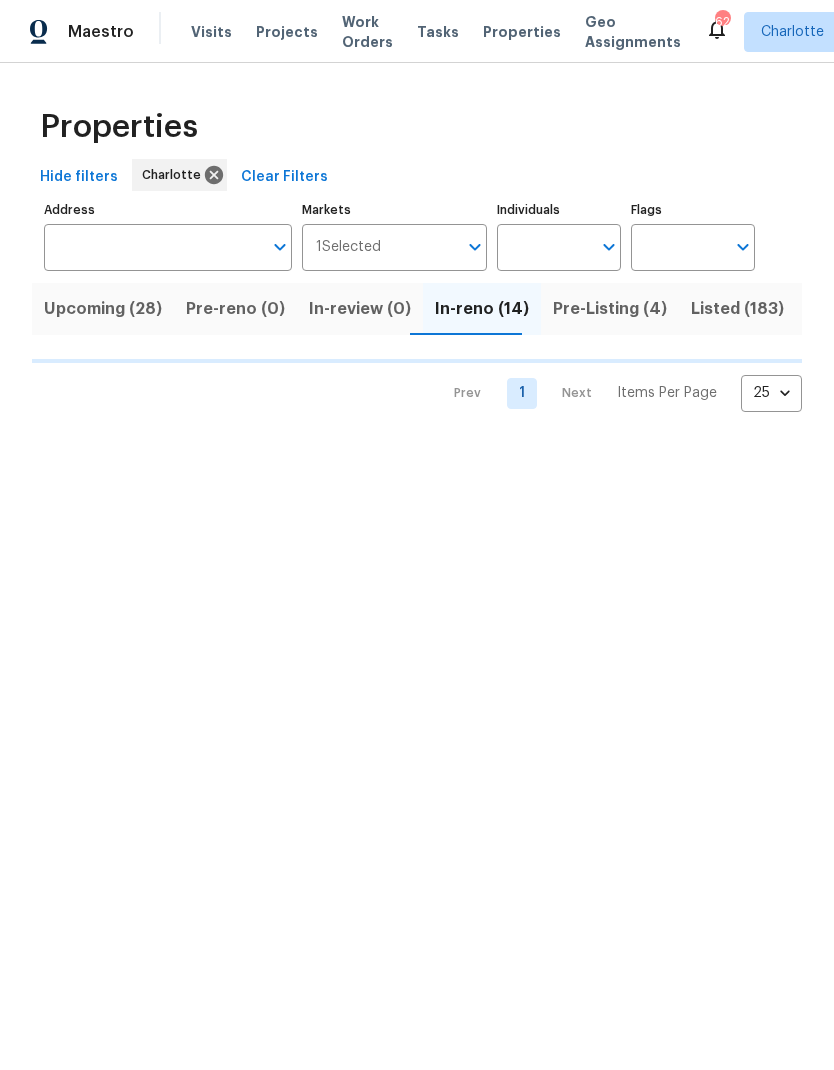 click on "Individuals" at bounding box center [544, 247] 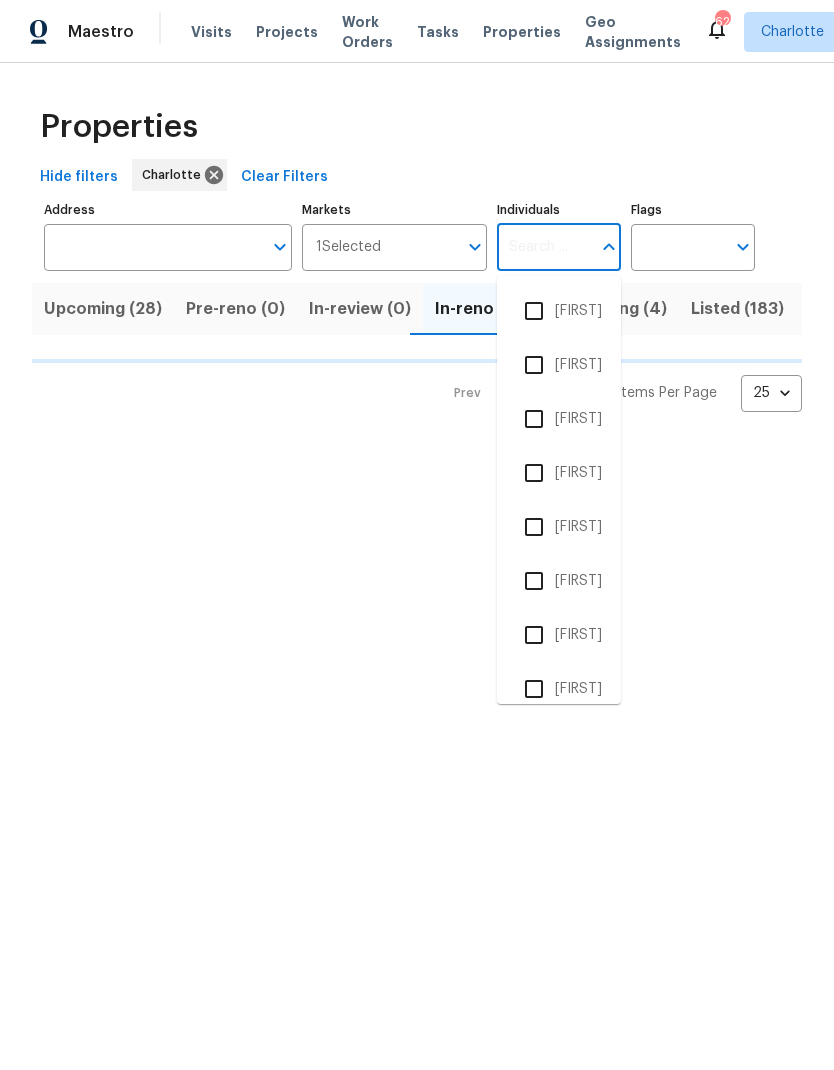 type on "d" 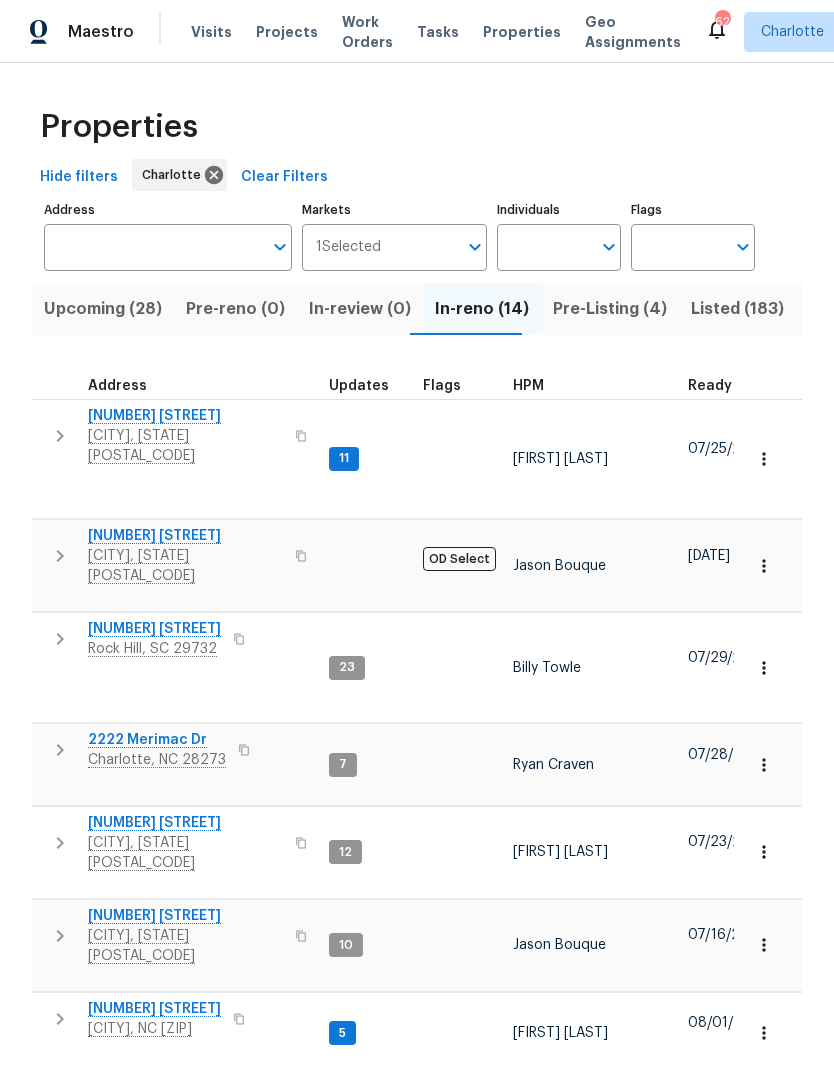 click on "Individuals" at bounding box center [544, 247] 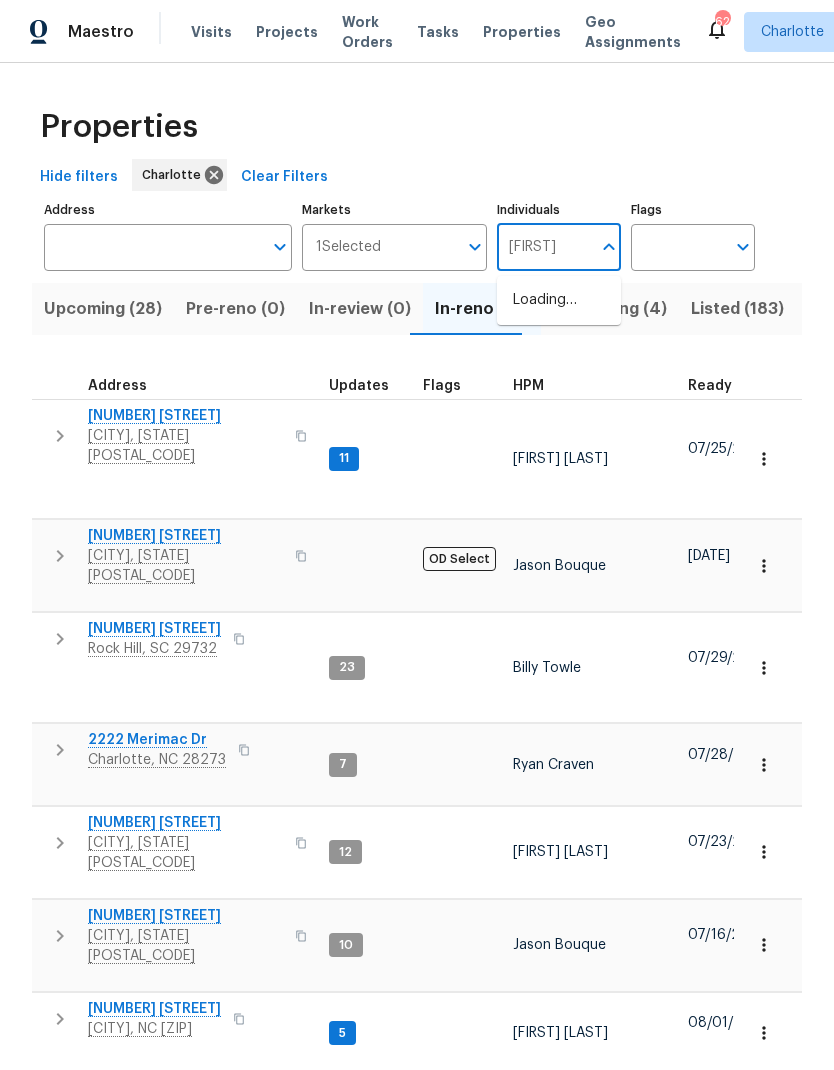 type on "[FIRST]" 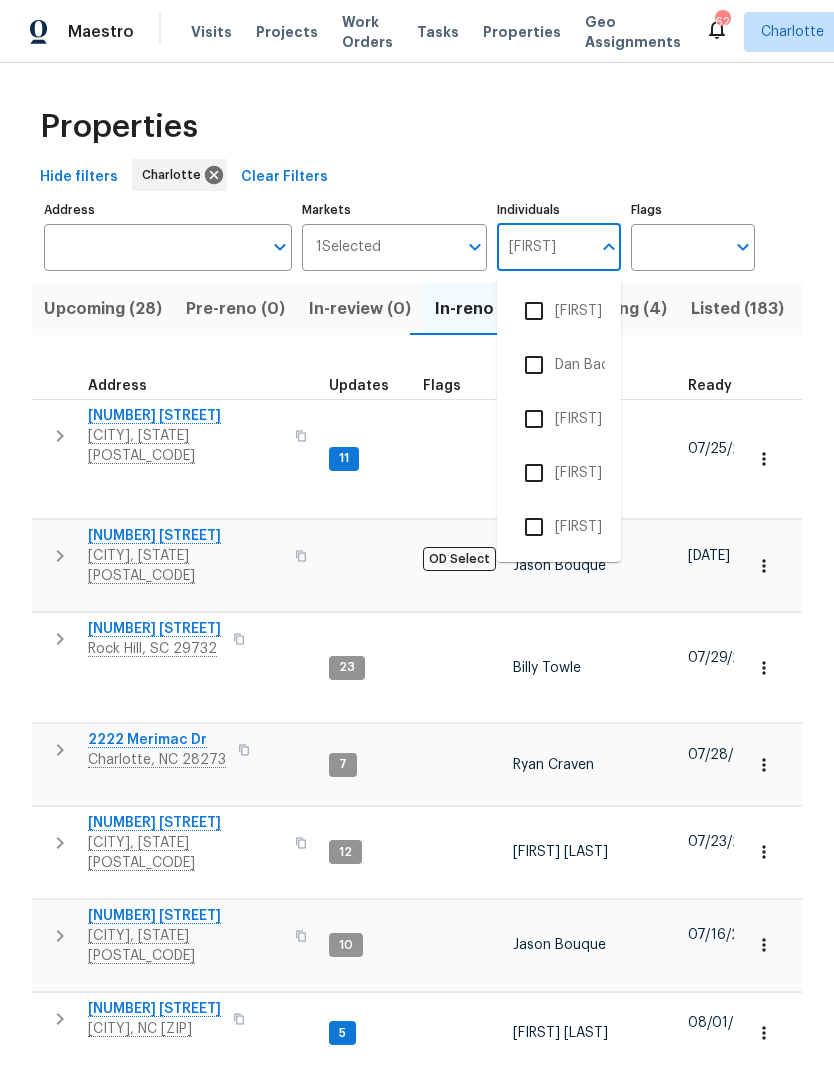 click at bounding box center [534, 365] 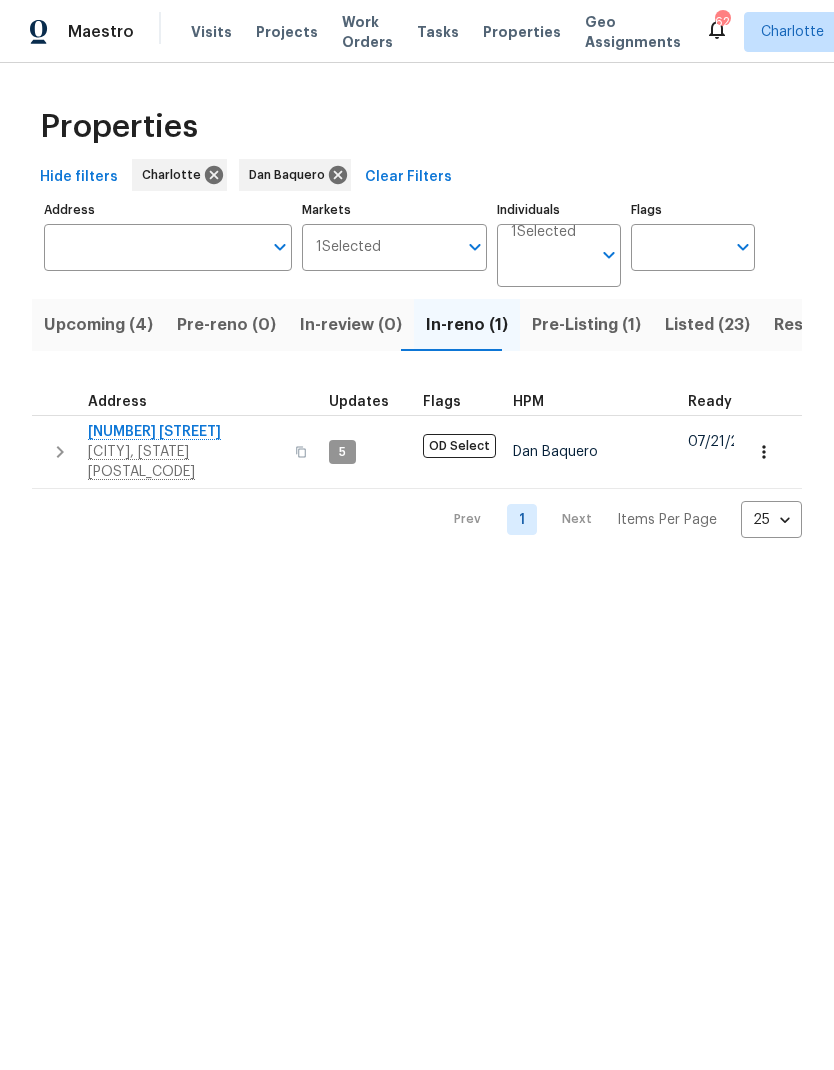 click on "Upcoming (4)" at bounding box center (98, 325) 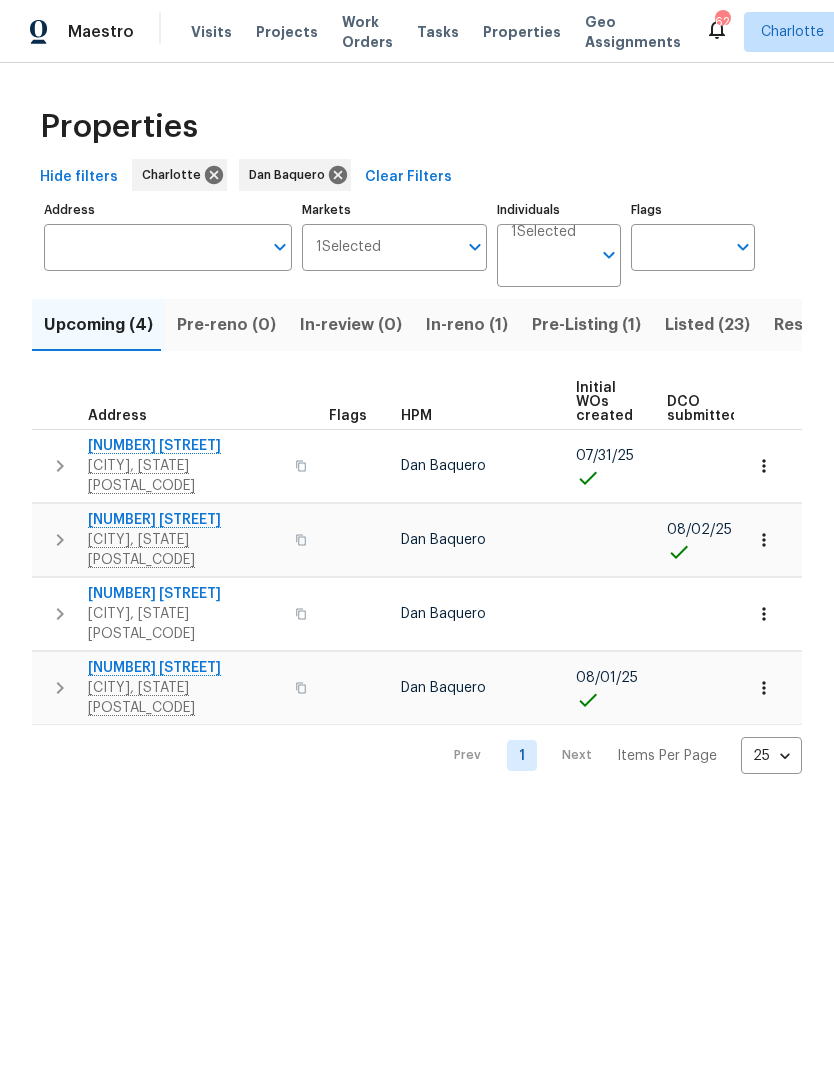 click on "Listed (23)" at bounding box center (707, 325) 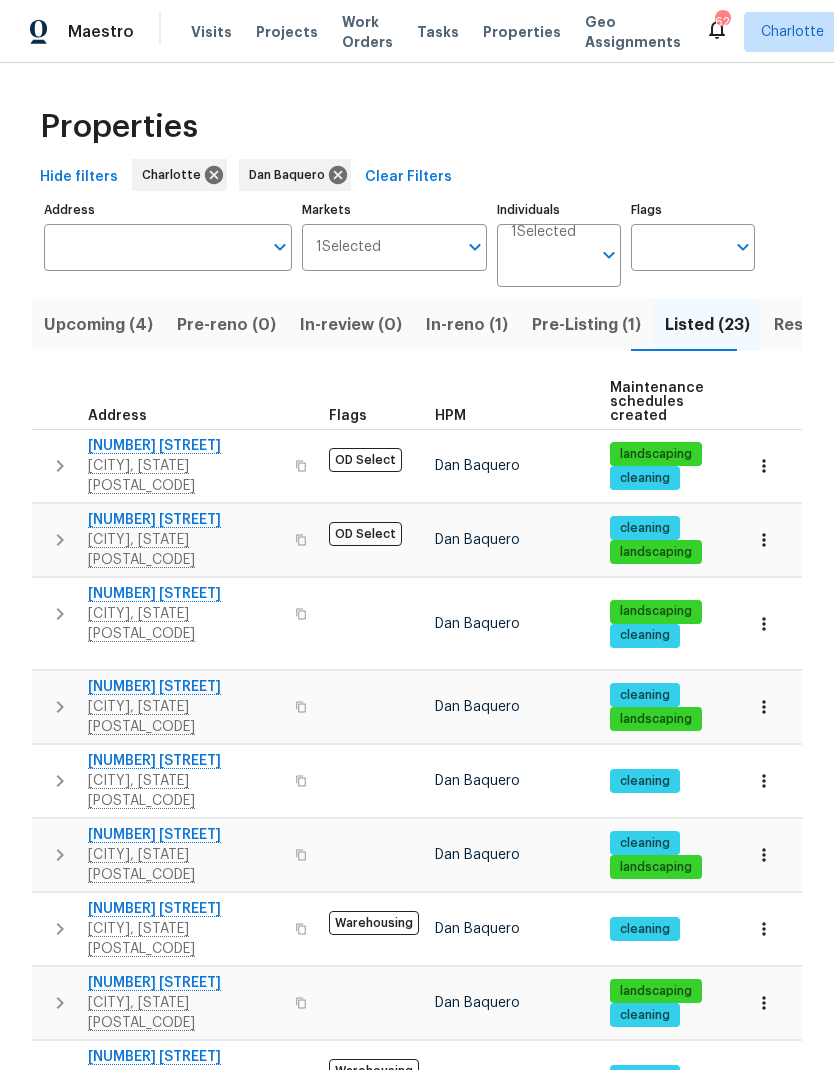 scroll, scrollTop: 16, scrollLeft: 0, axis: vertical 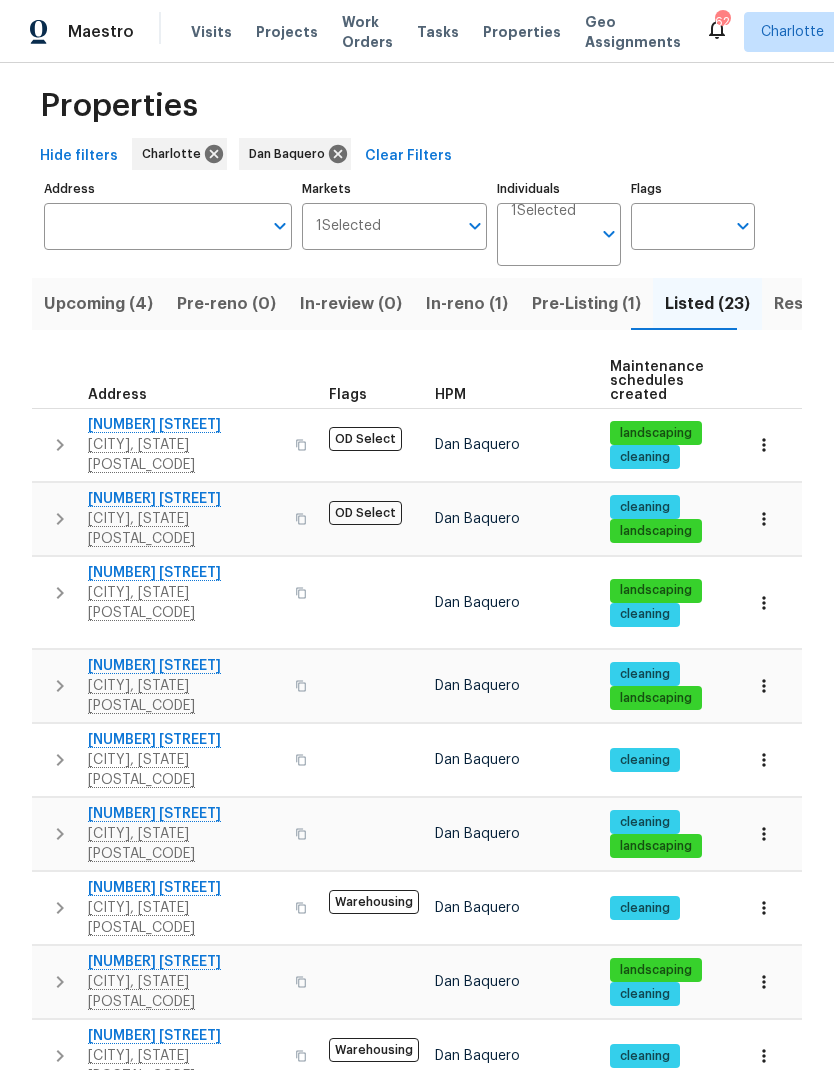 click at bounding box center [764, 834] 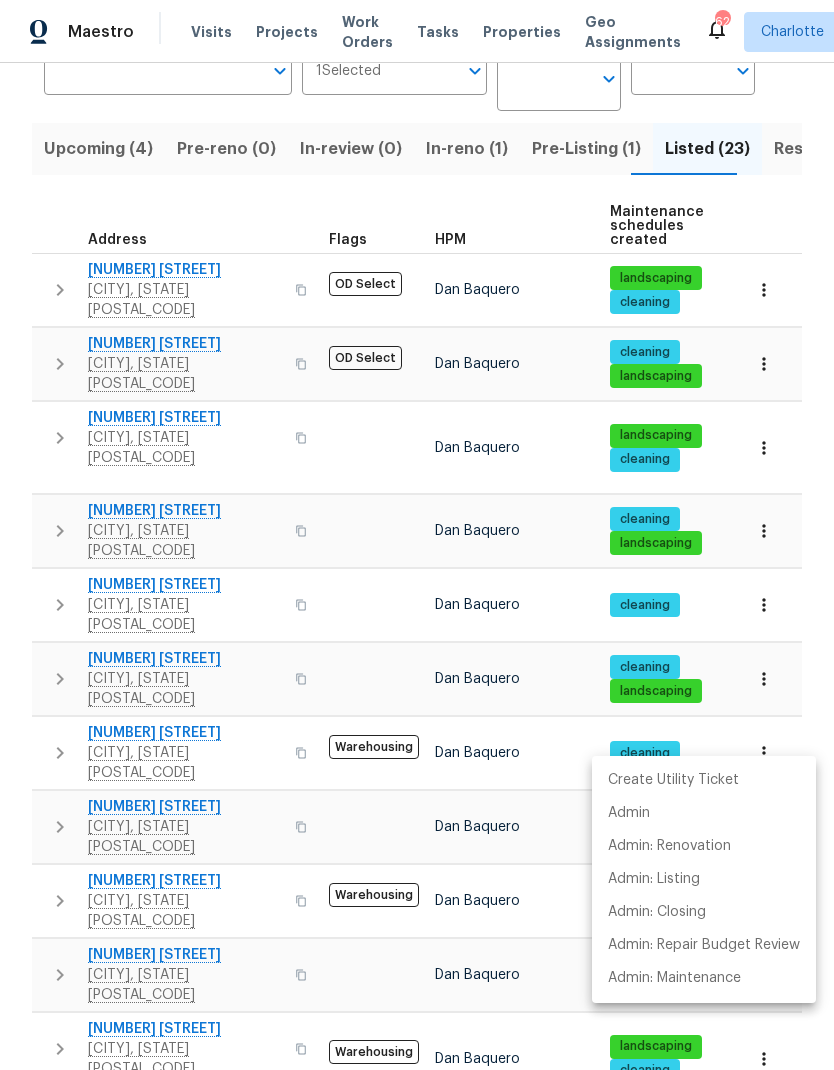 click at bounding box center [417, 535] 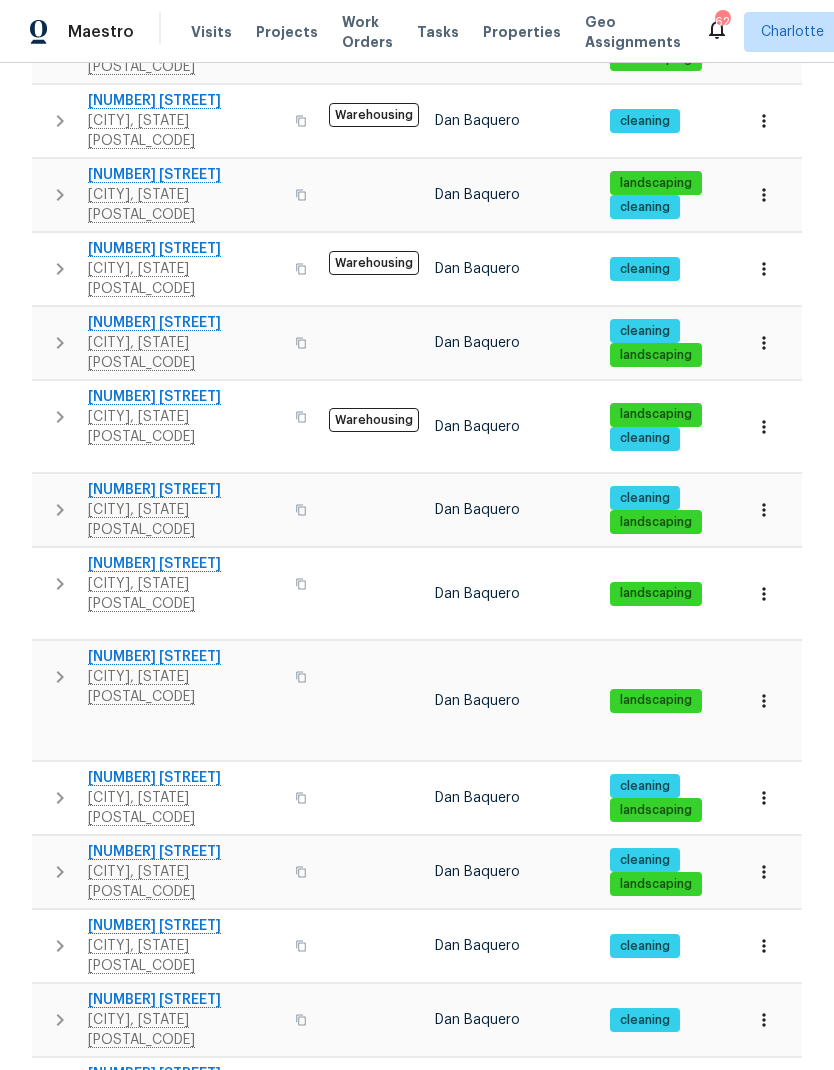 scroll, scrollTop: 807, scrollLeft: 0, axis: vertical 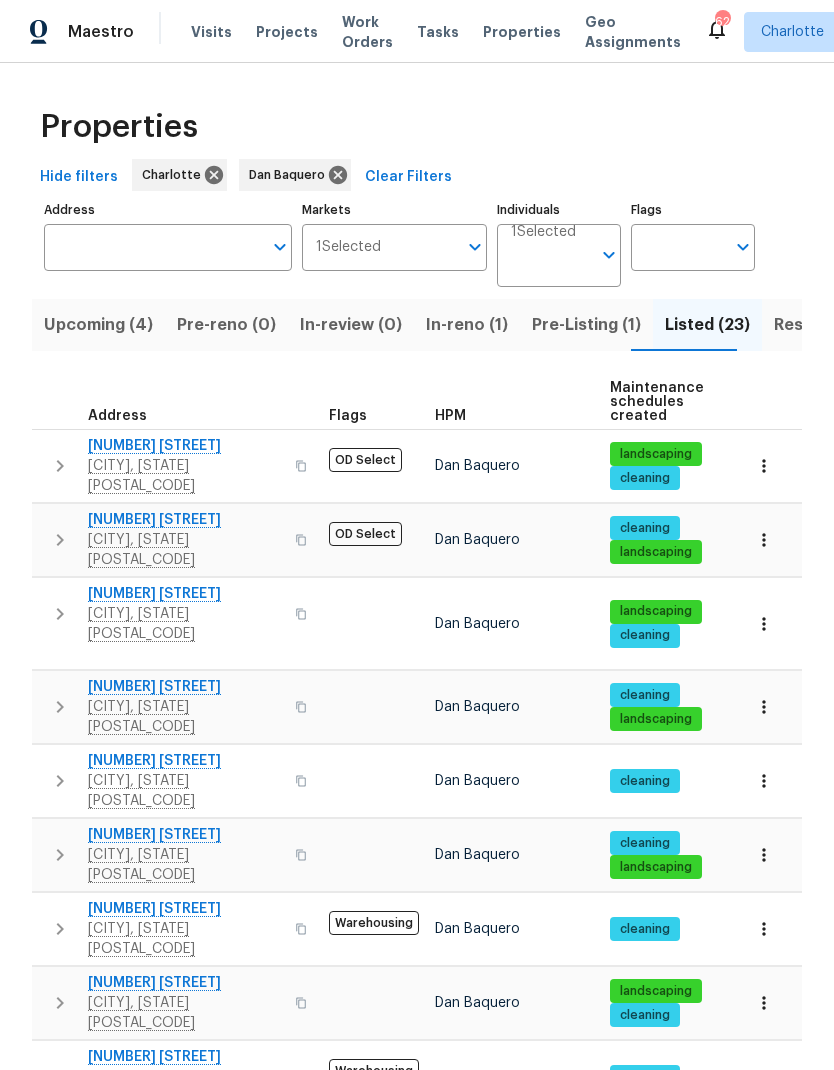click on "Individuals" at bounding box center (551, 263) 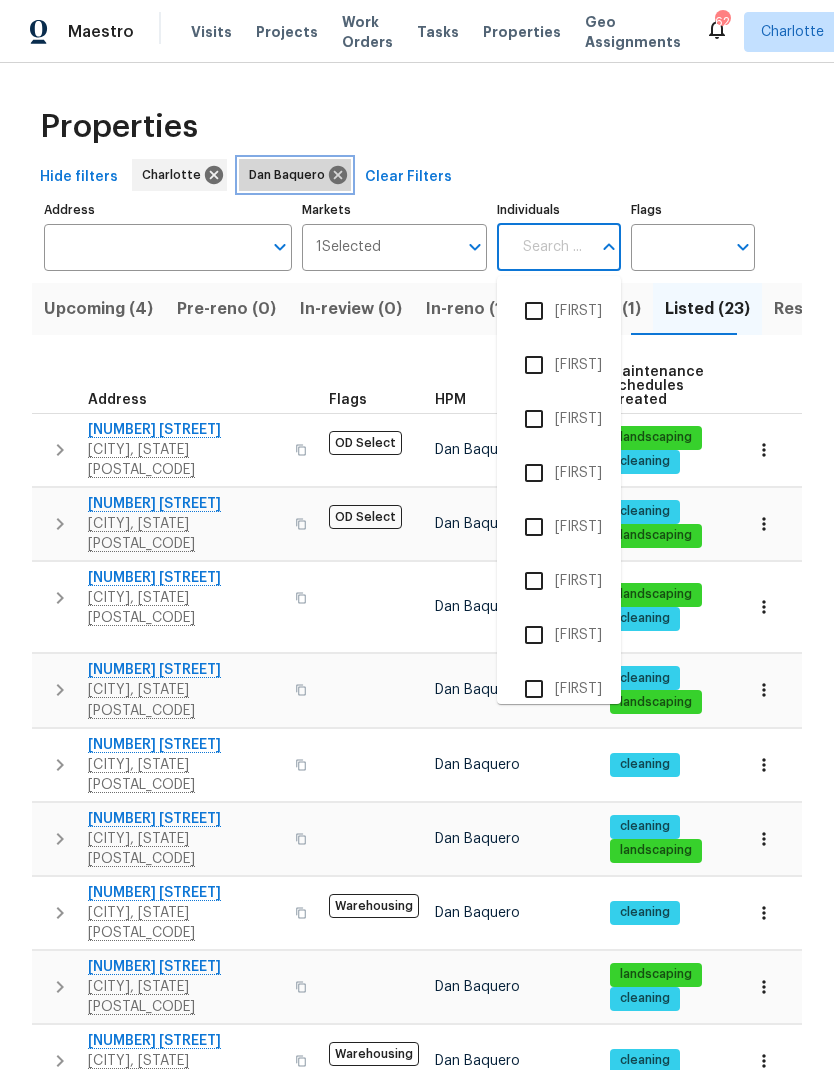 click 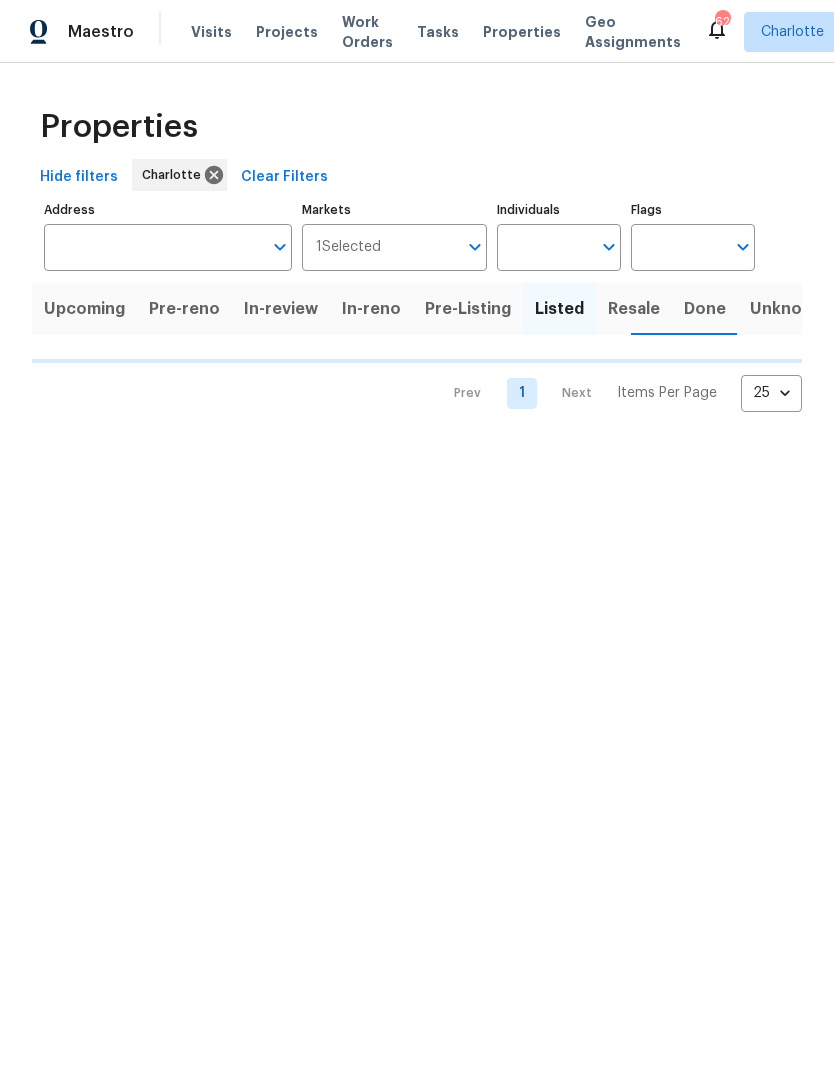 scroll, scrollTop: 0, scrollLeft: 0, axis: both 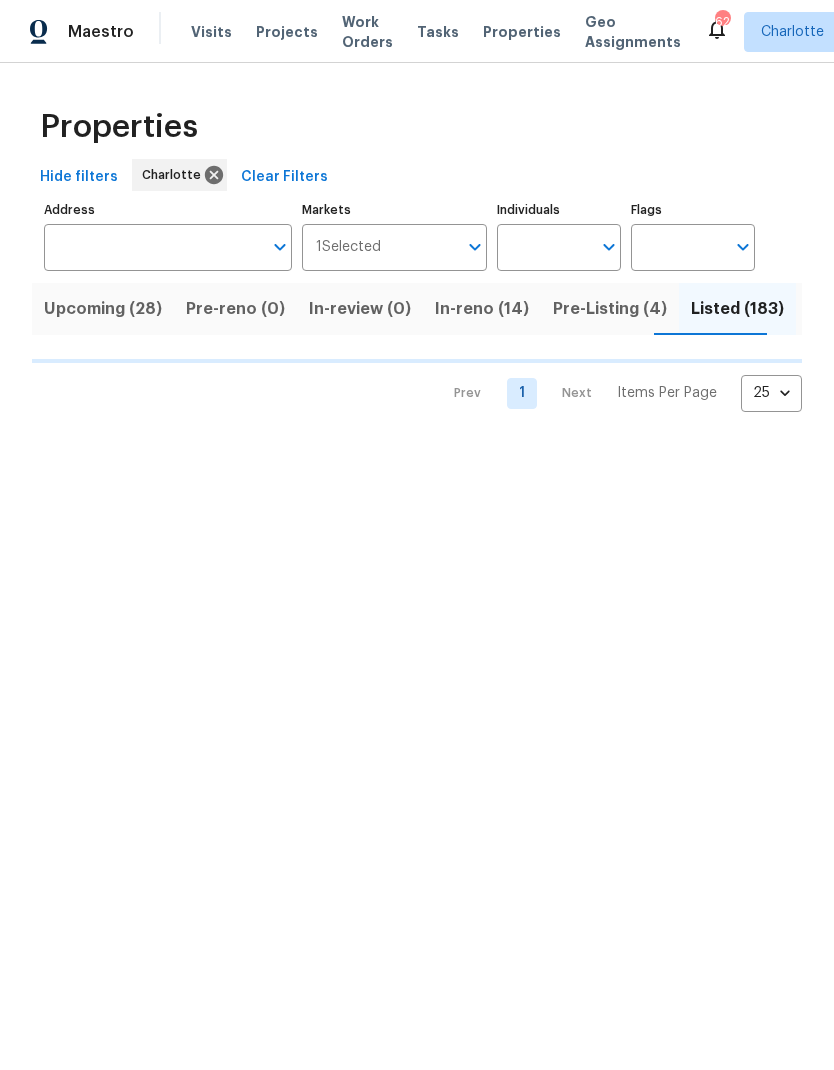 click on "Individuals" at bounding box center (544, 247) 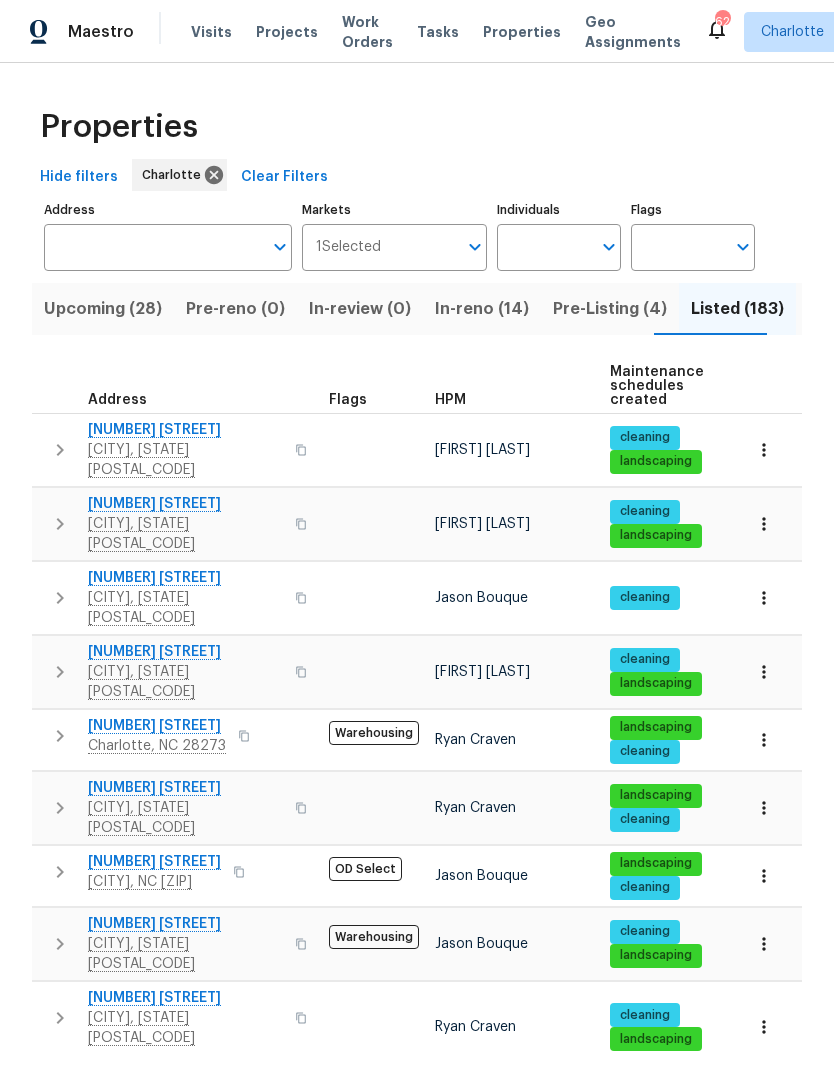 click on "Individuals" at bounding box center (544, 247) 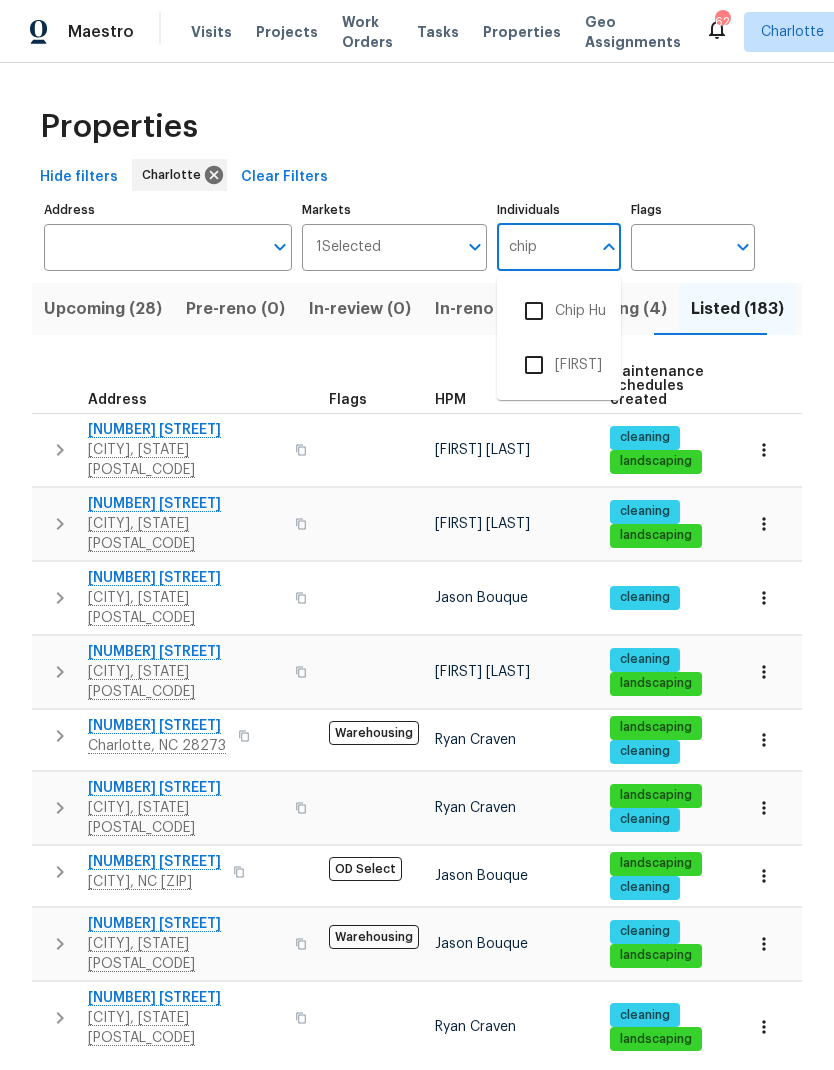 scroll, scrollTop: 14, scrollLeft: 0, axis: vertical 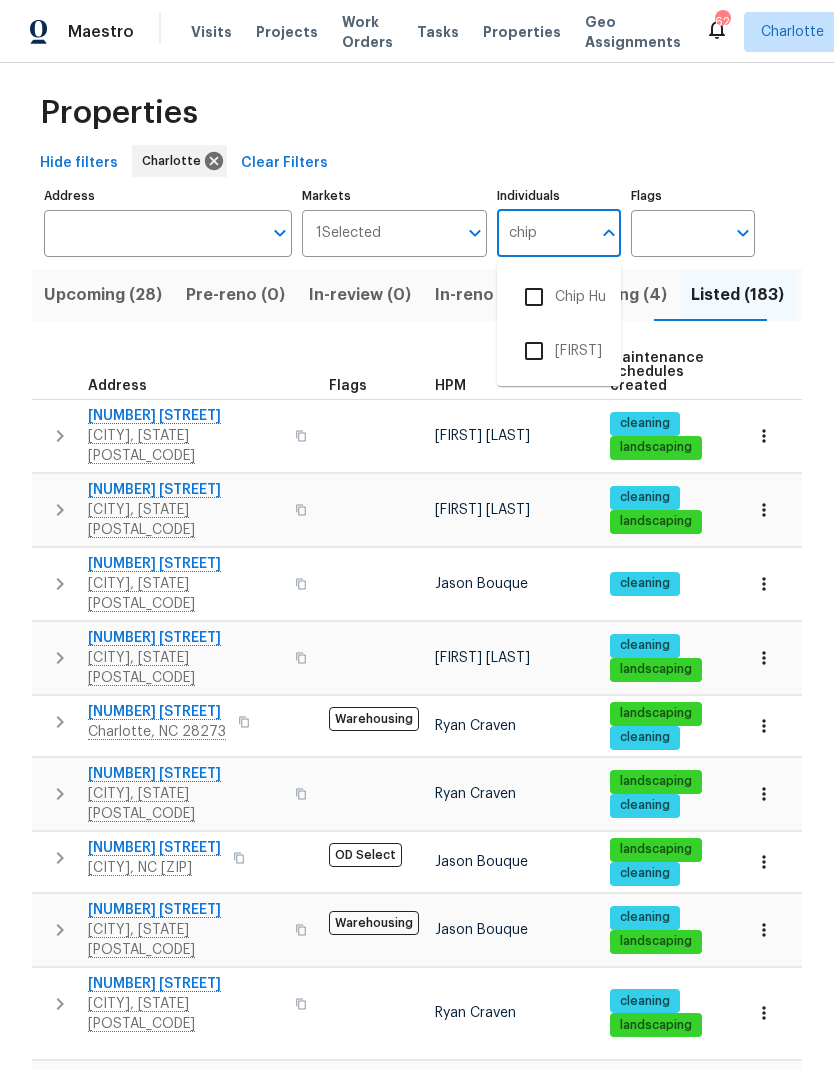 type on "[FIRST]" 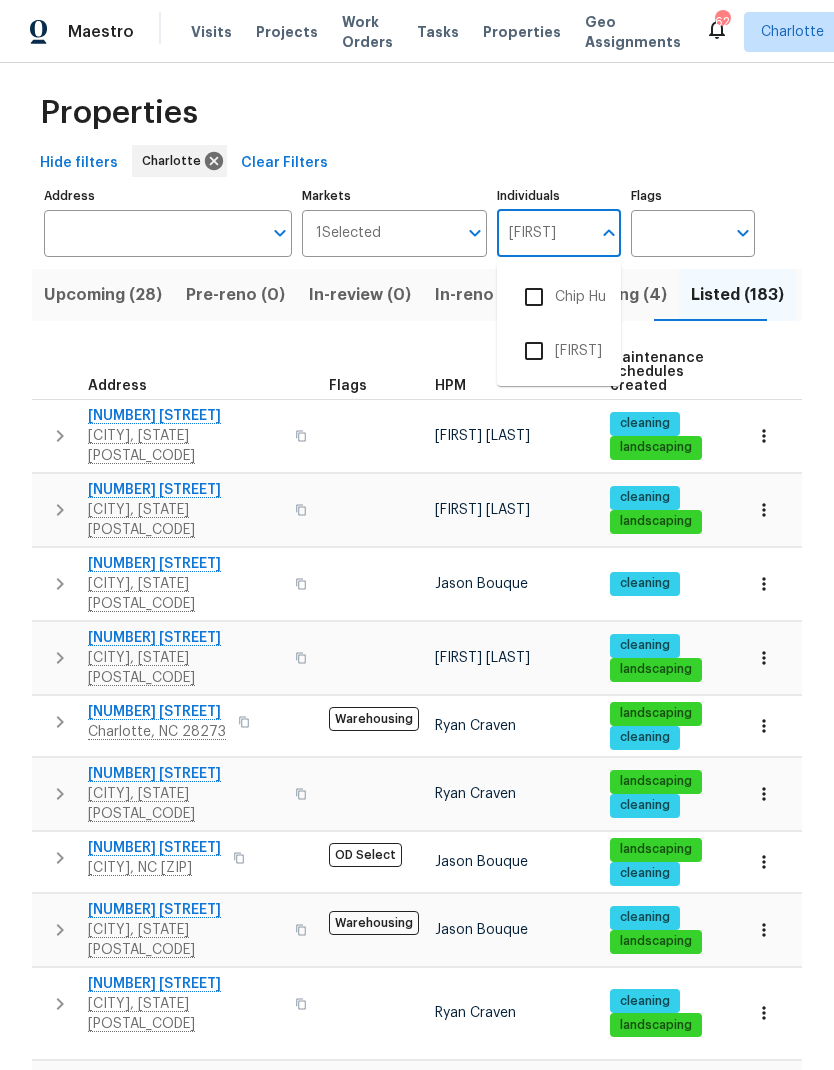click at bounding box center [534, 297] 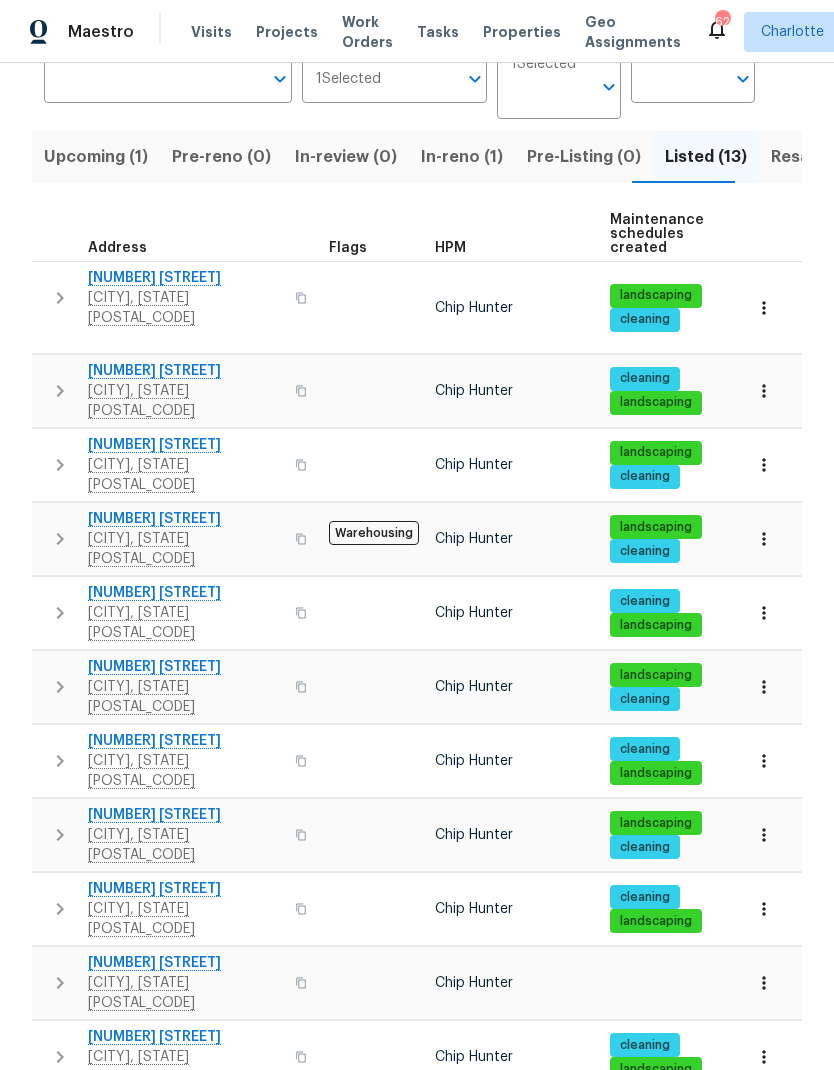 scroll, scrollTop: 167, scrollLeft: 0, axis: vertical 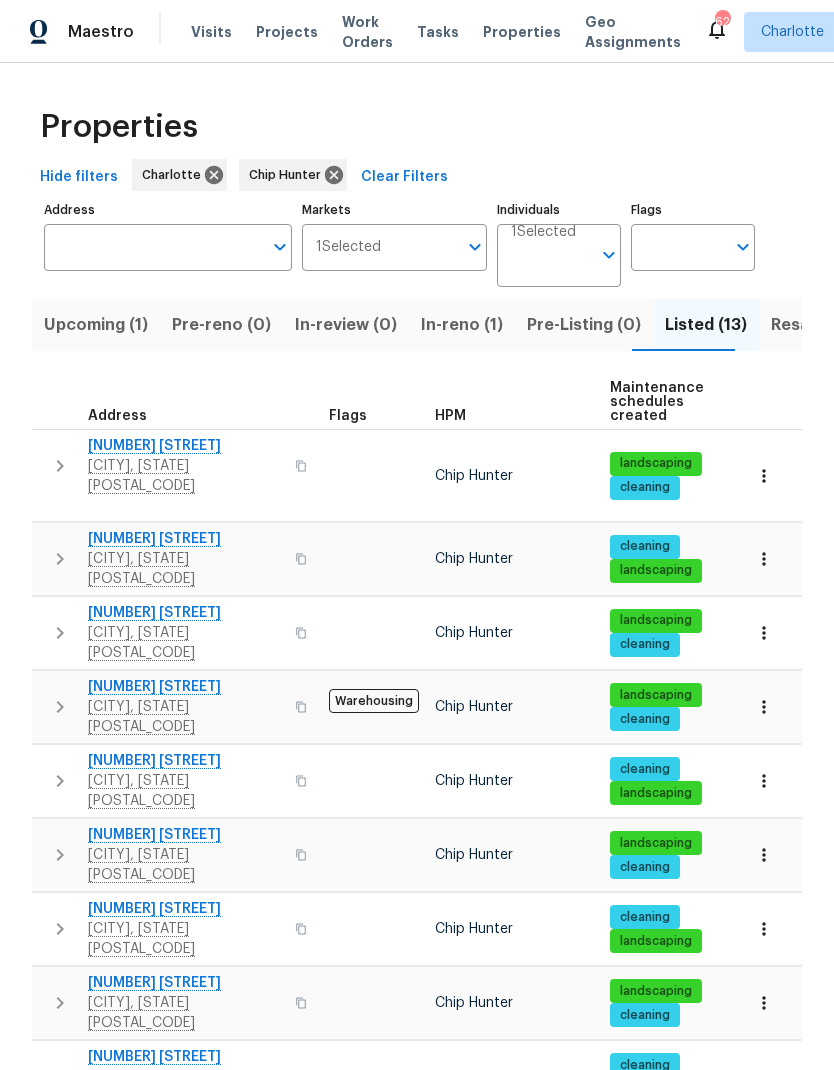click 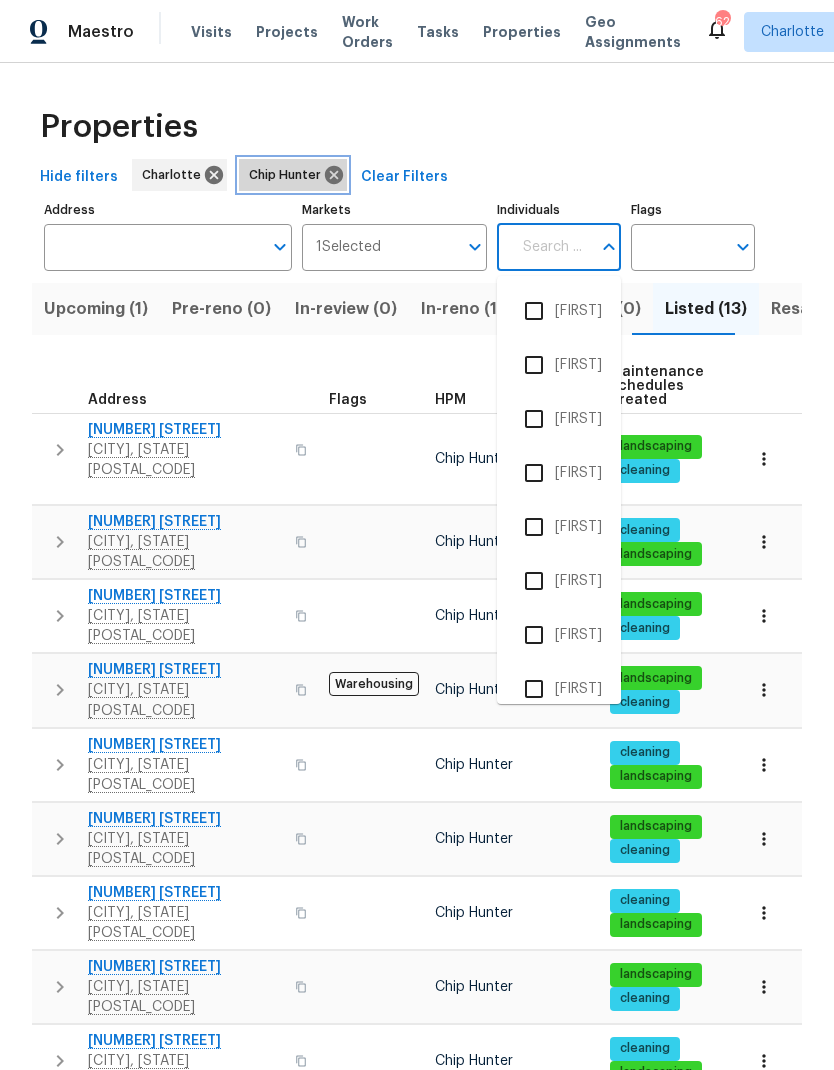 click 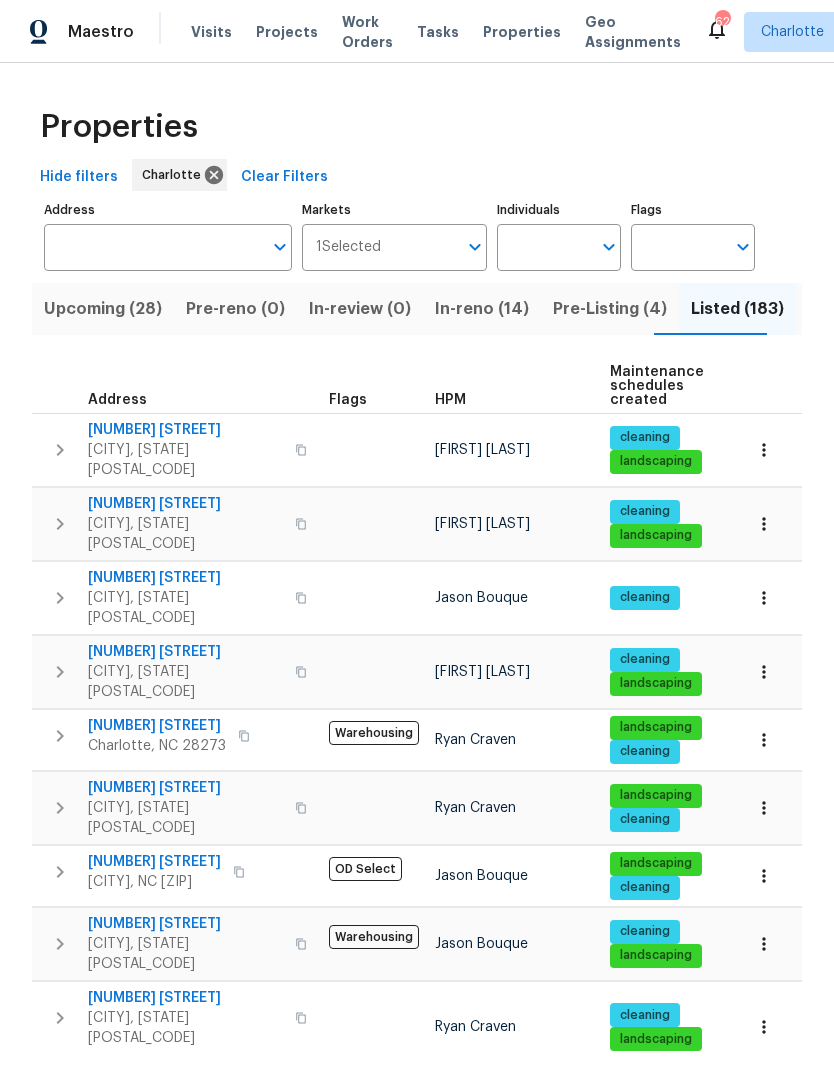 click on "Individuals" at bounding box center (544, 247) 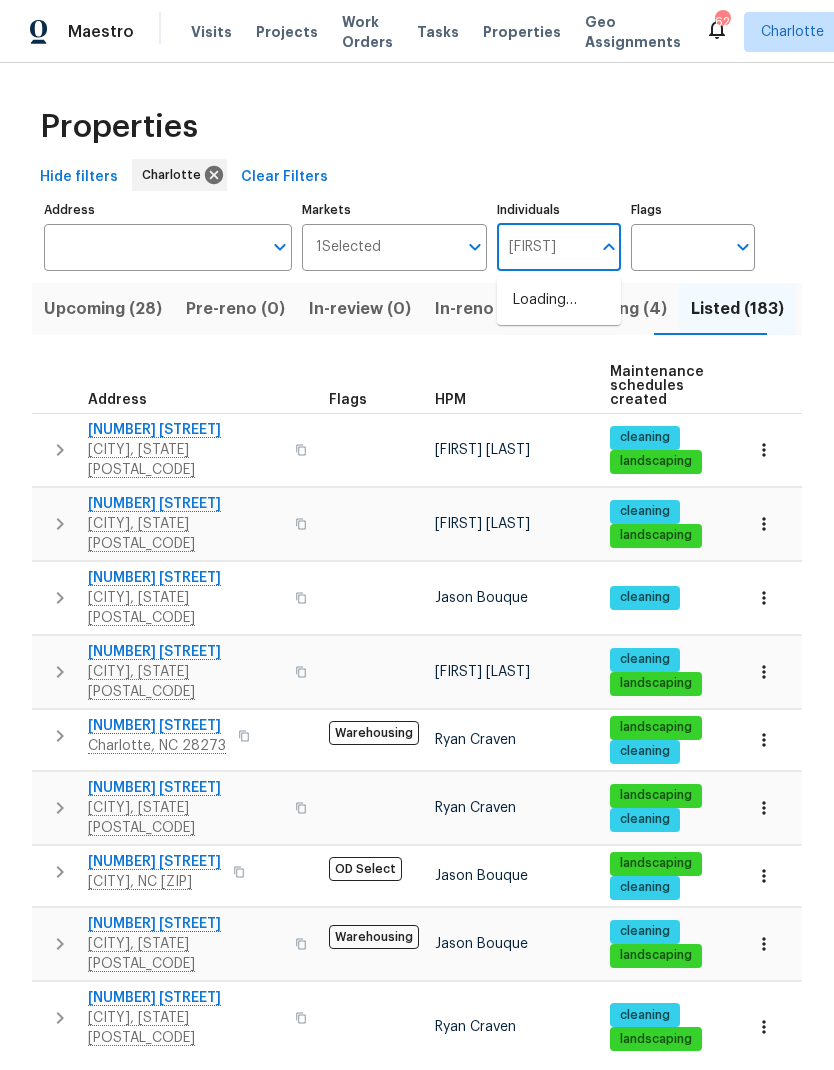 type on "matthew" 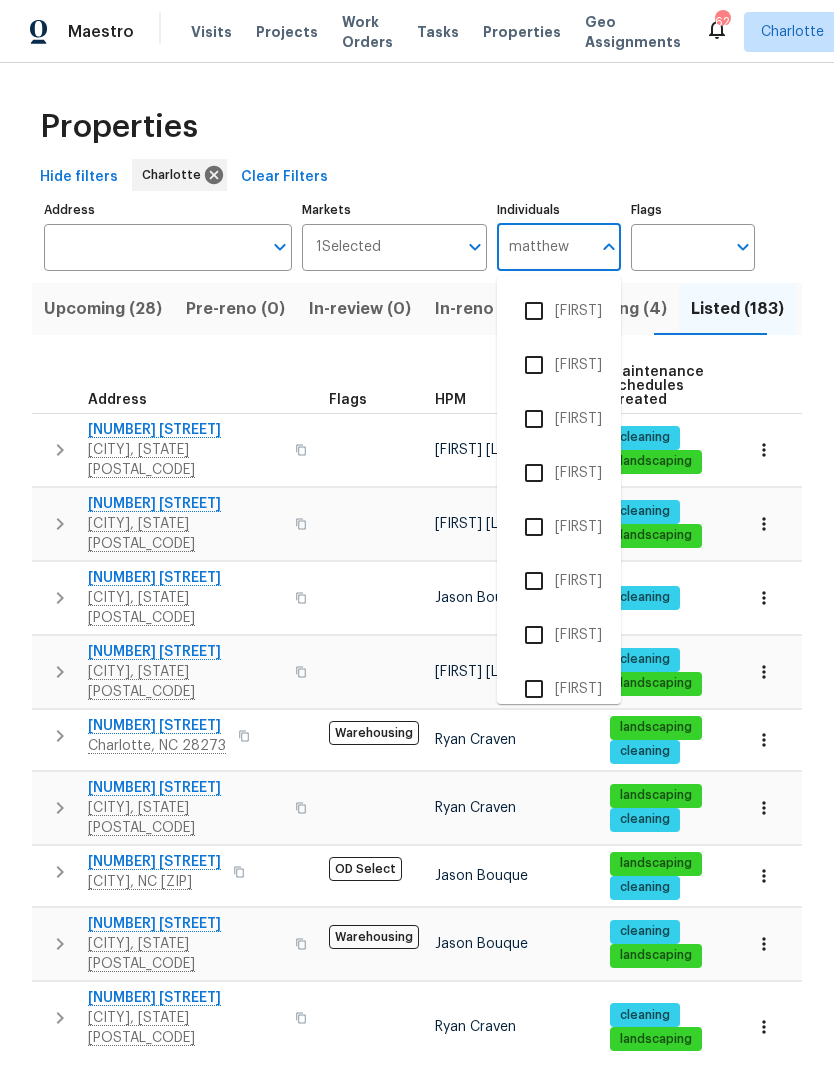 click at bounding box center (534, 365) 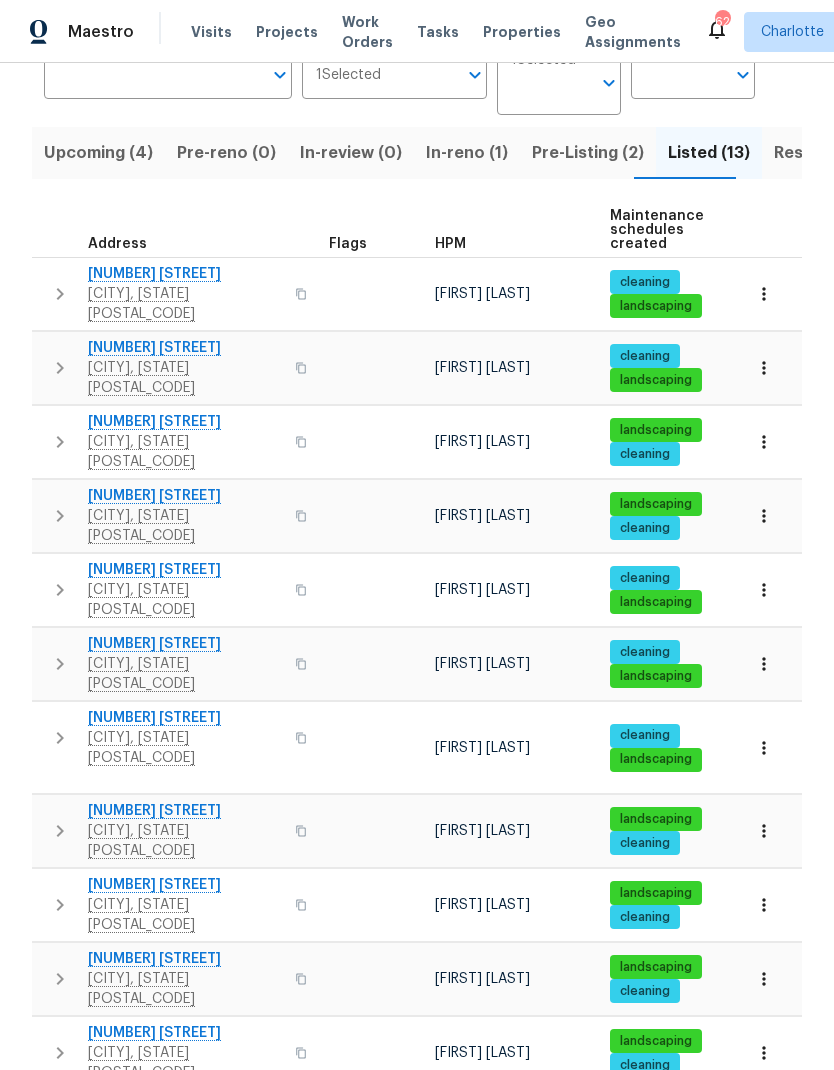 scroll, scrollTop: 171, scrollLeft: 0, axis: vertical 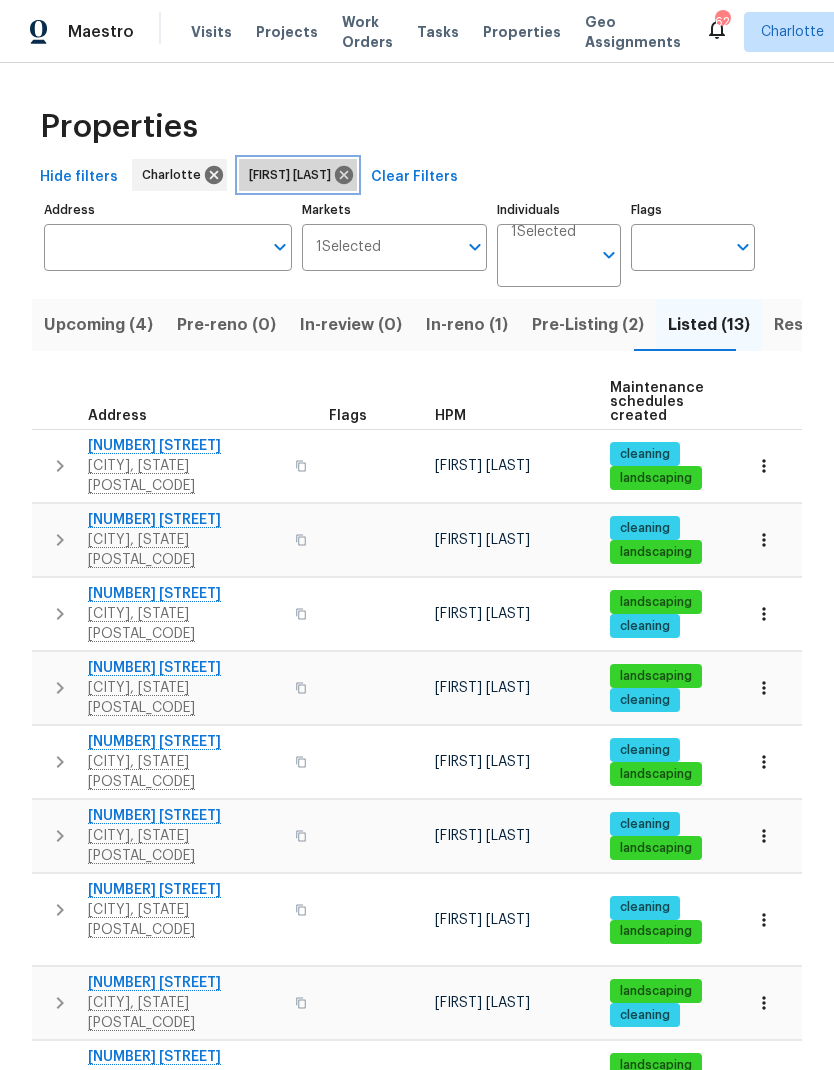 click 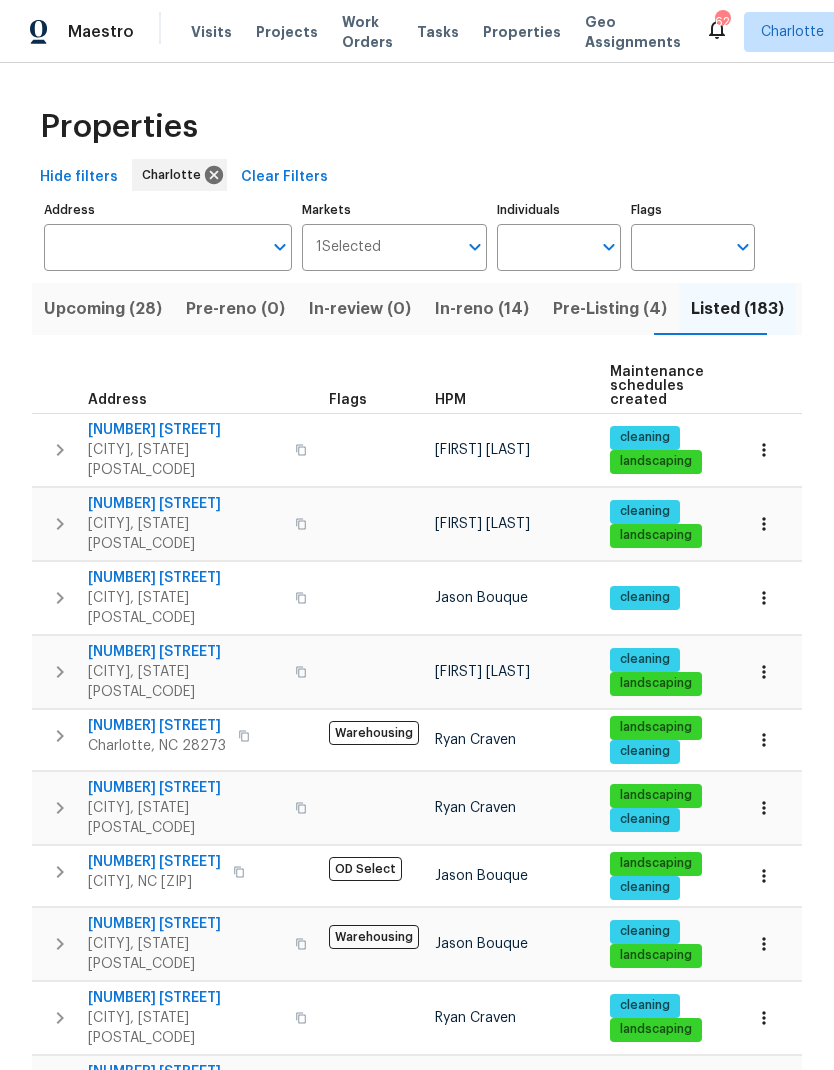 click on "Individuals" at bounding box center (544, 247) 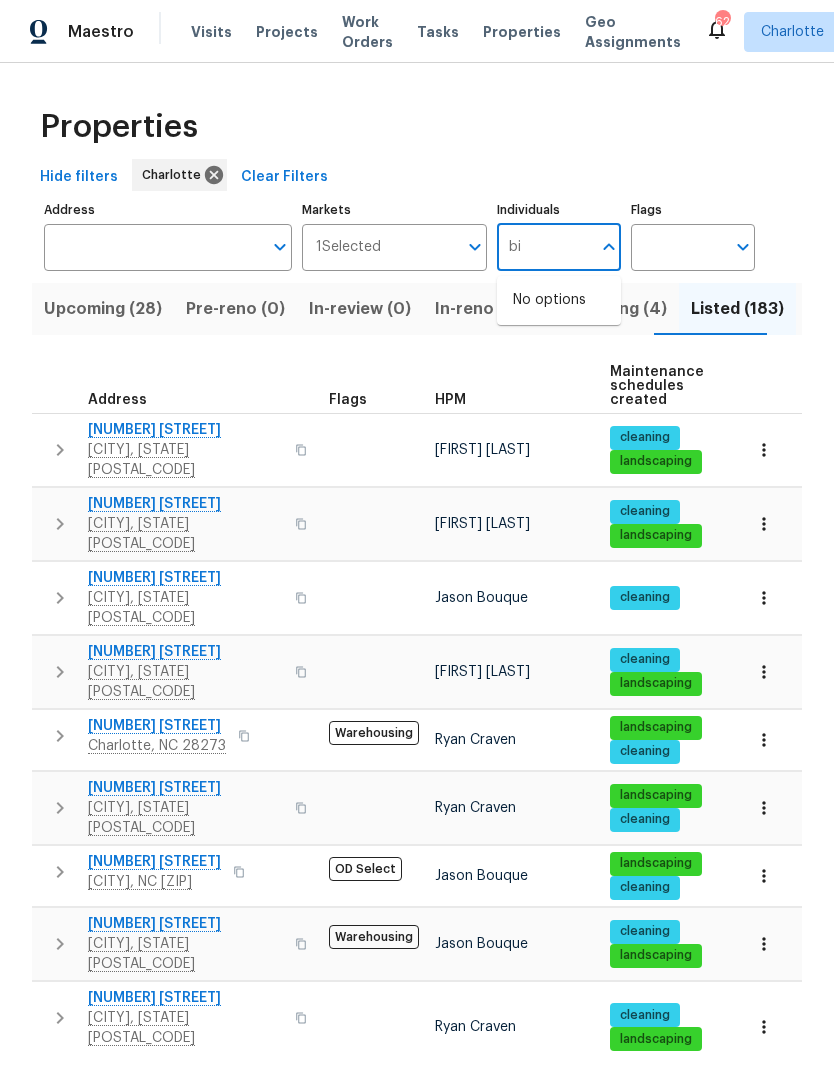 type on "b" 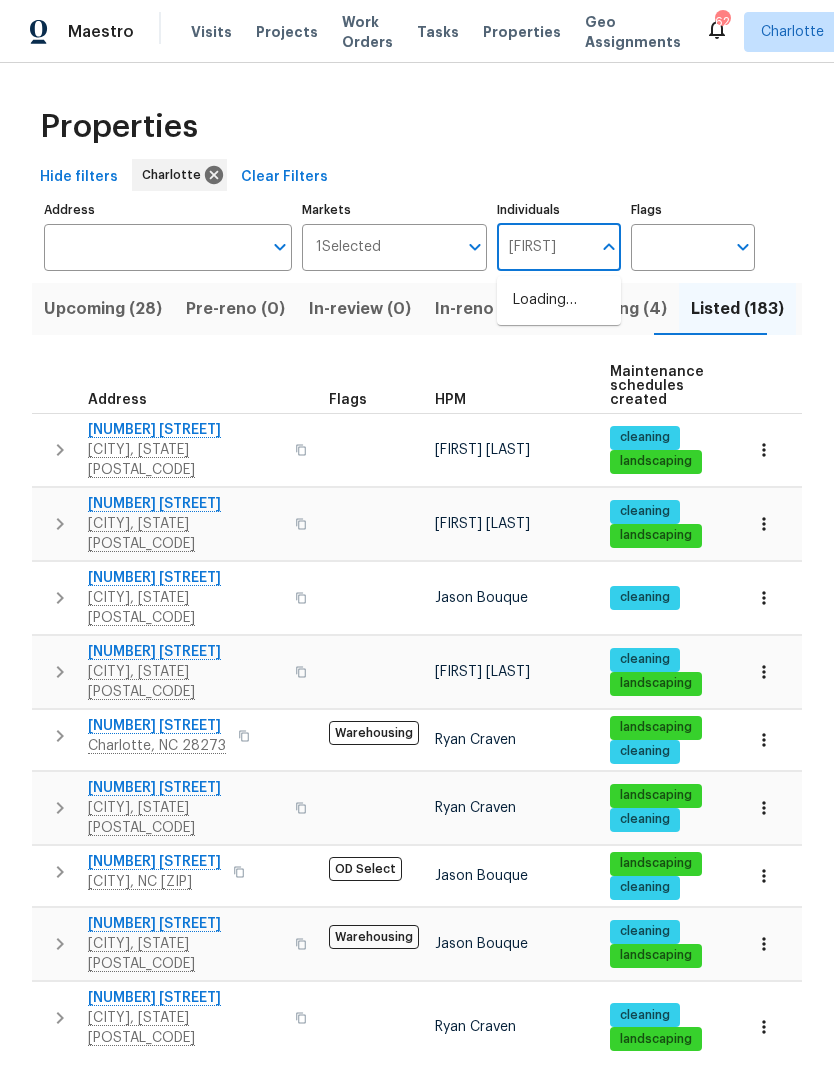 type on "[FIRST]" 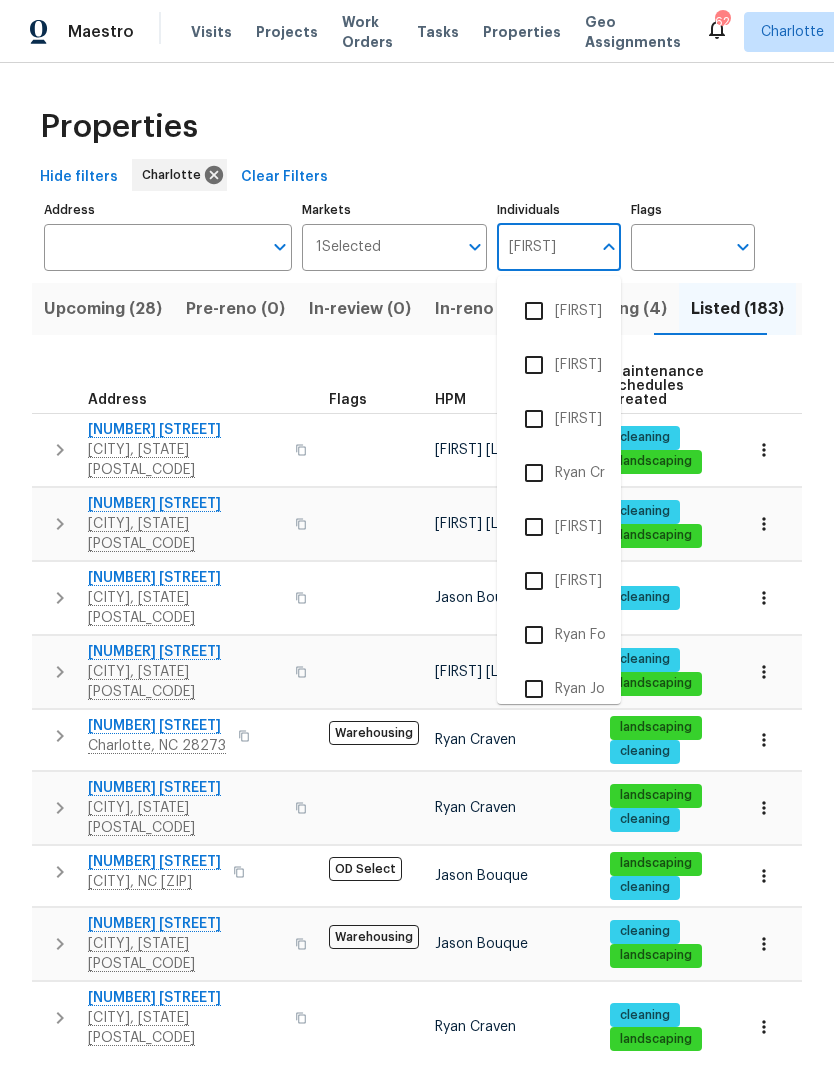 click at bounding box center [534, 365] 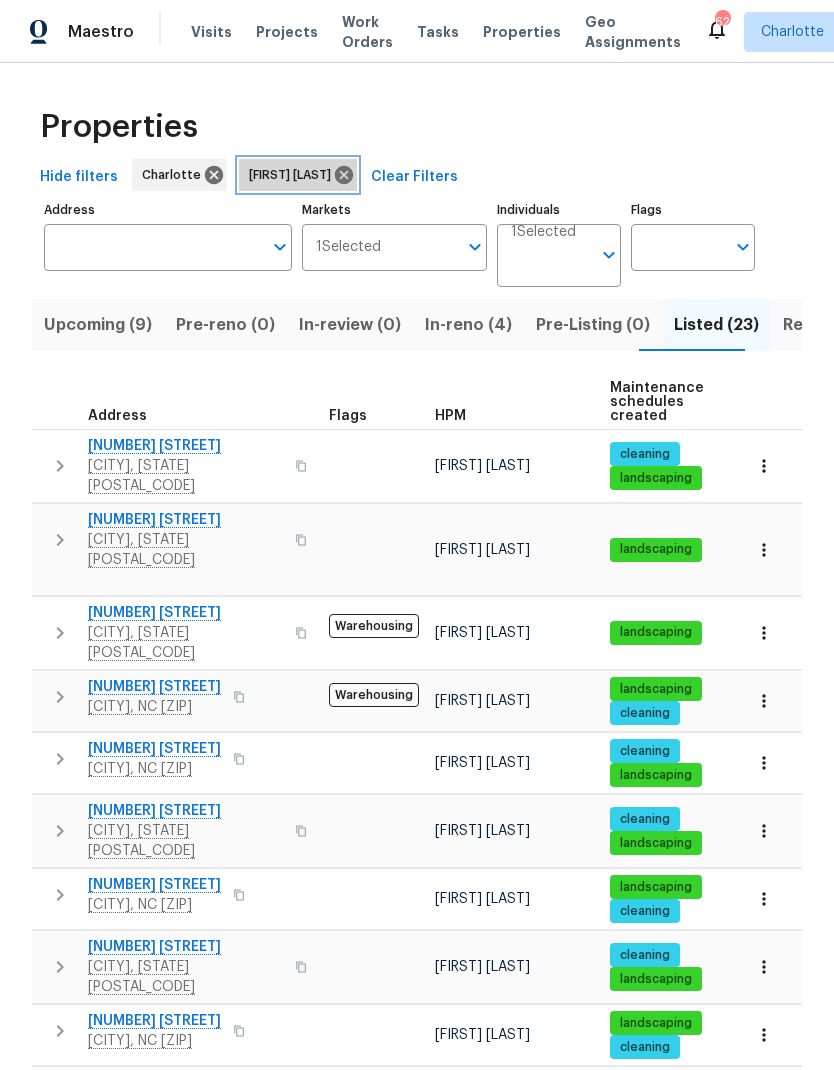 click 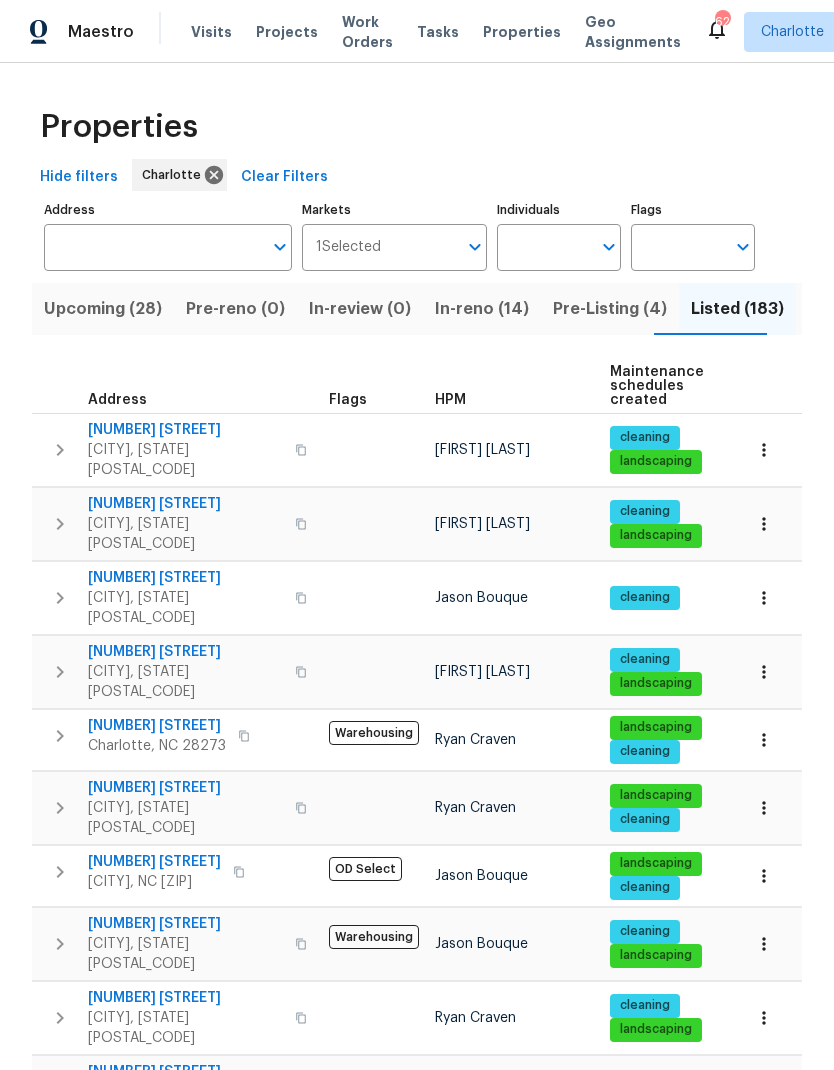 click at bounding box center [544, 247] 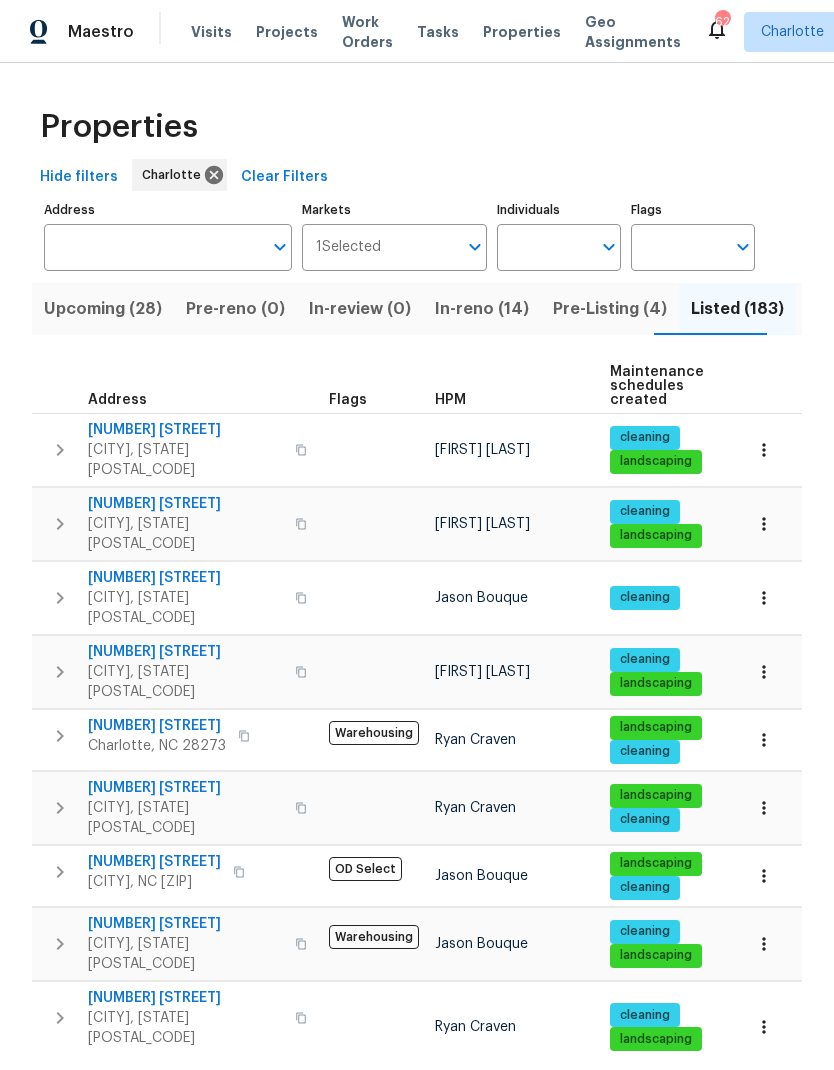 click on "Individuals" at bounding box center [544, 247] 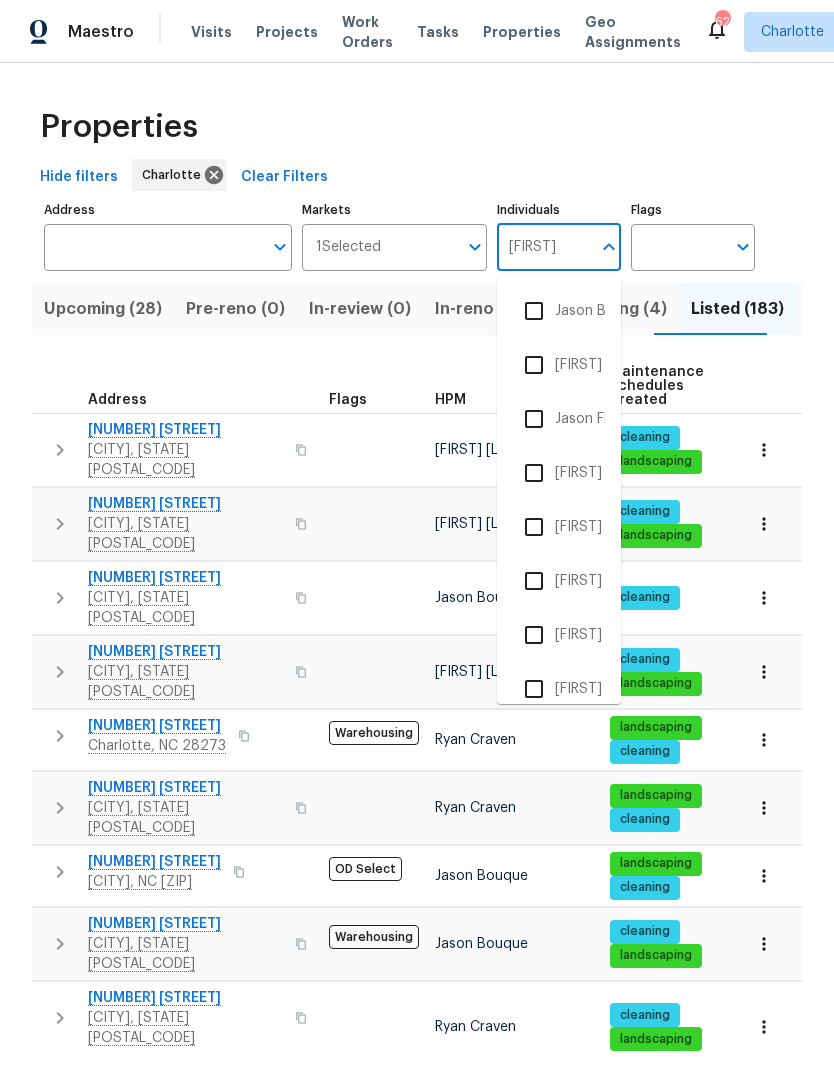 type on "[FIRST]" 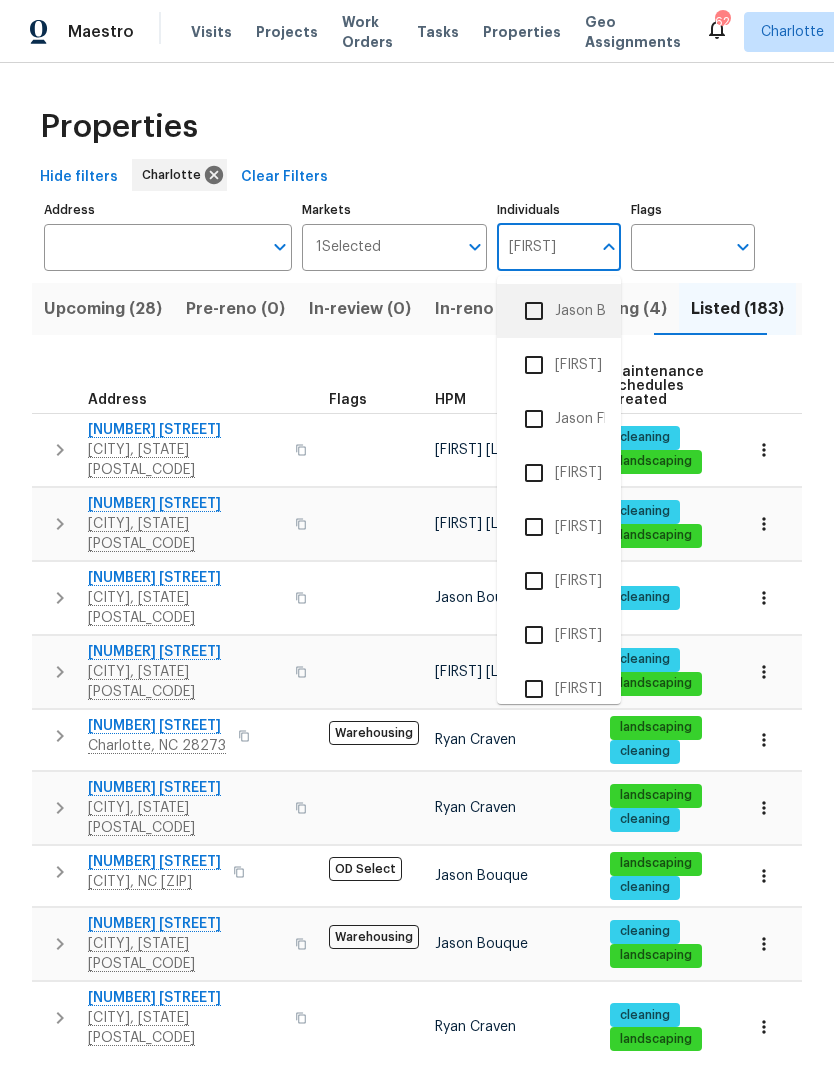 click on "Jason Bouque" at bounding box center [559, 311] 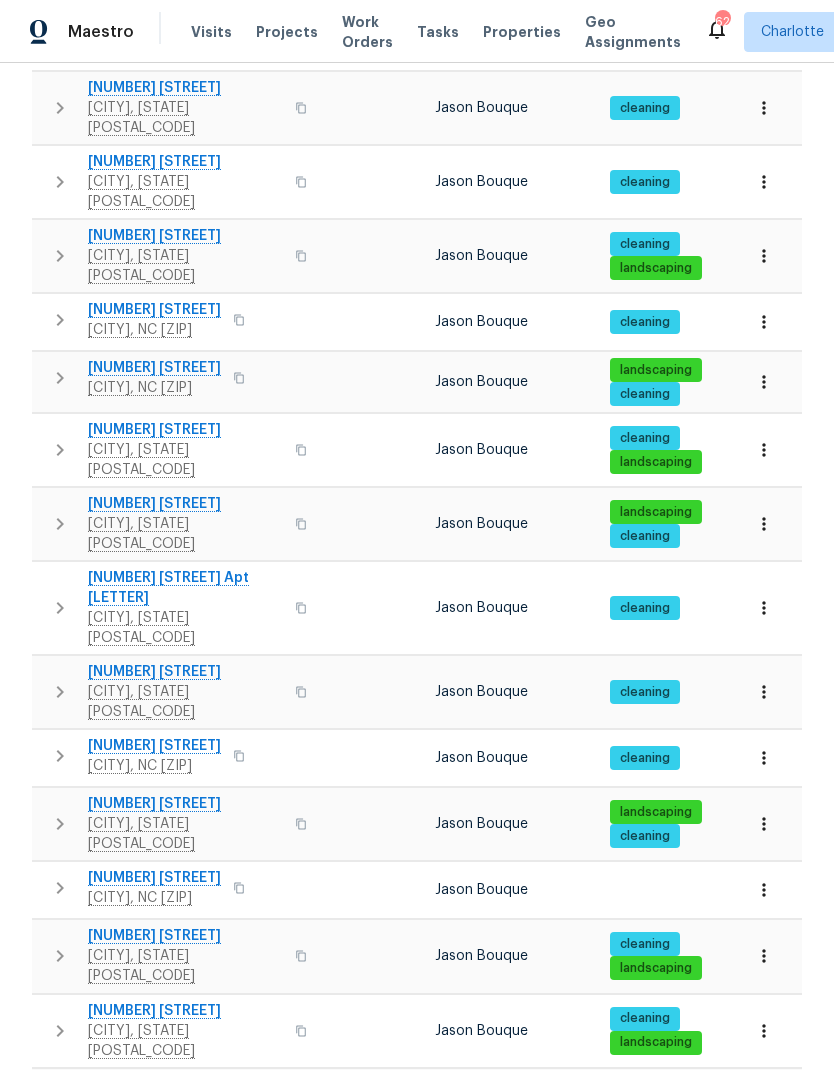 scroll, scrollTop: 919, scrollLeft: 0, axis: vertical 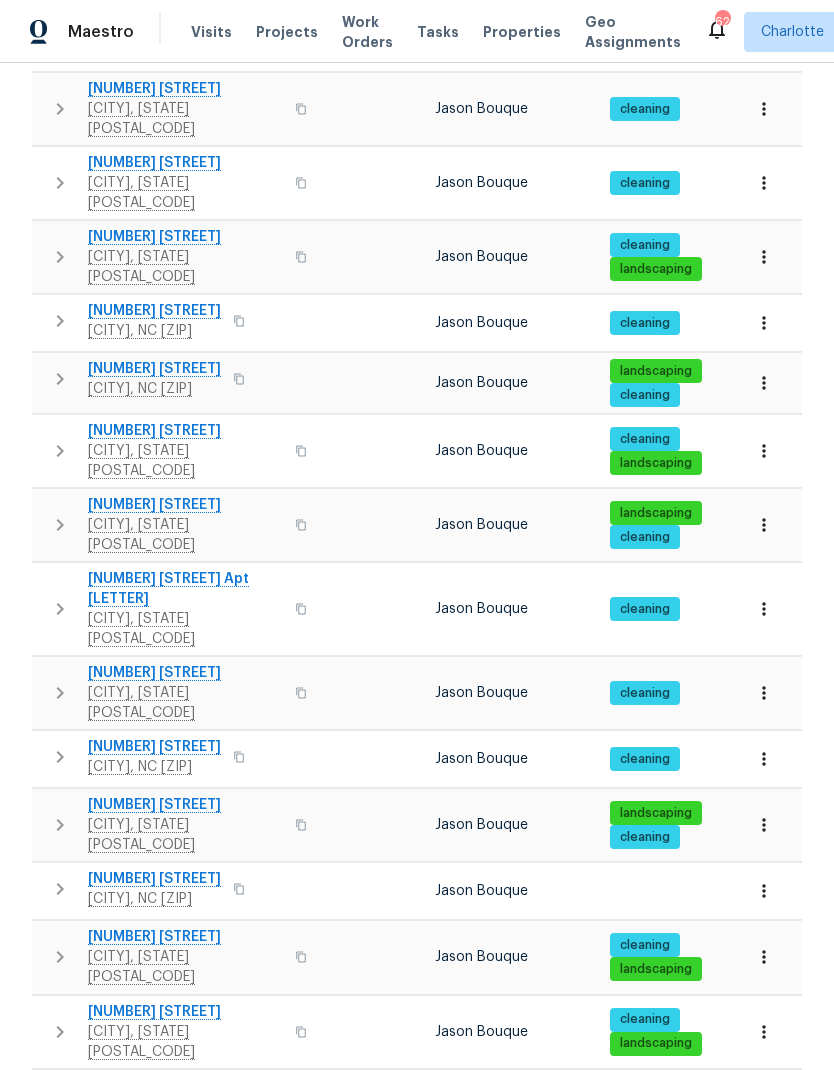 click on "[NUMBER] [STREET]" at bounding box center [154, 747] 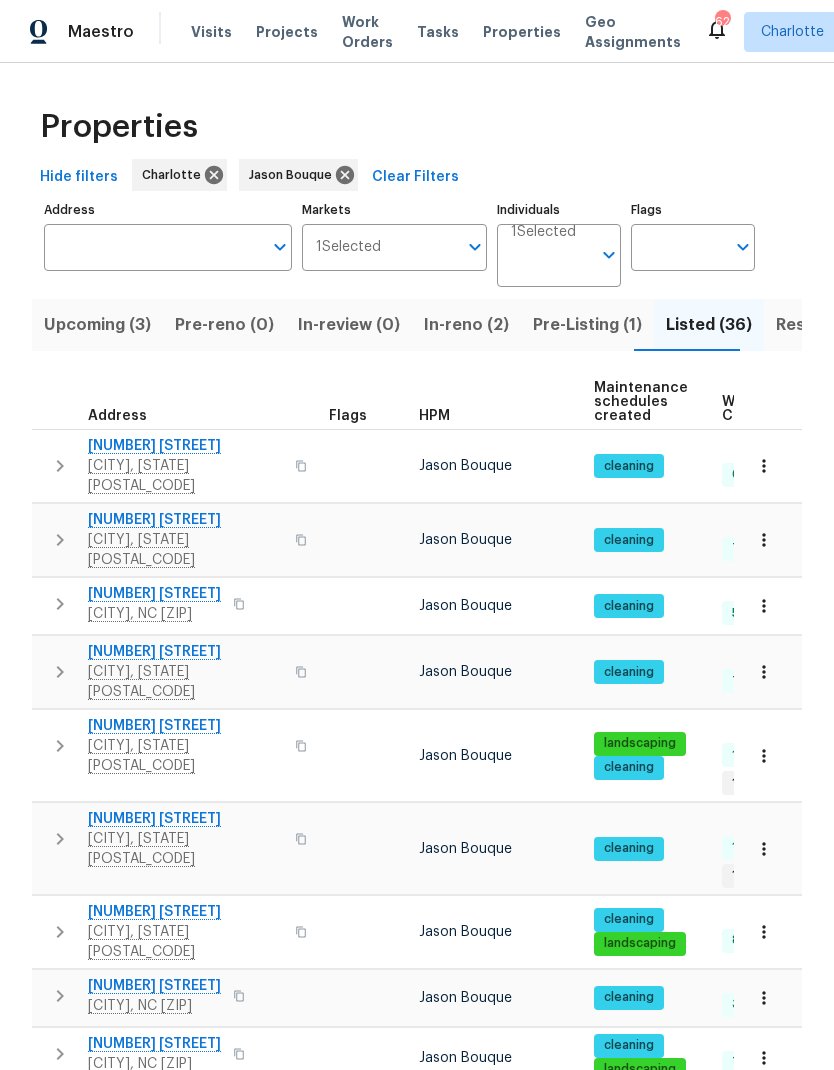 scroll, scrollTop: 0, scrollLeft: 0, axis: both 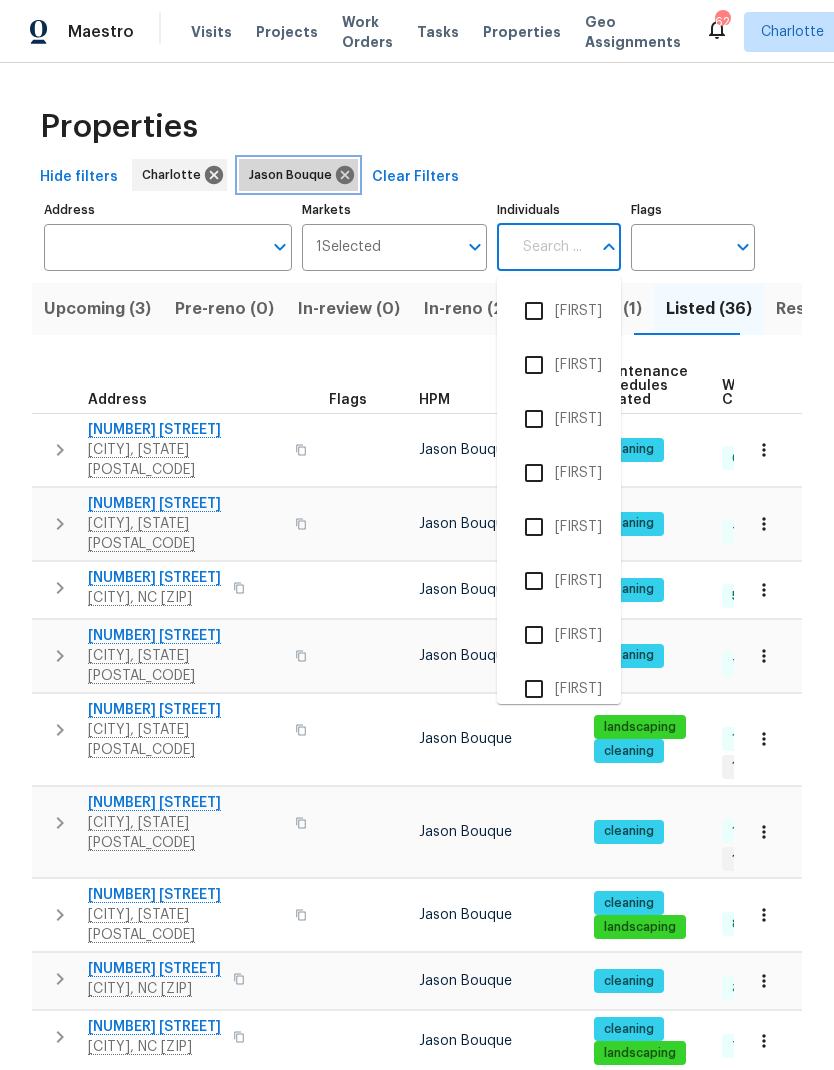 click 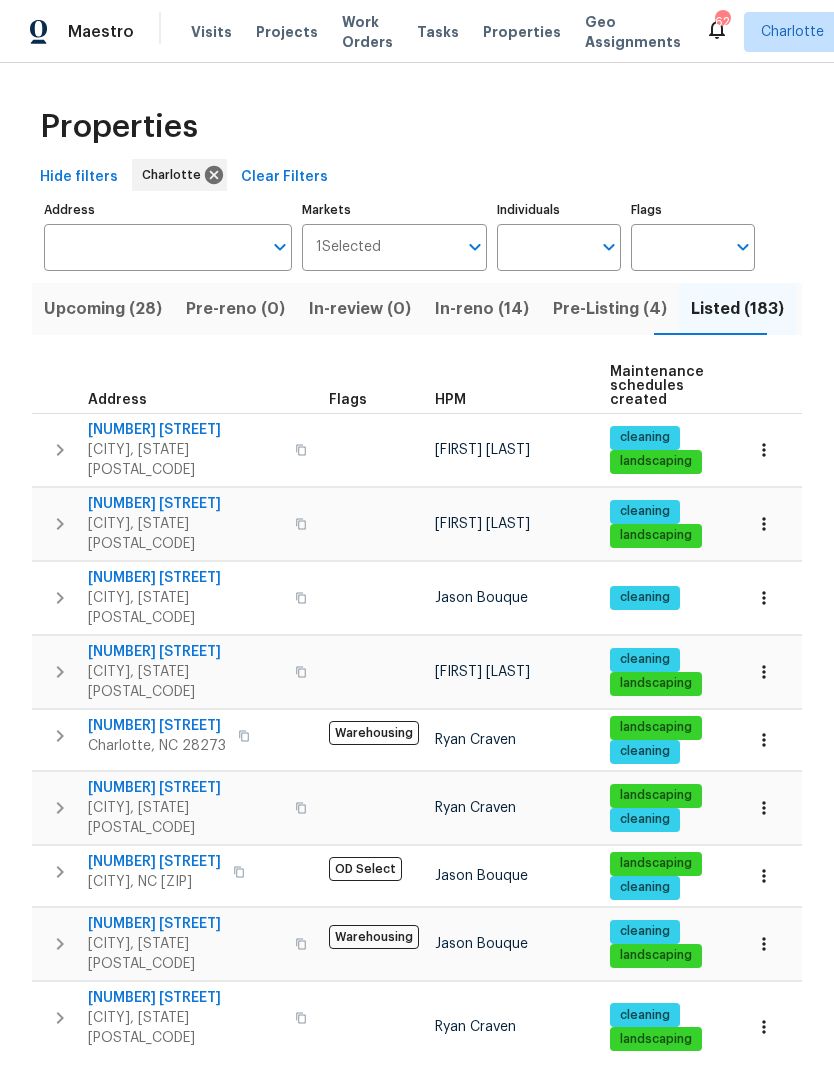 click on "Individuals" at bounding box center [544, 247] 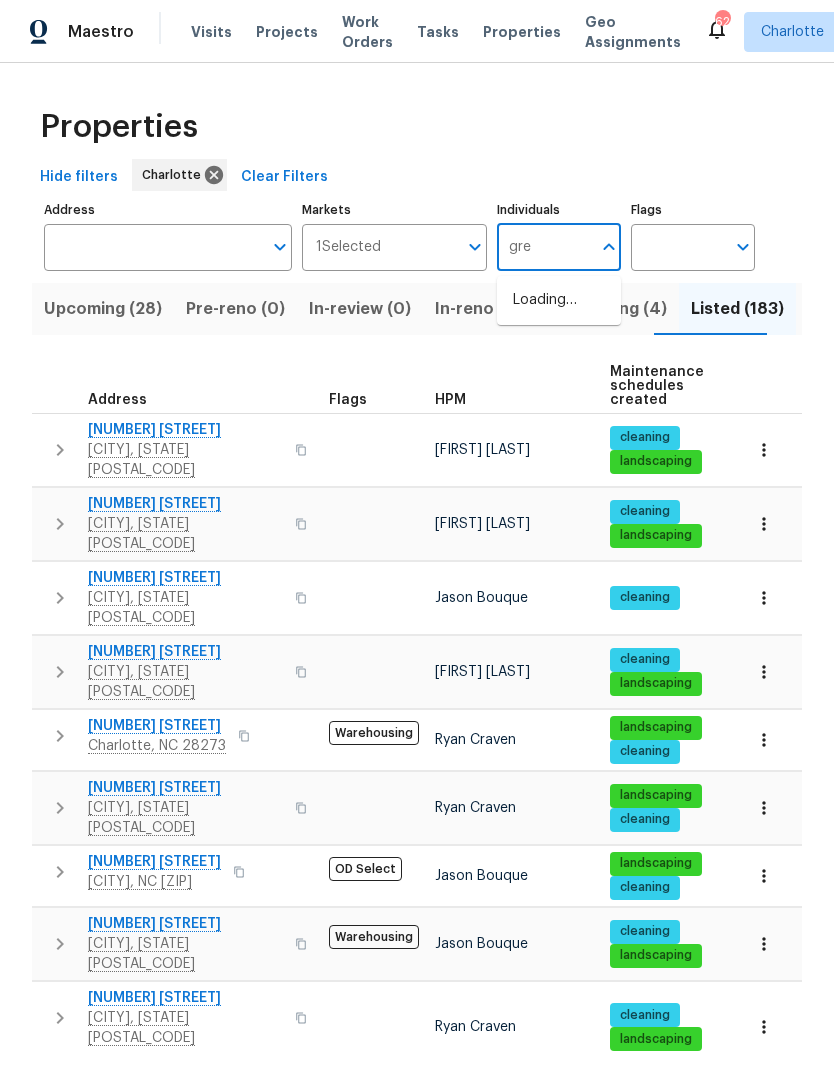 type on "[FIRST]" 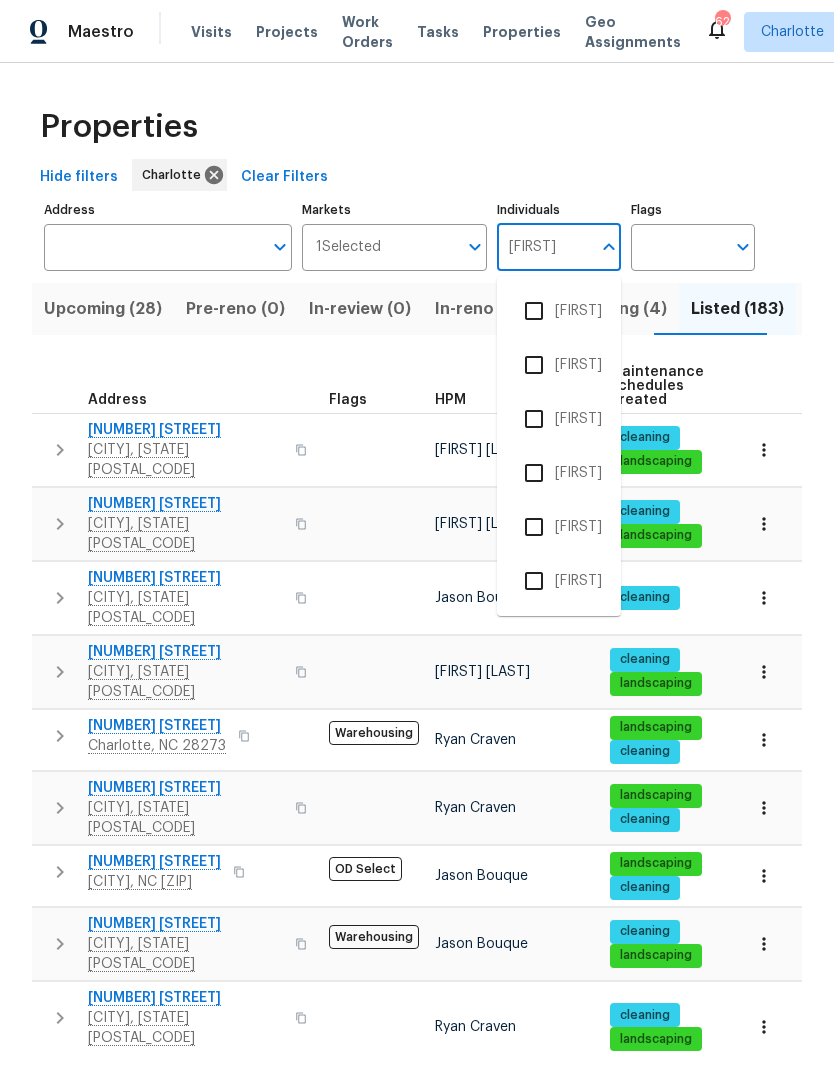 click at bounding box center [534, 473] 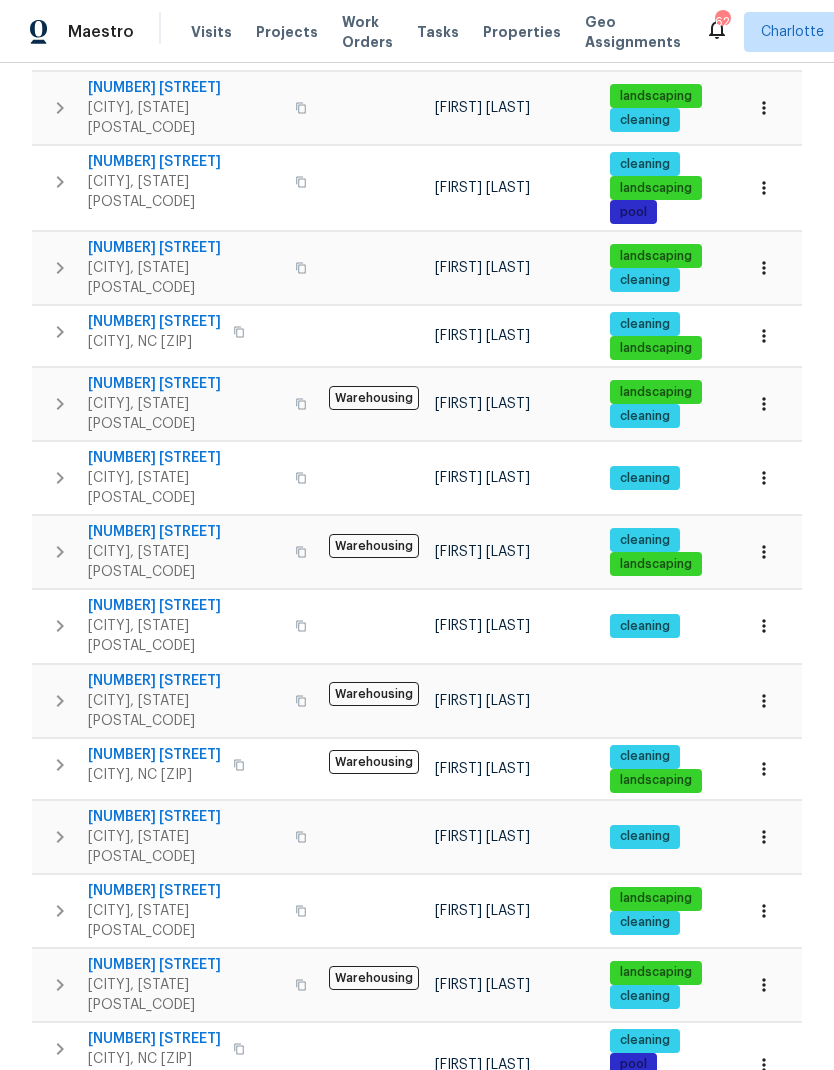 scroll, scrollTop: 567, scrollLeft: 0, axis: vertical 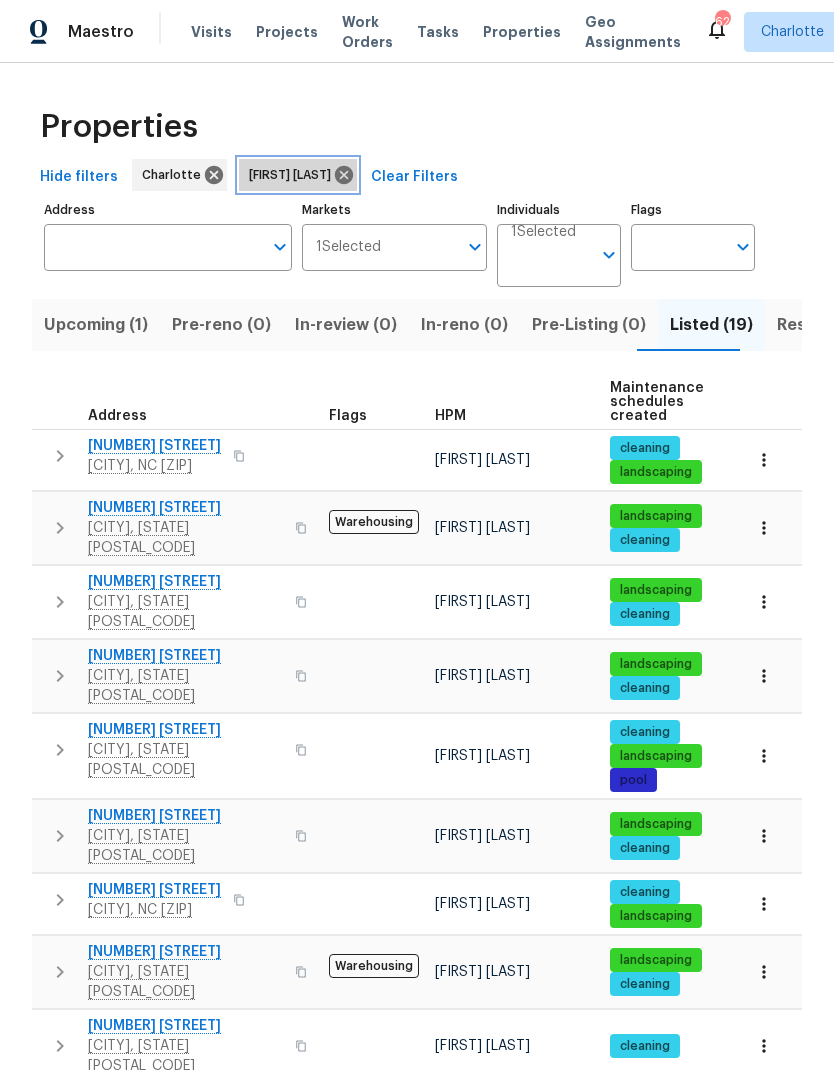 click 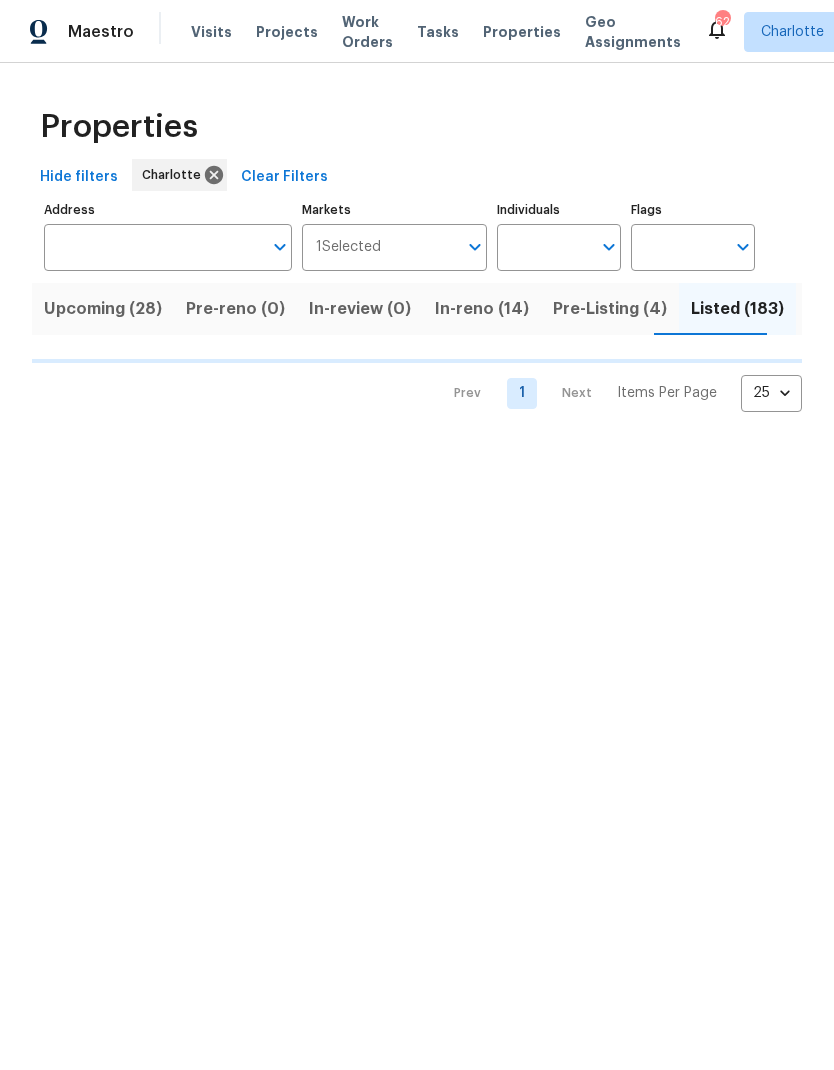 scroll, scrollTop: 0, scrollLeft: 0, axis: both 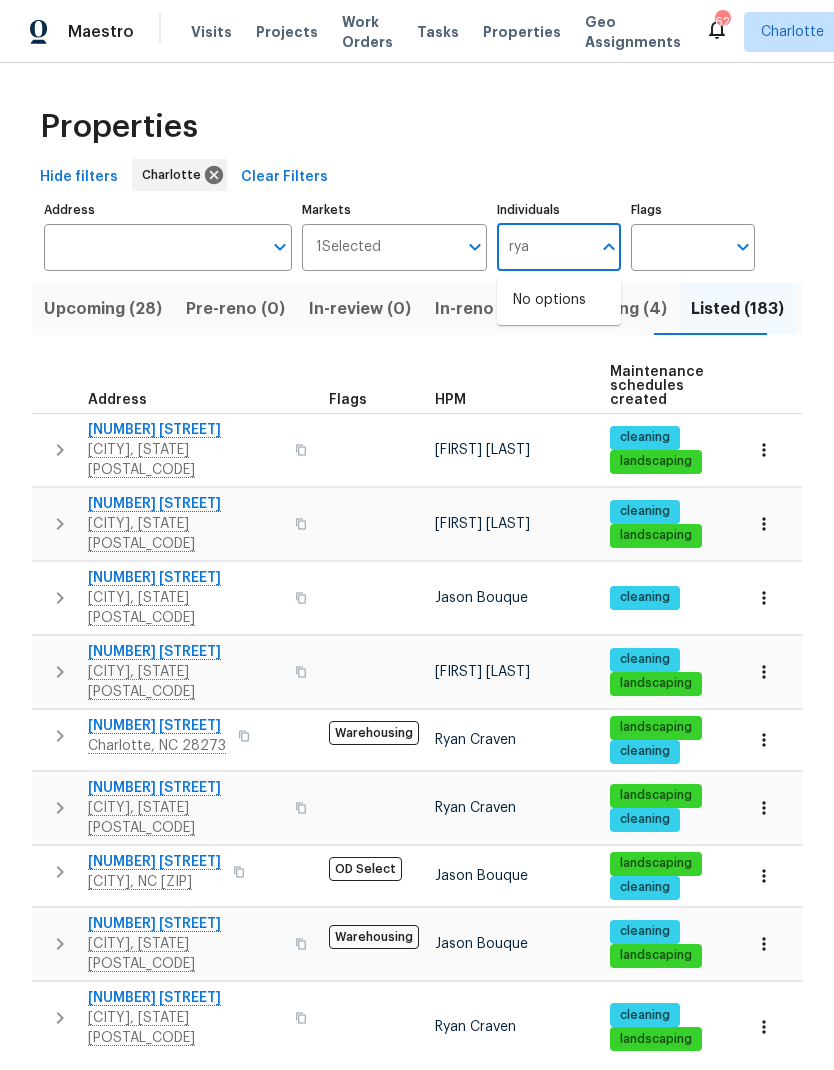 type on "[FIRST]" 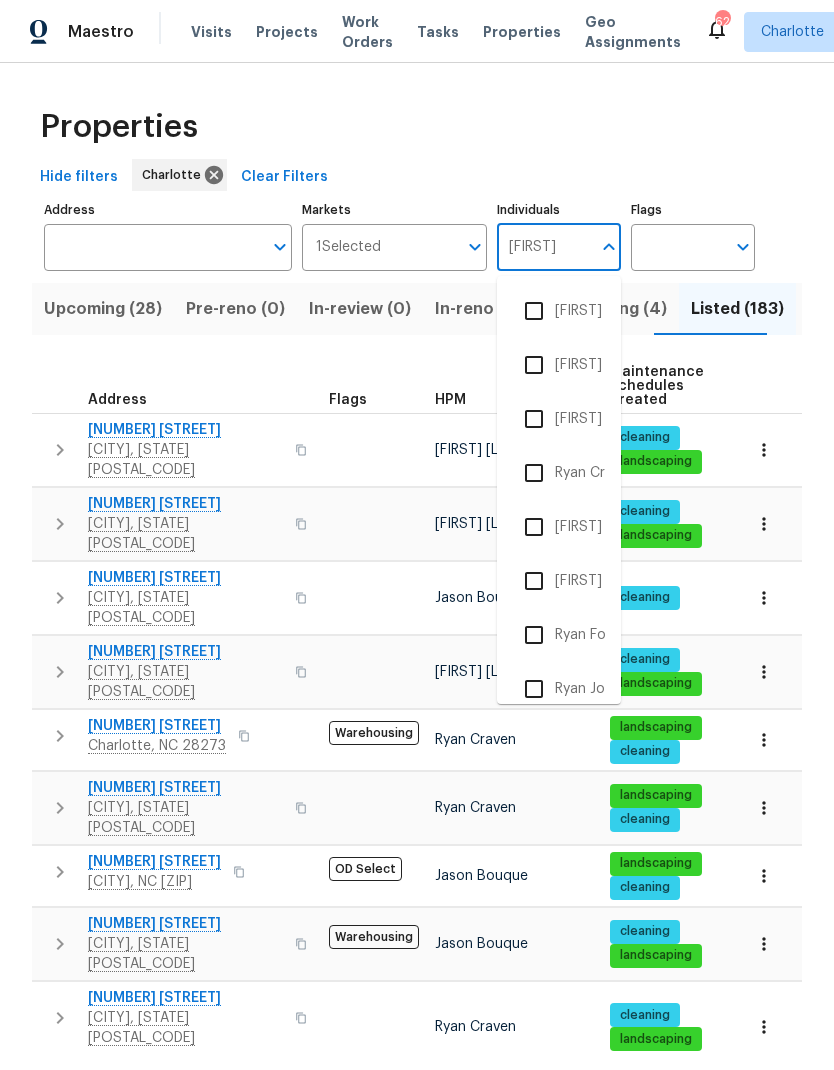 click at bounding box center [534, 473] 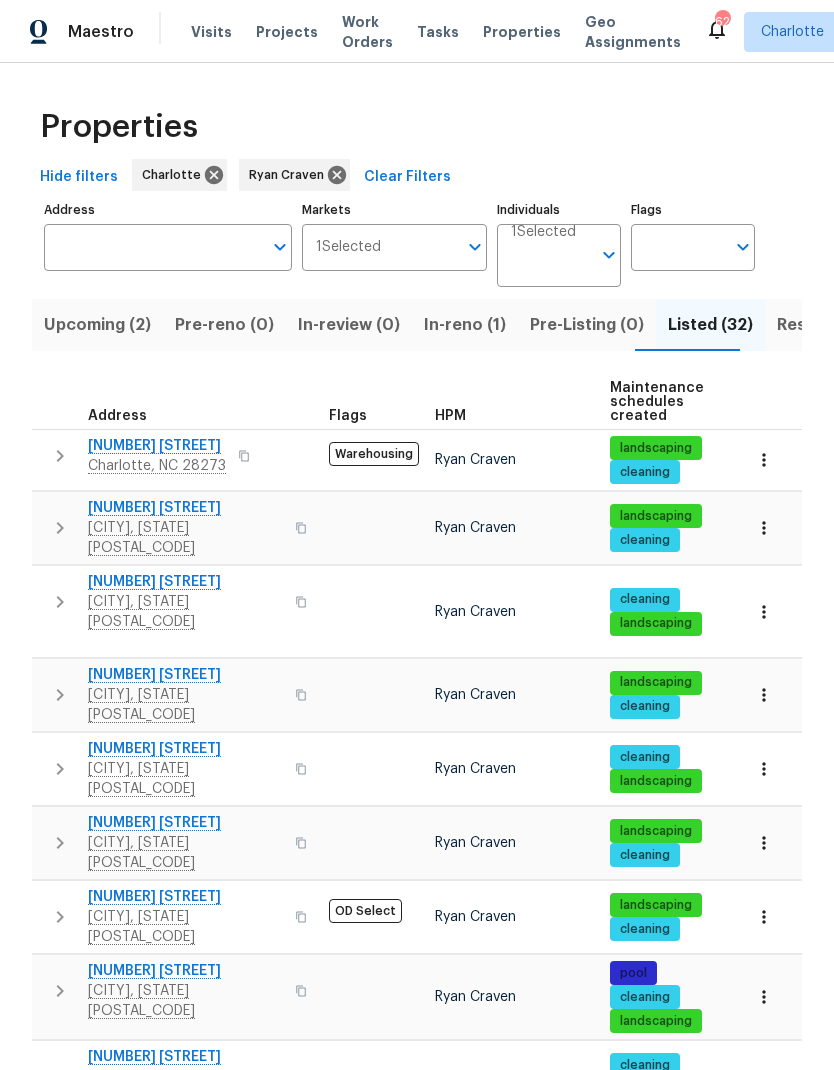 scroll, scrollTop: 0, scrollLeft: 0, axis: both 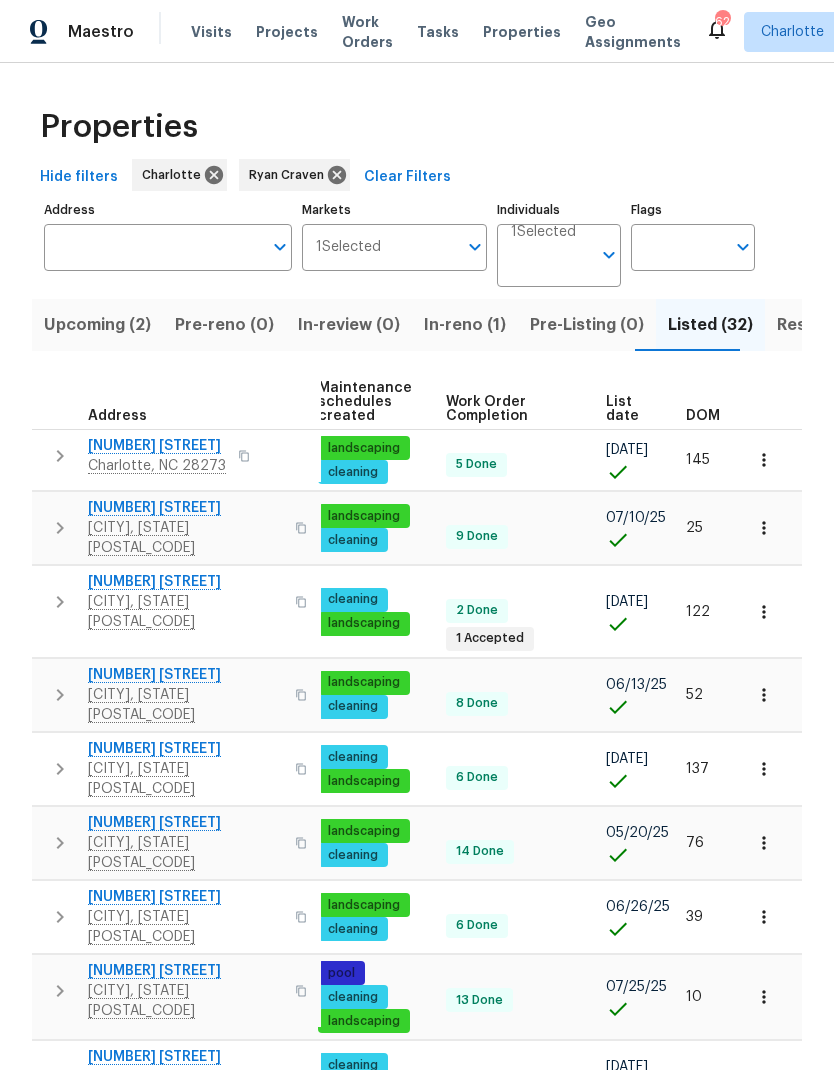 click on "DOM" at bounding box center [703, 416] 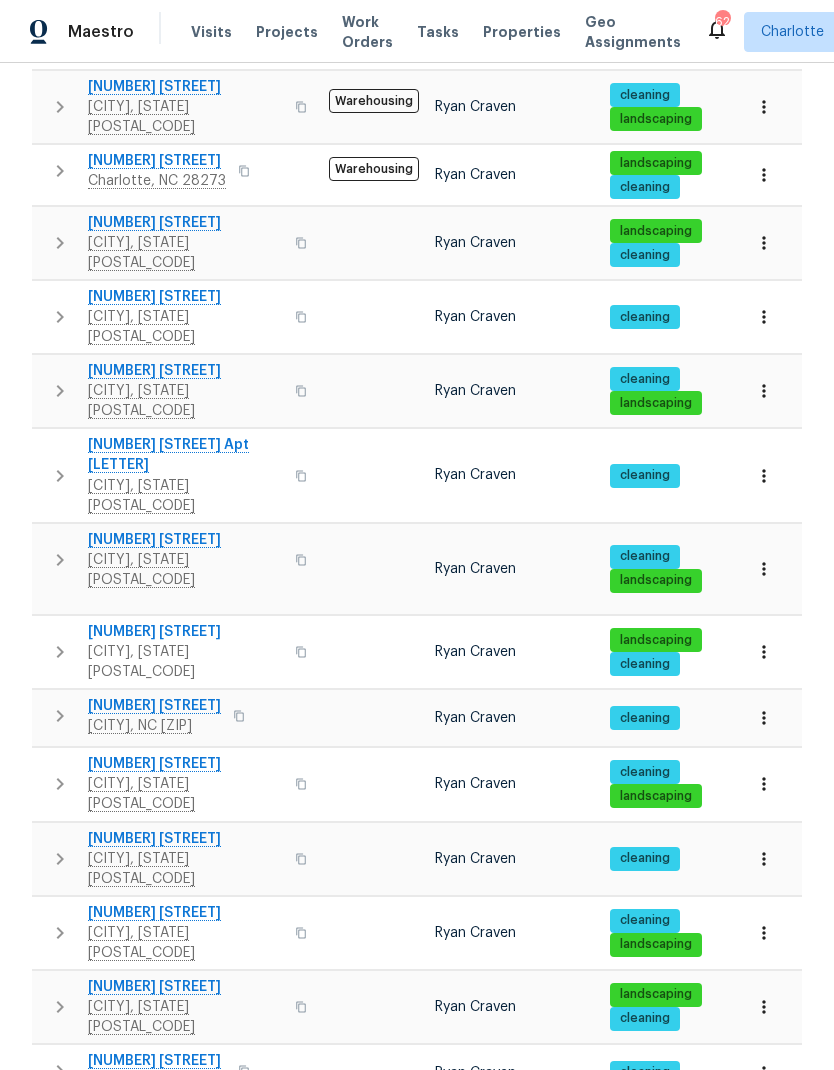 scroll, scrollTop: 895, scrollLeft: 0, axis: vertical 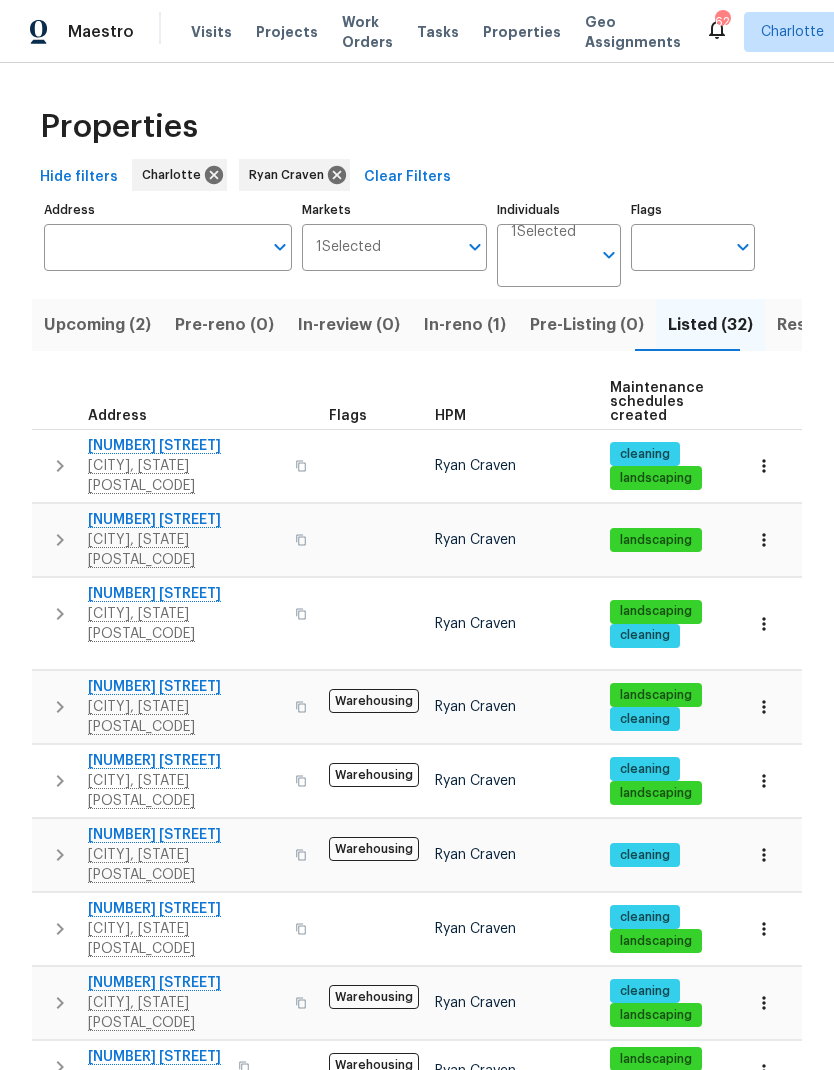 click on "In-reno (1)" at bounding box center [465, 325] 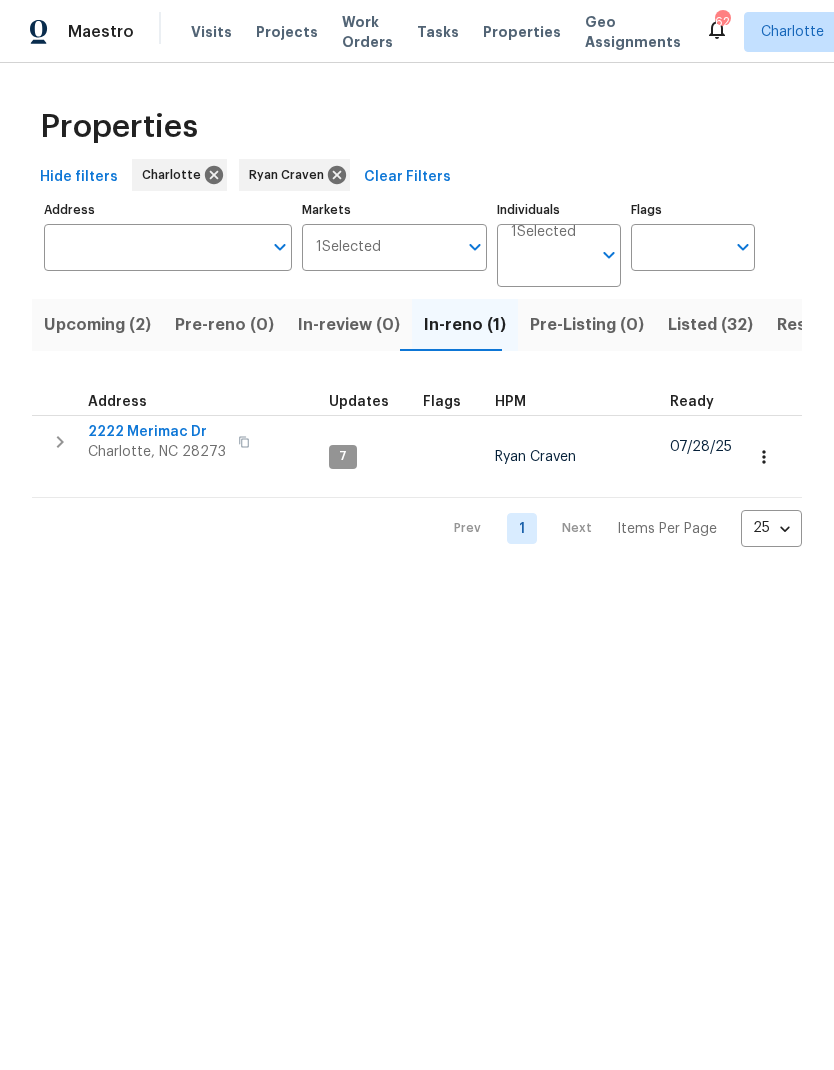 scroll, scrollTop: 0, scrollLeft: 0, axis: both 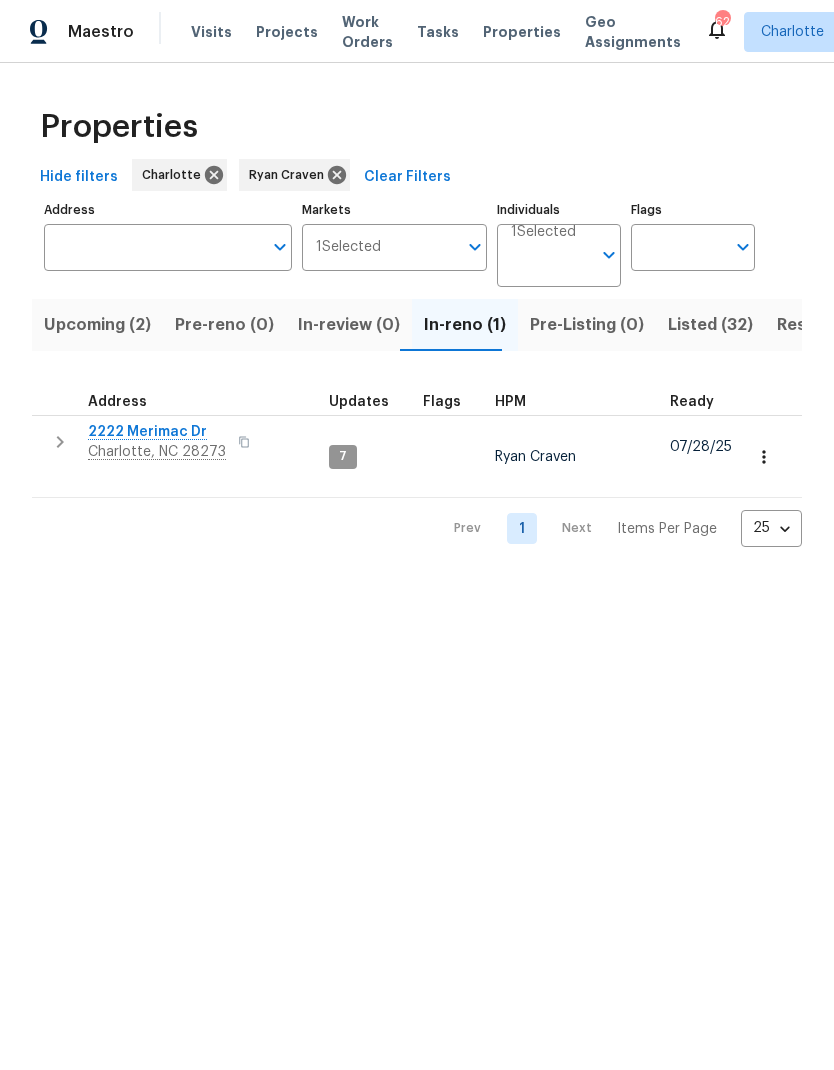 click on "Listed (32)" at bounding box center [710, 325] 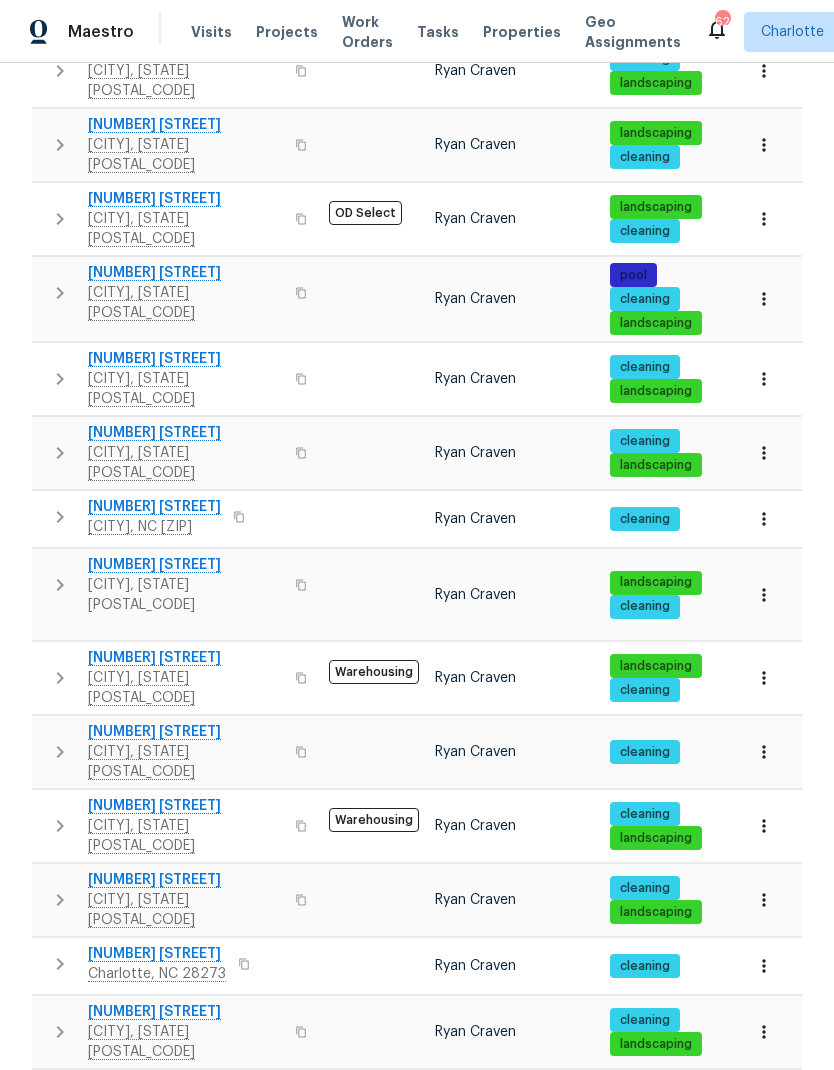 scroll, scrollTop: 710, scrollLeft: 0, axis: vertical 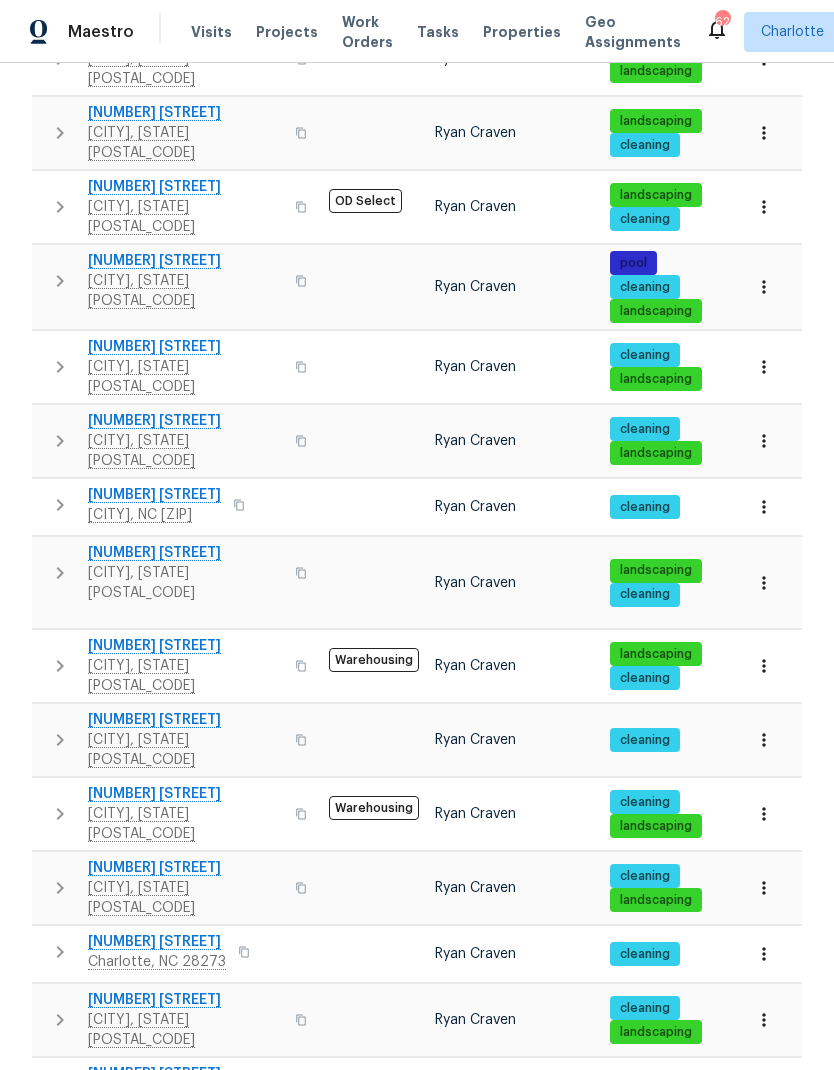 click on "[CITY], [STATE] [POSTAL_CODE]" at bounding box center [185, 676] 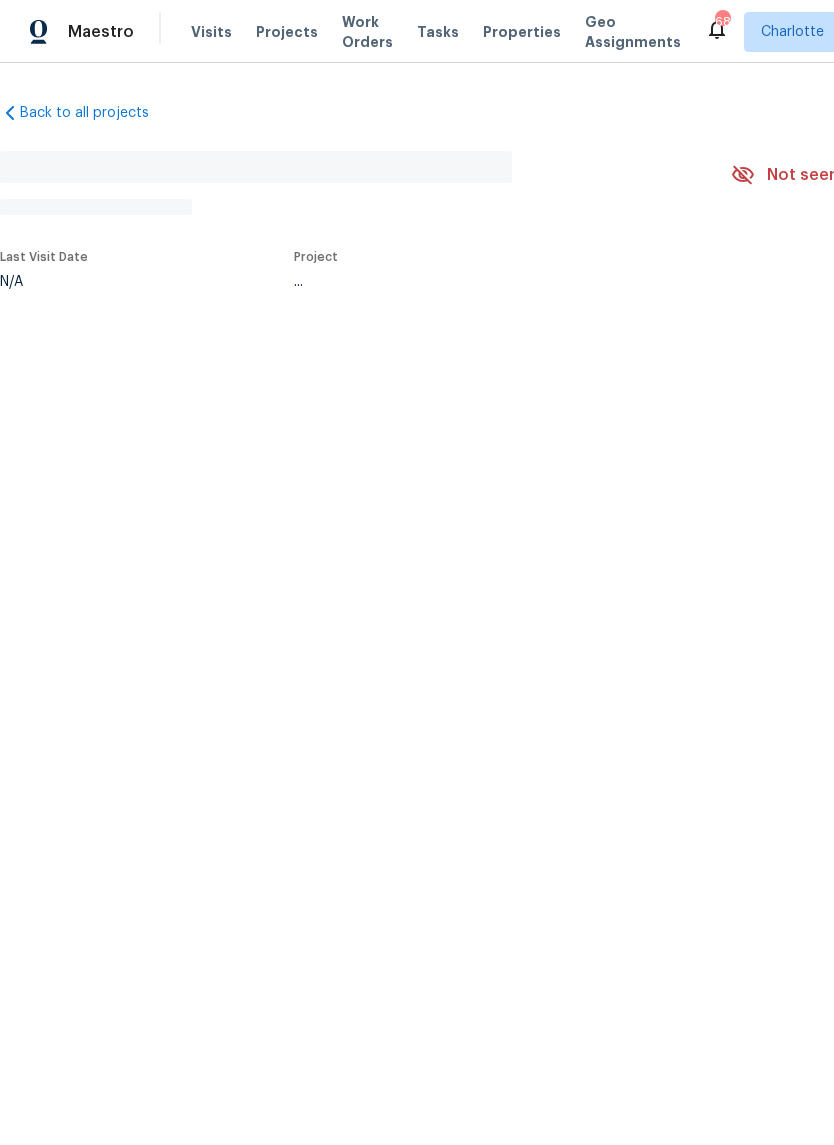 scroll, scrollTop: 0, scrollLeft: 0, axis: both 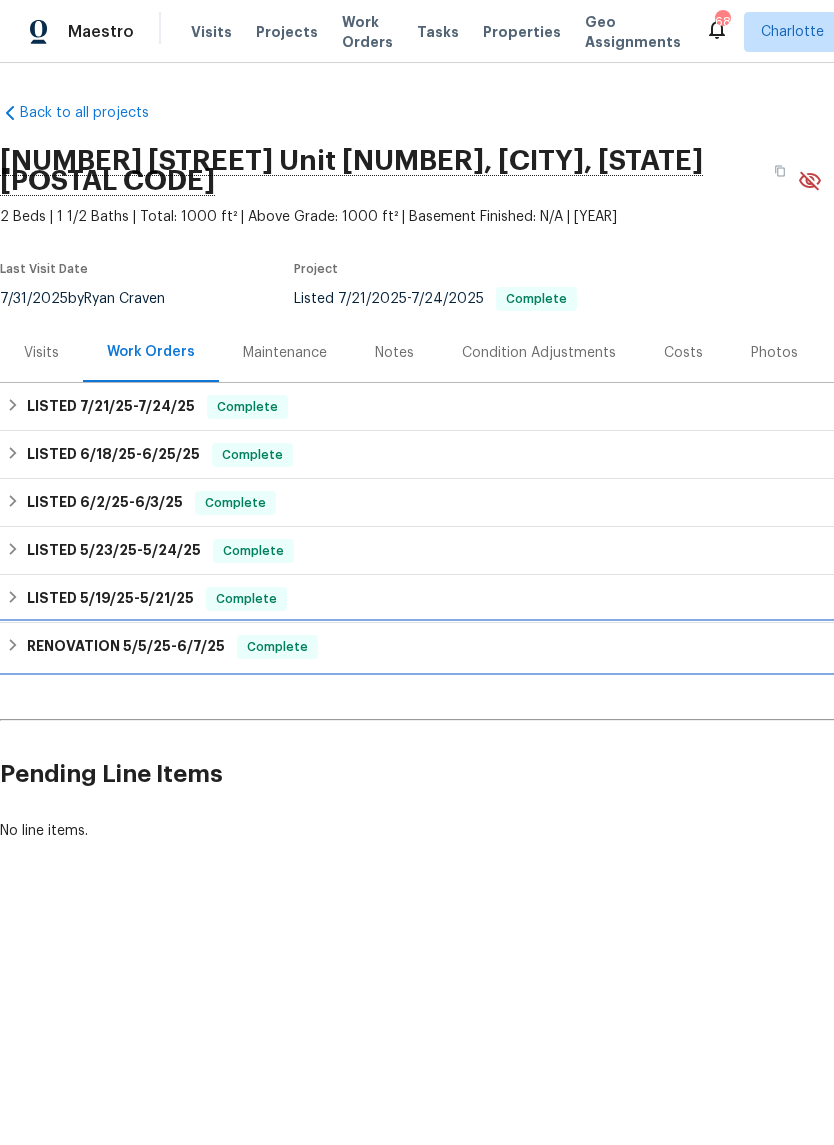 click on "RENOVATION   [DATE]  -  [DATE]" at bounding box center (126, 647) 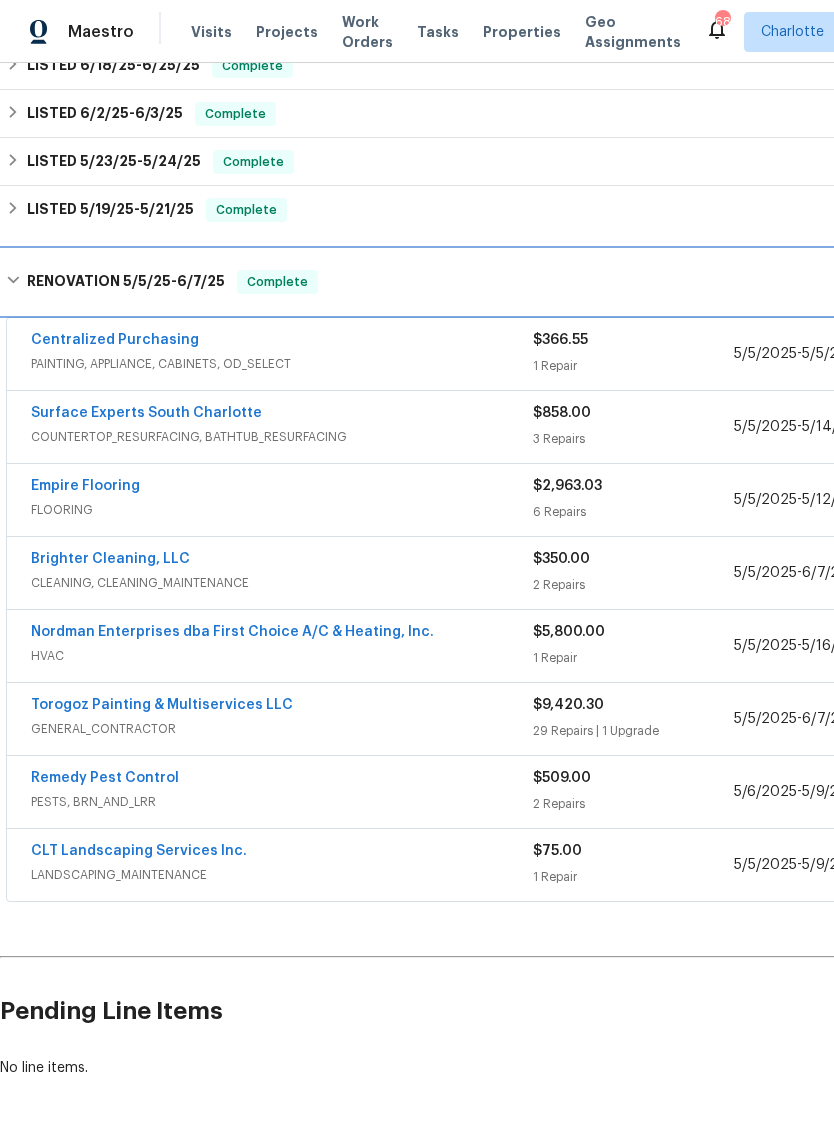 scroll, scrollTop: 388, scrollLeft: 0, axis: vertical 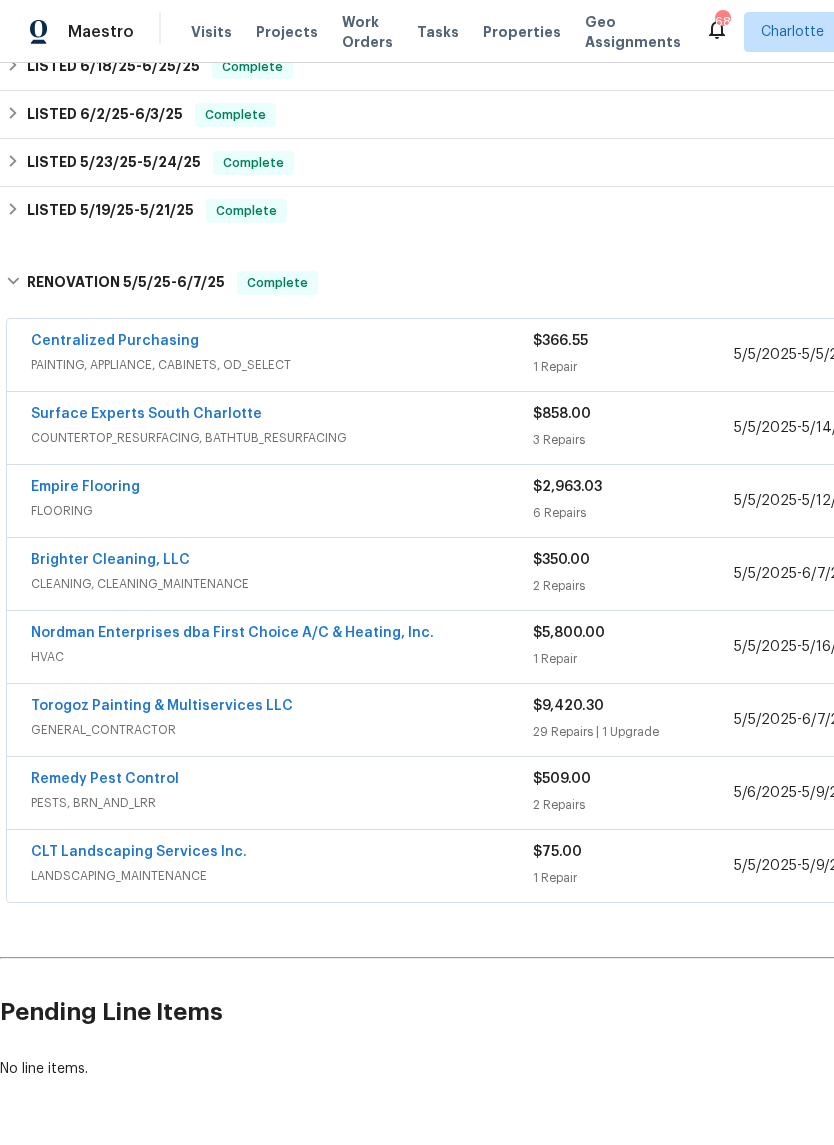 click on "Nordman Enterprises dba First Choice A/C & Heating, Inc." at bounding box center [232, 633] 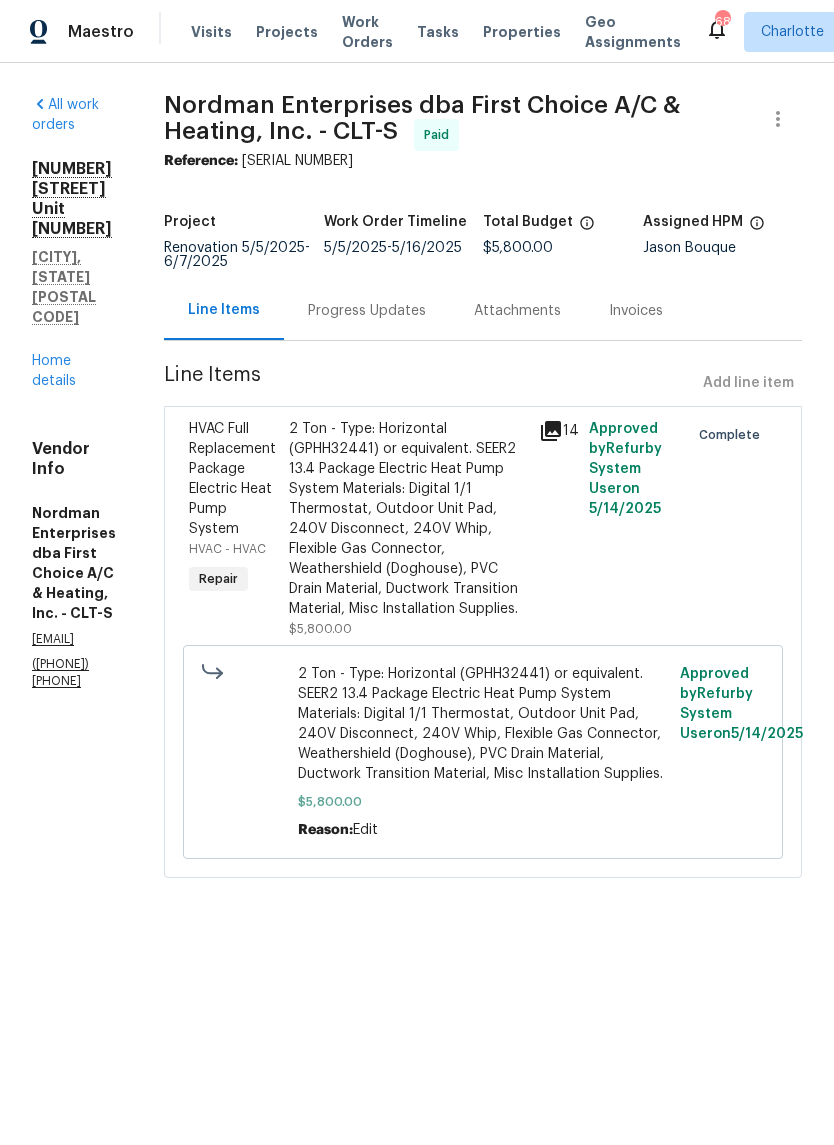 click on "Progress Updates" at bounding box center (367, 311) 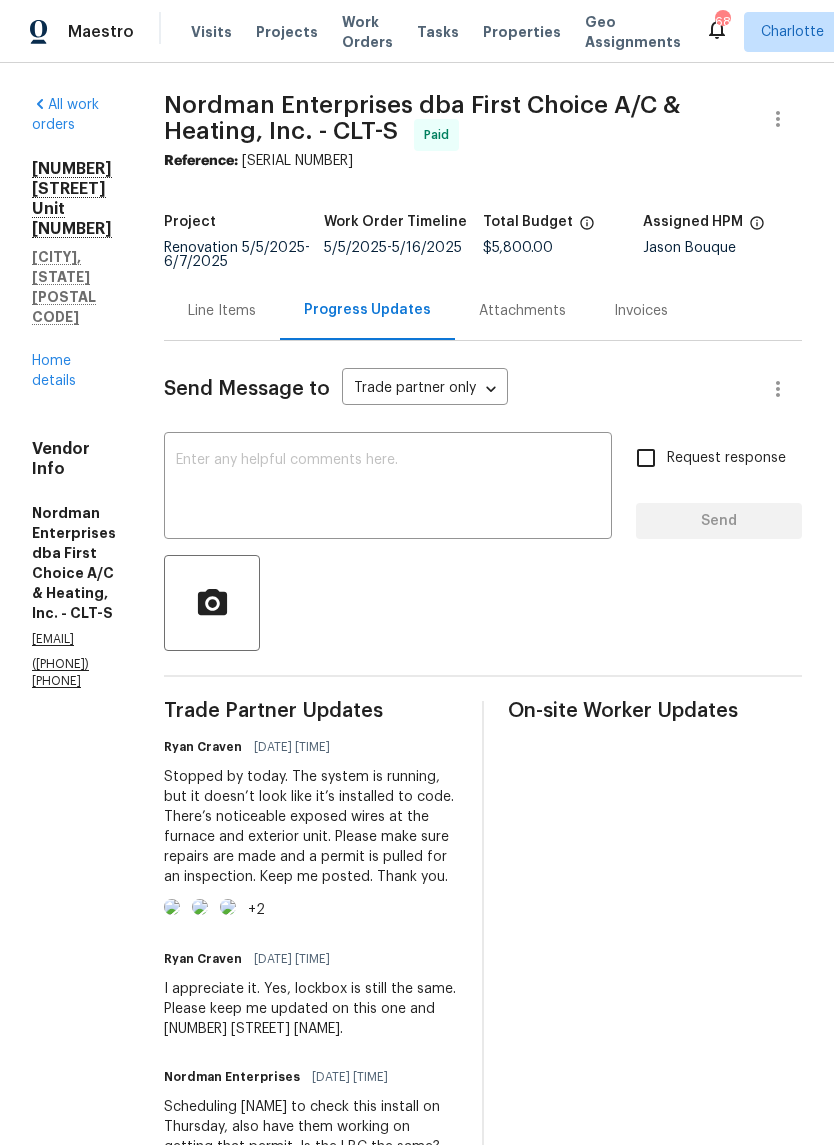 scroll, scrollTop: 0, scrollLeft: 0, axis: both 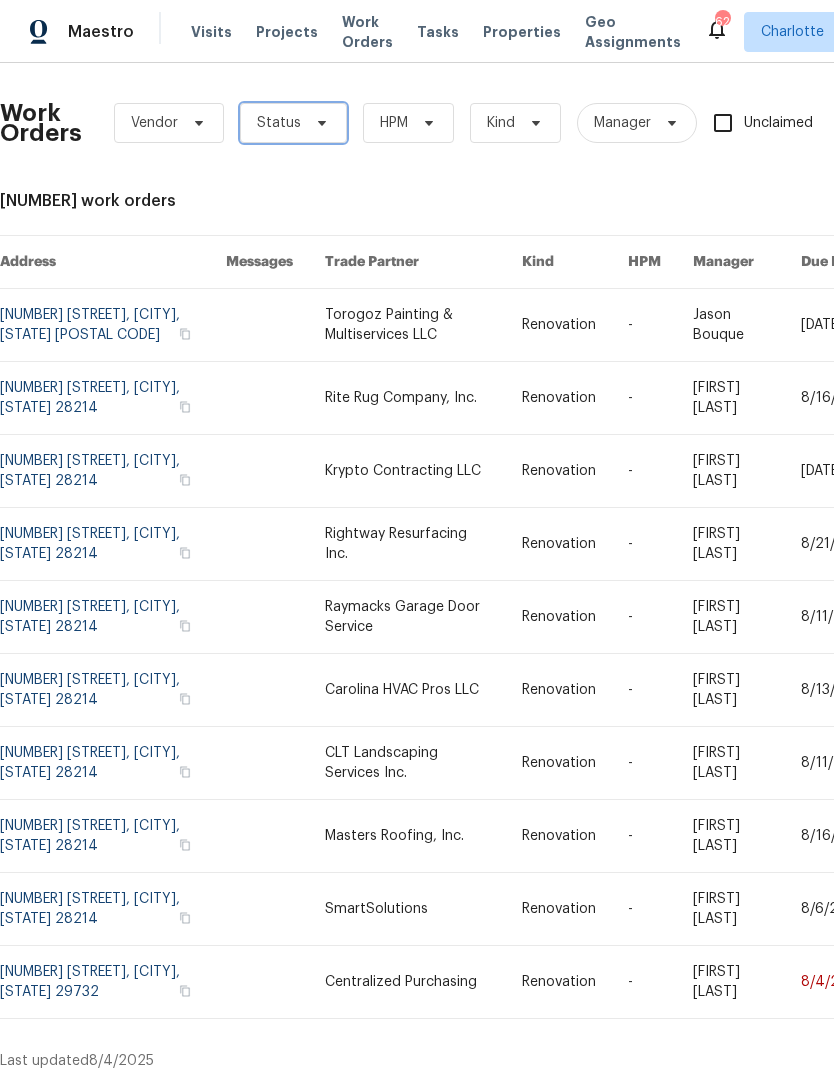 click 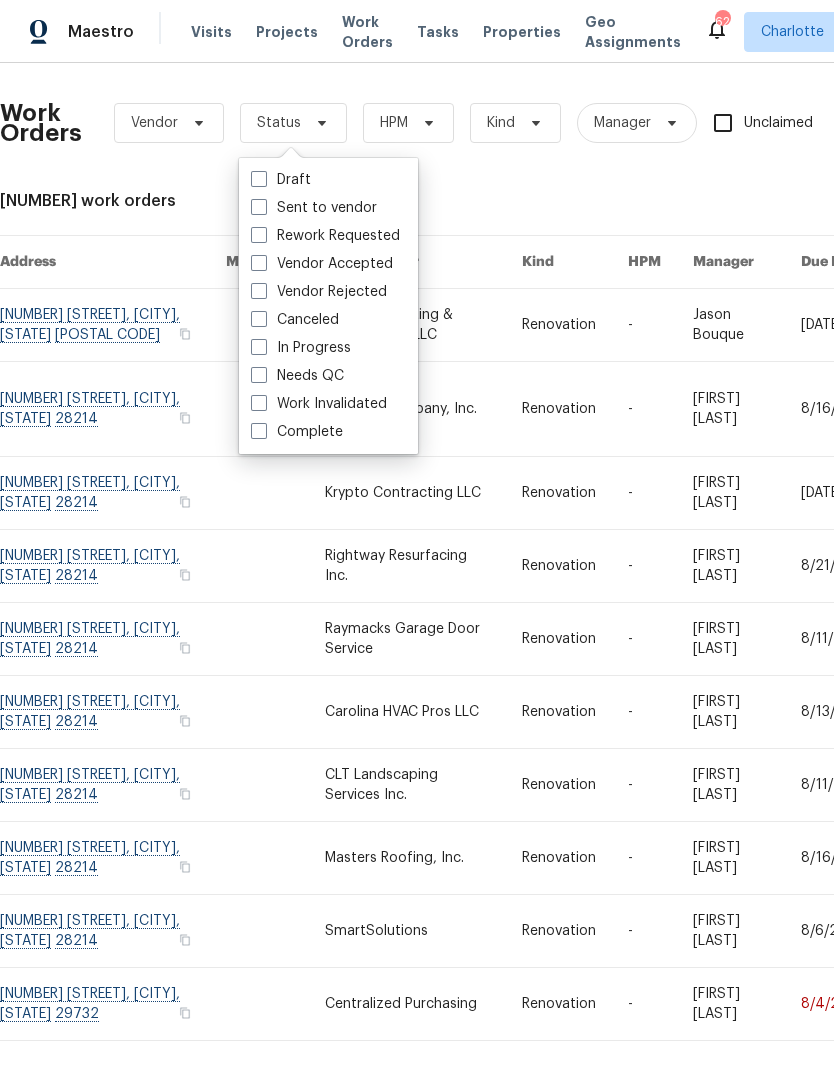 click on "Needs QC" at bounding box center [297, 376] 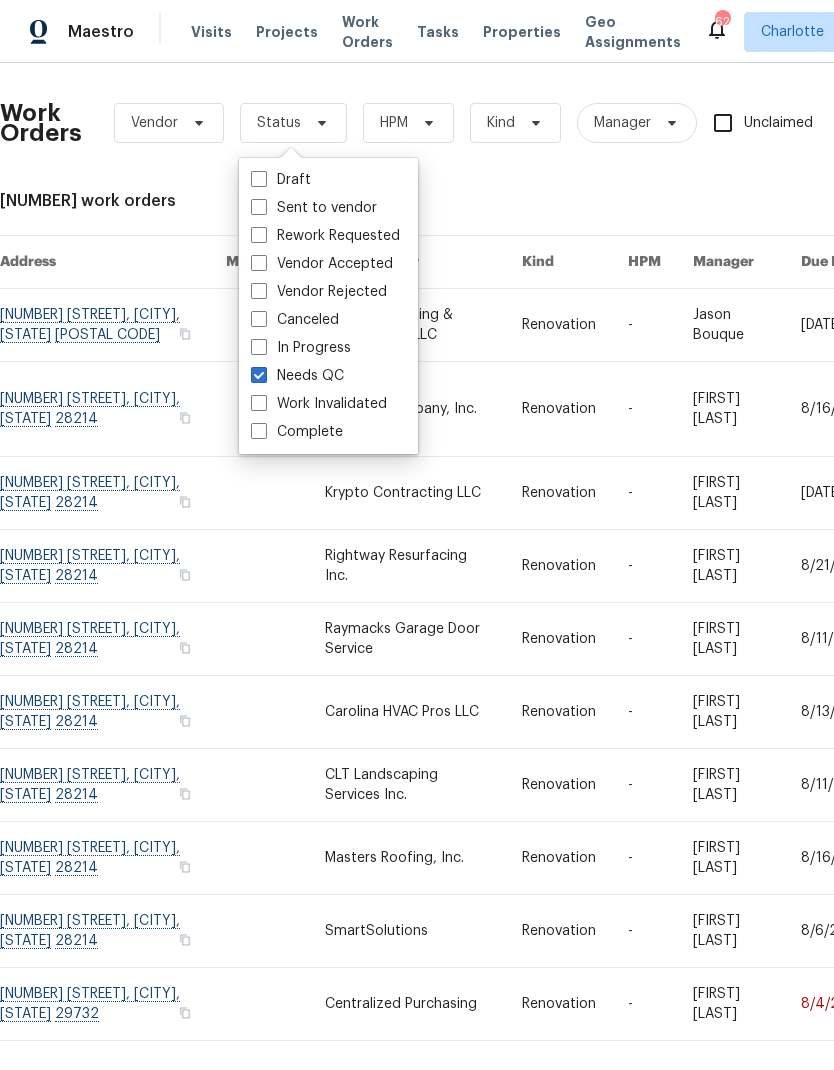 checkbox on "true" 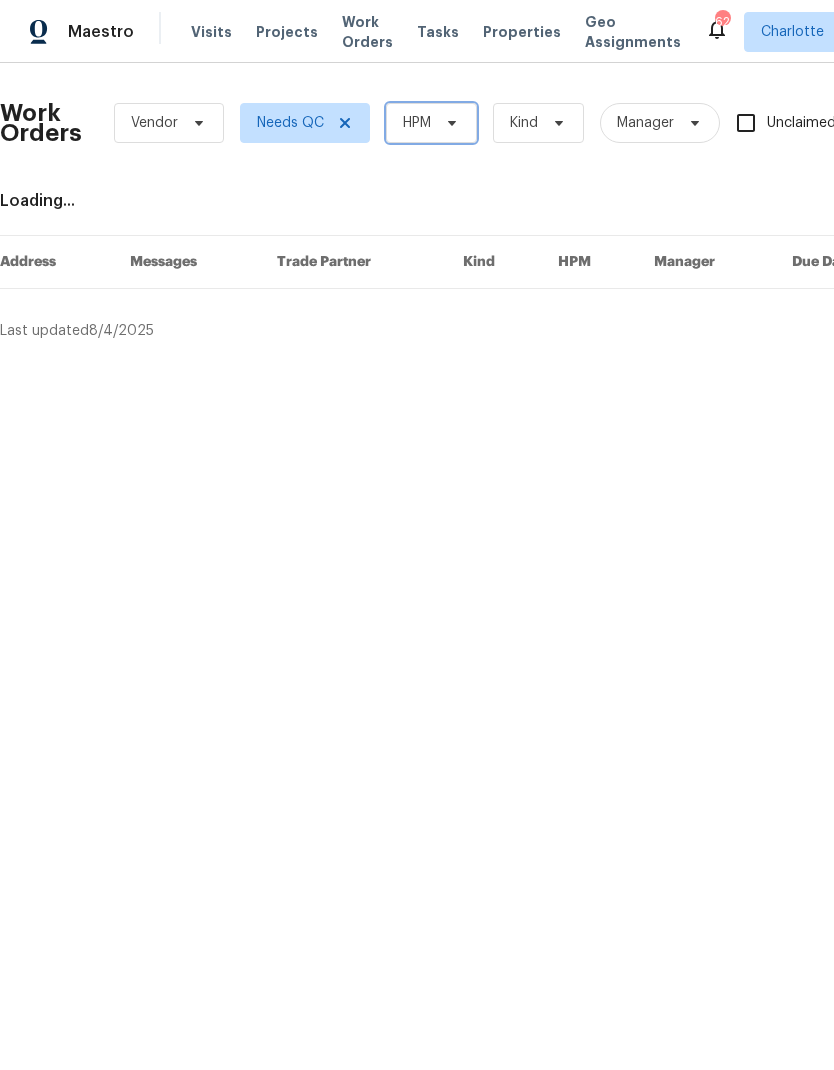 click 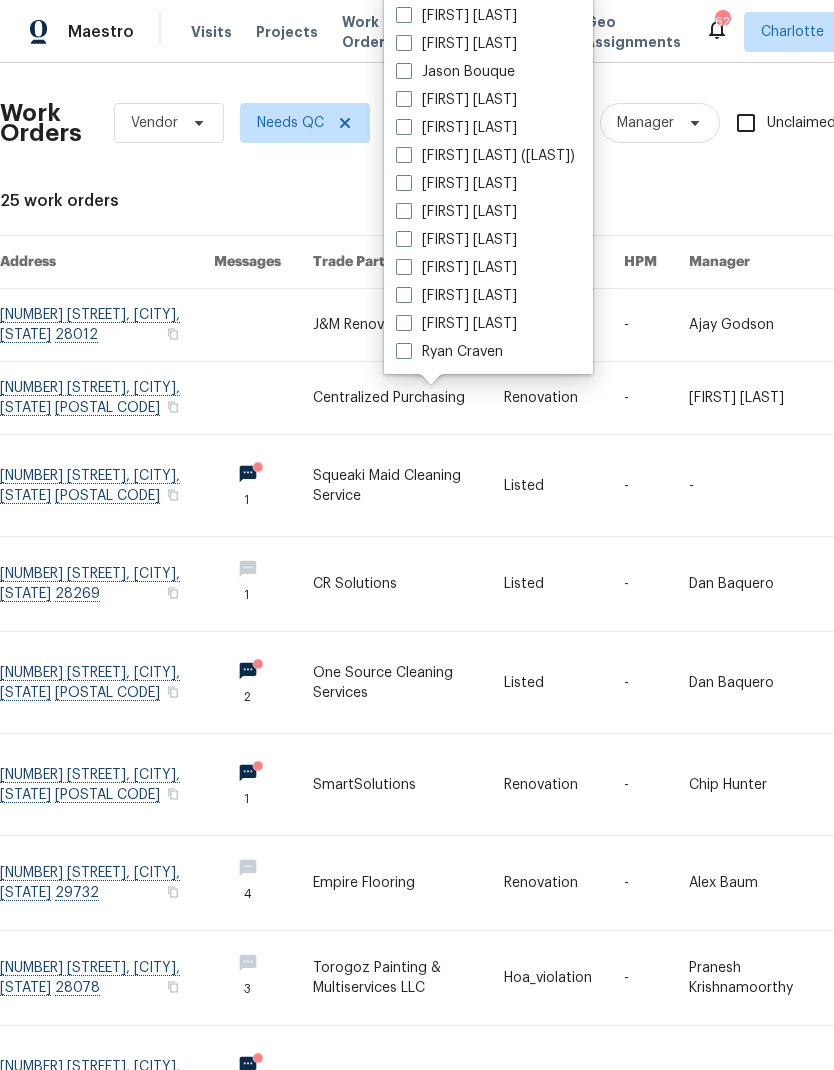 scroll, scrollTop: 248, scrollLeft: 0, axis: vertical 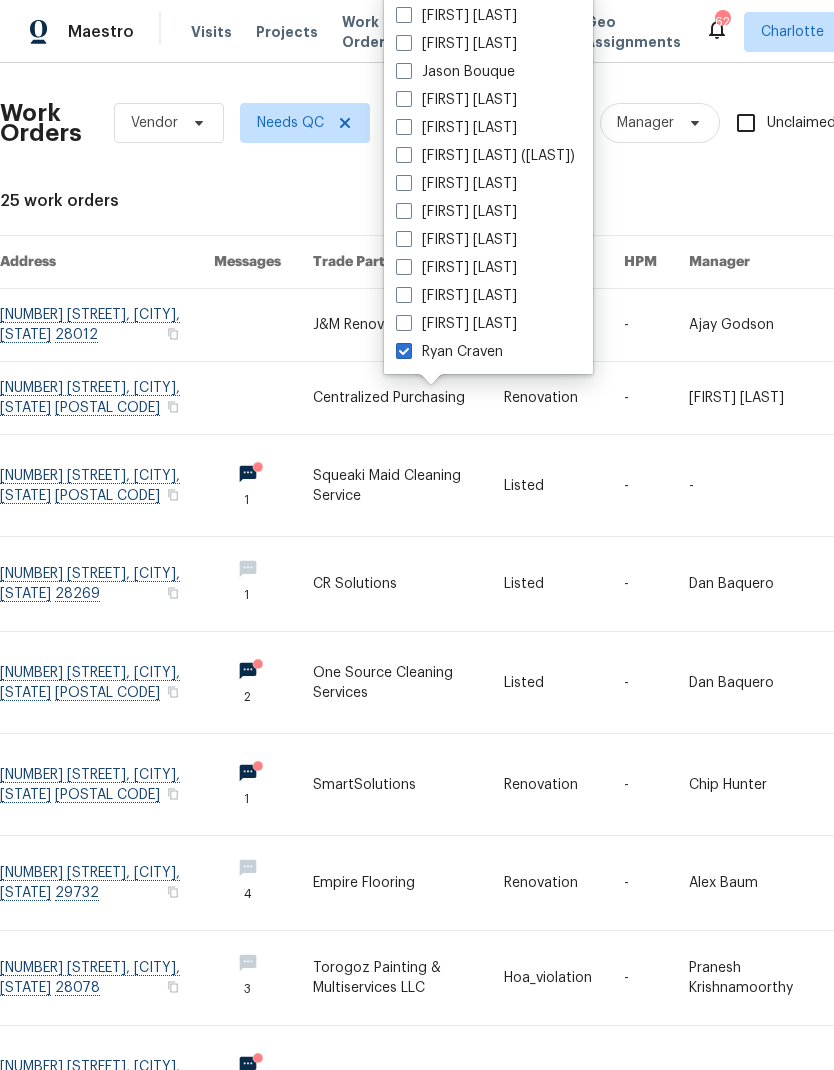 checkbox on "true" 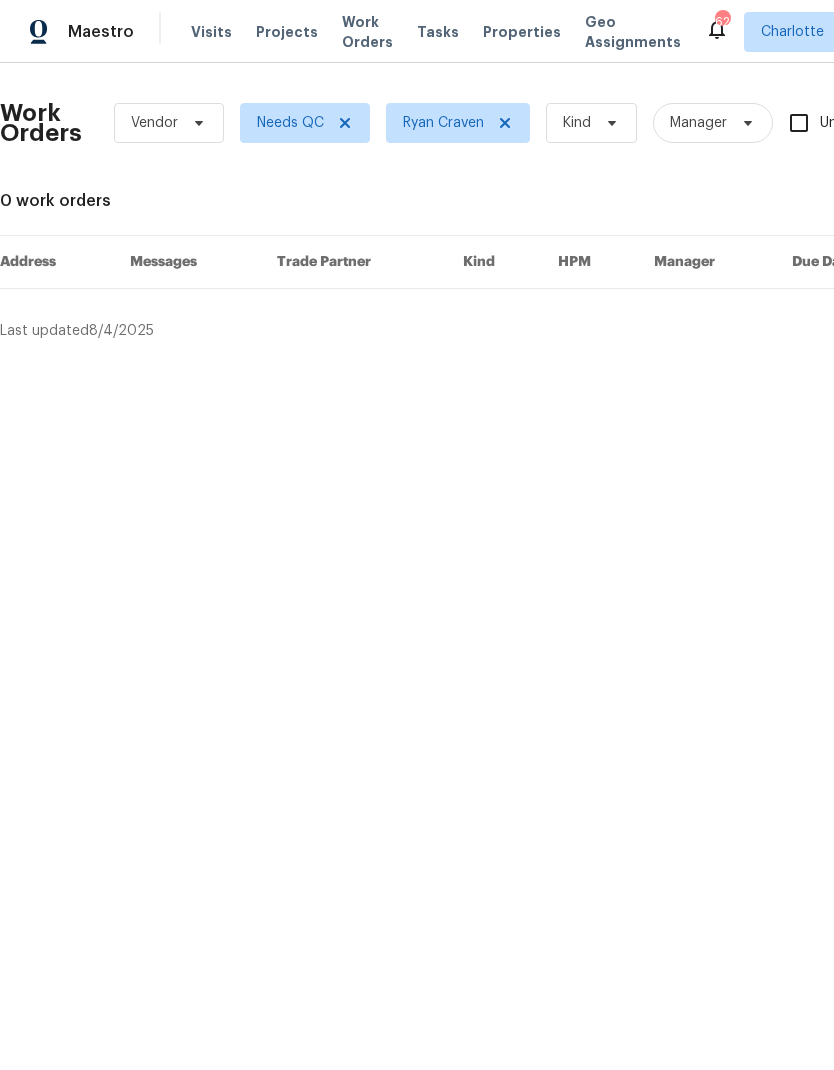 click on "Maestro" at bounding box center [101, 32] 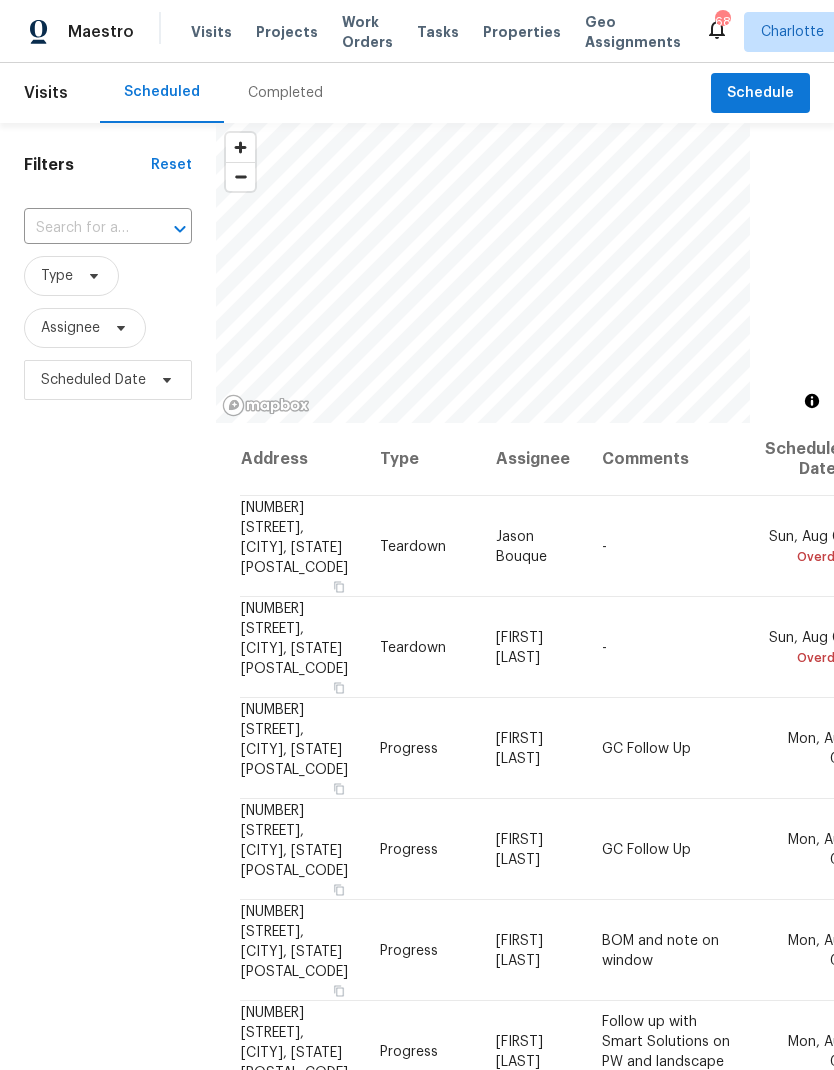 scroll, scrollTop: 0, scrollLeft: 0, axis: both 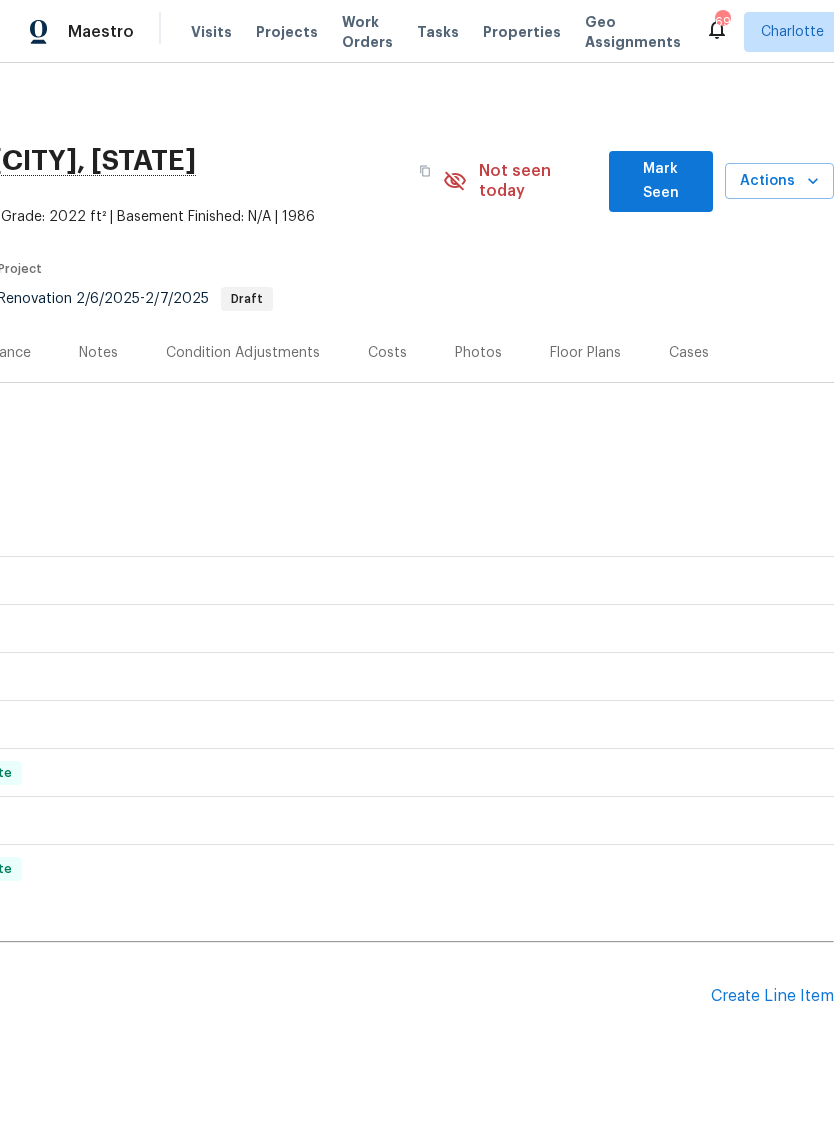 click on "Create Line Item" at bounding box center (772, 996) 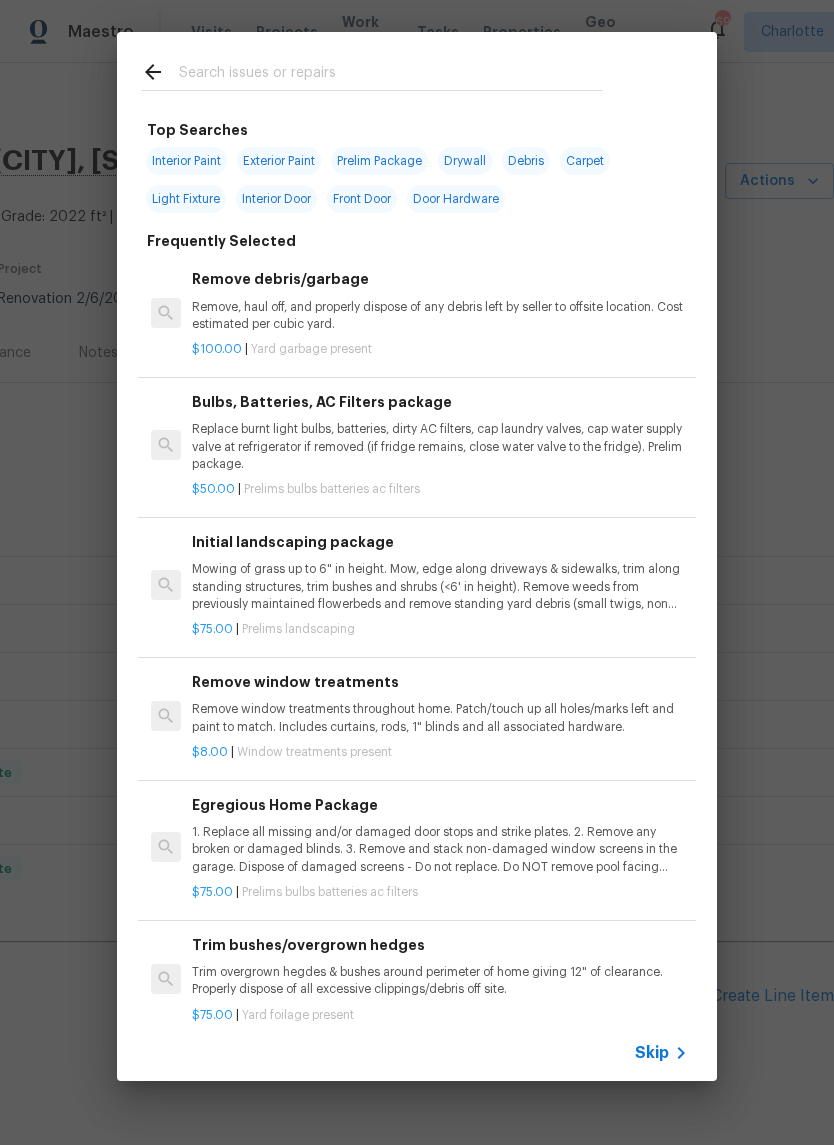 click at bounding box center (372, 71) 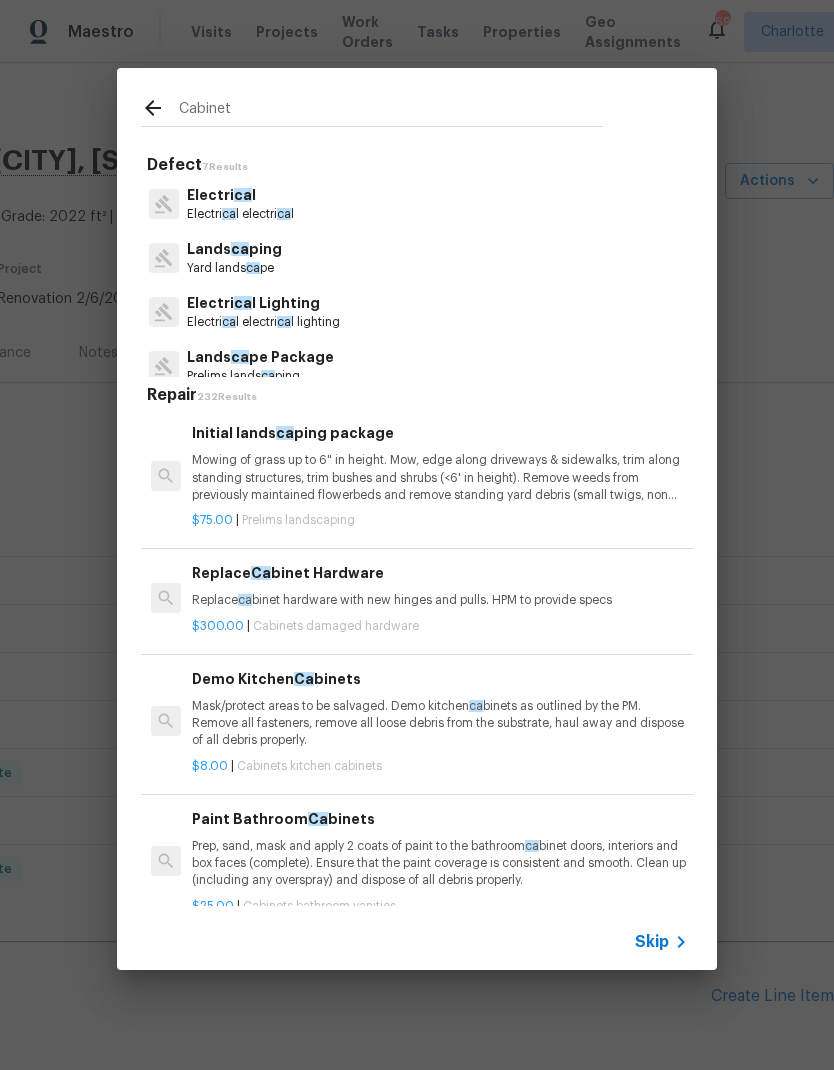 type on "Cabinets" 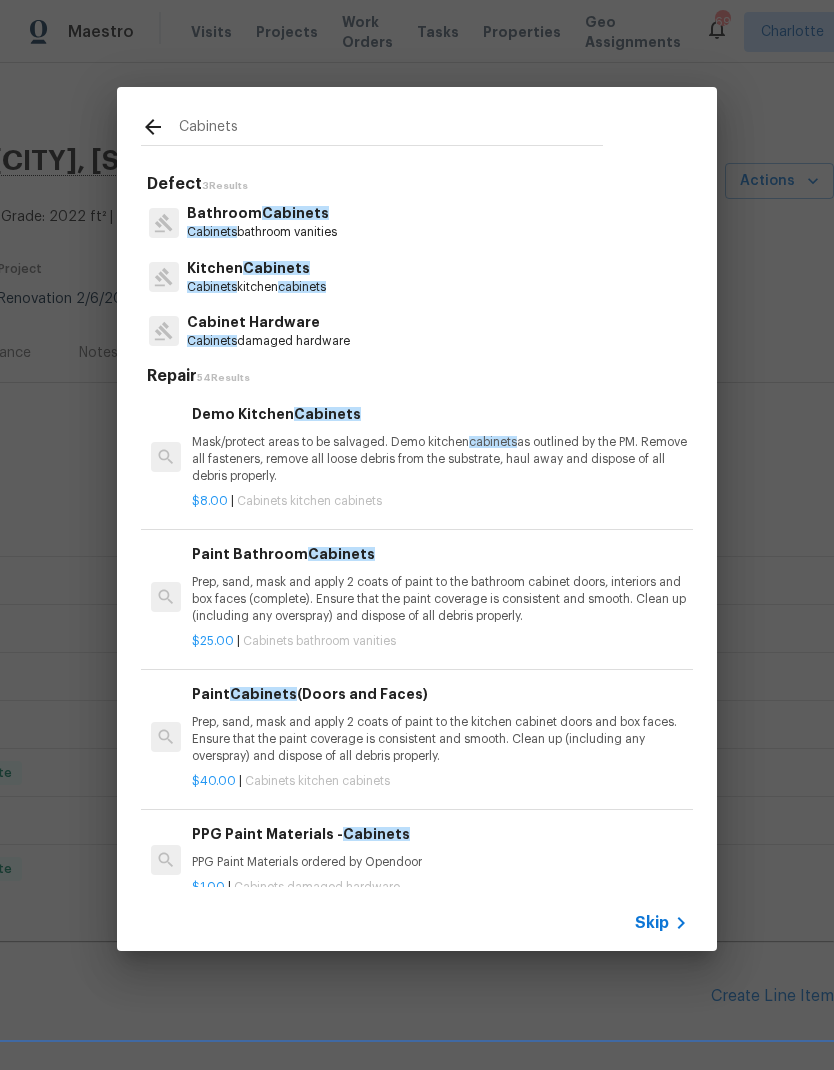 click on "Kitchen  Cabinets" at bounding box center [256, 268] 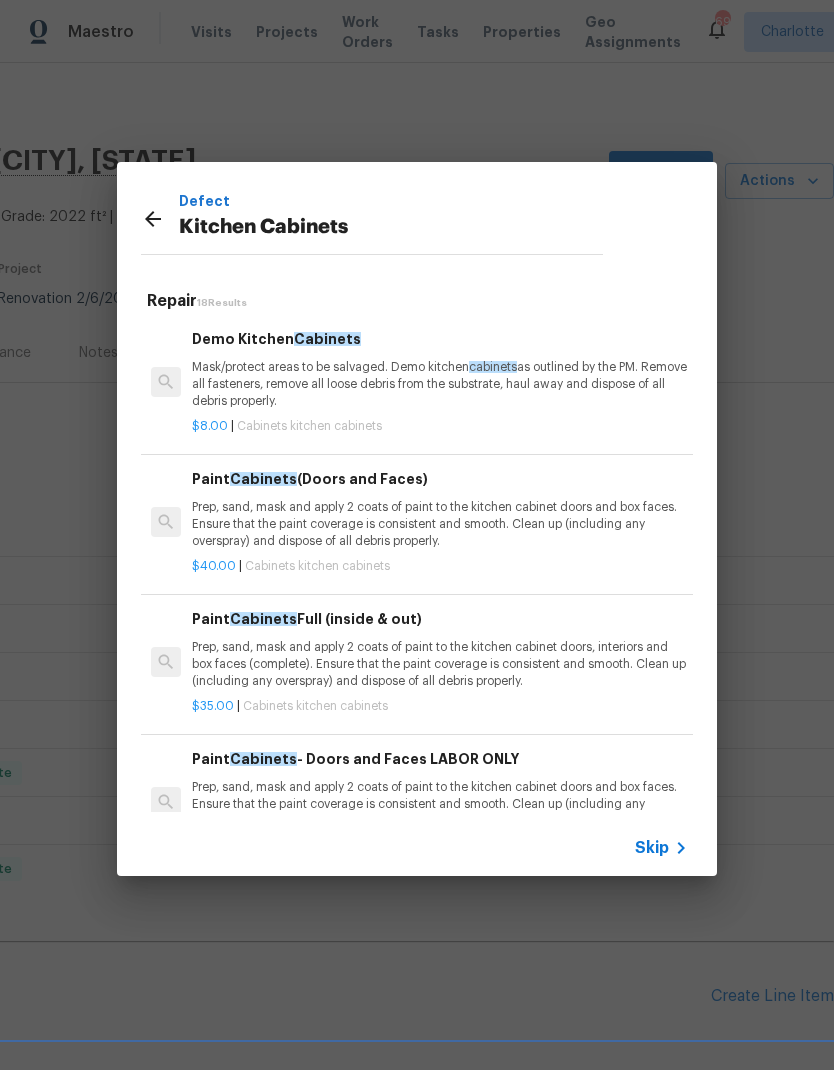 click on "Prep, sand, mask and apply 2 coats of paint to the kitchen cabinet doors, interiors and box faces (complete). Ensure that the paint coverage is consistent and smooth. Clean up (including any overspray) and dispose of all debris properly." at bounding box center [440, 664] 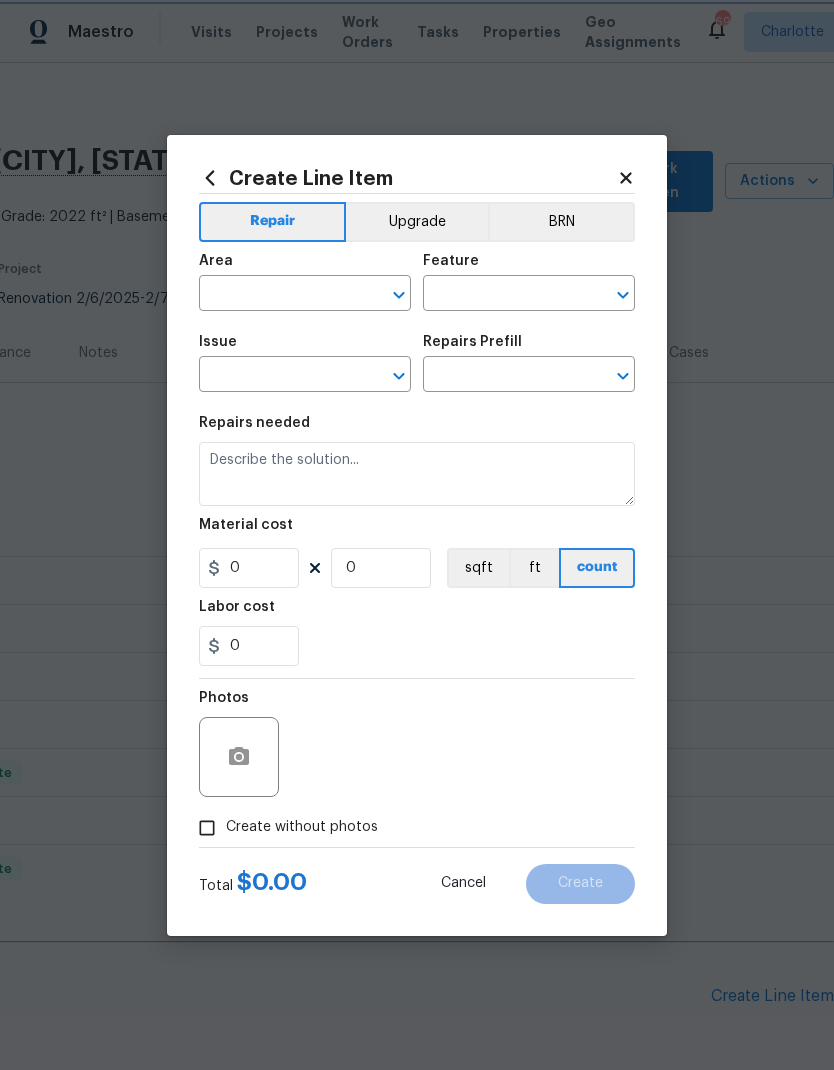 type on "Cabinets" 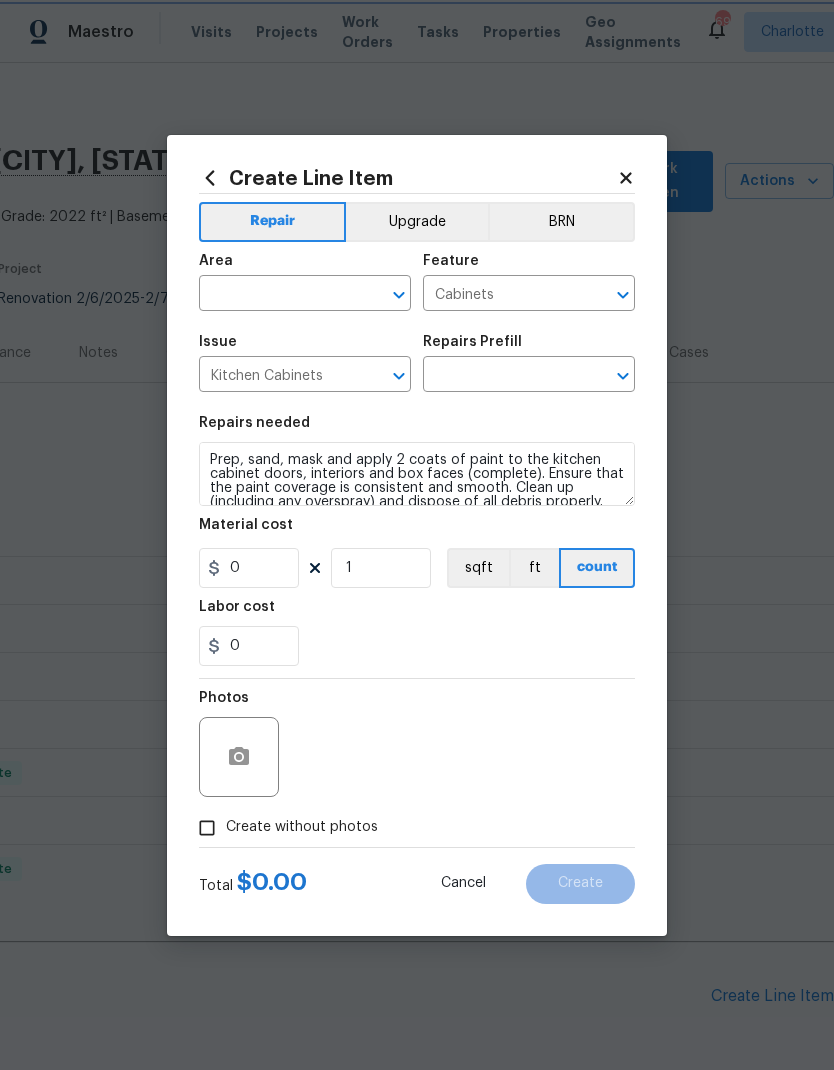 type on "Paint Cabinets Full (inside & out) $35.00" 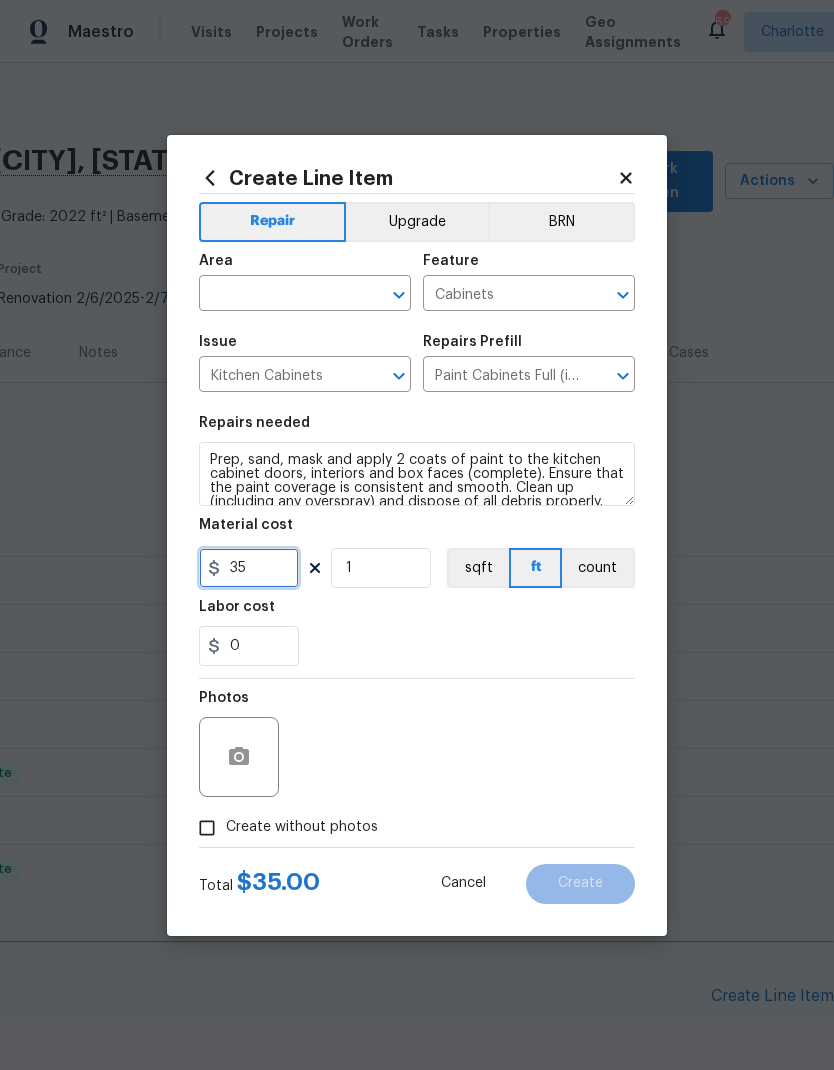 click on "35" at bounding box center (249, 568) 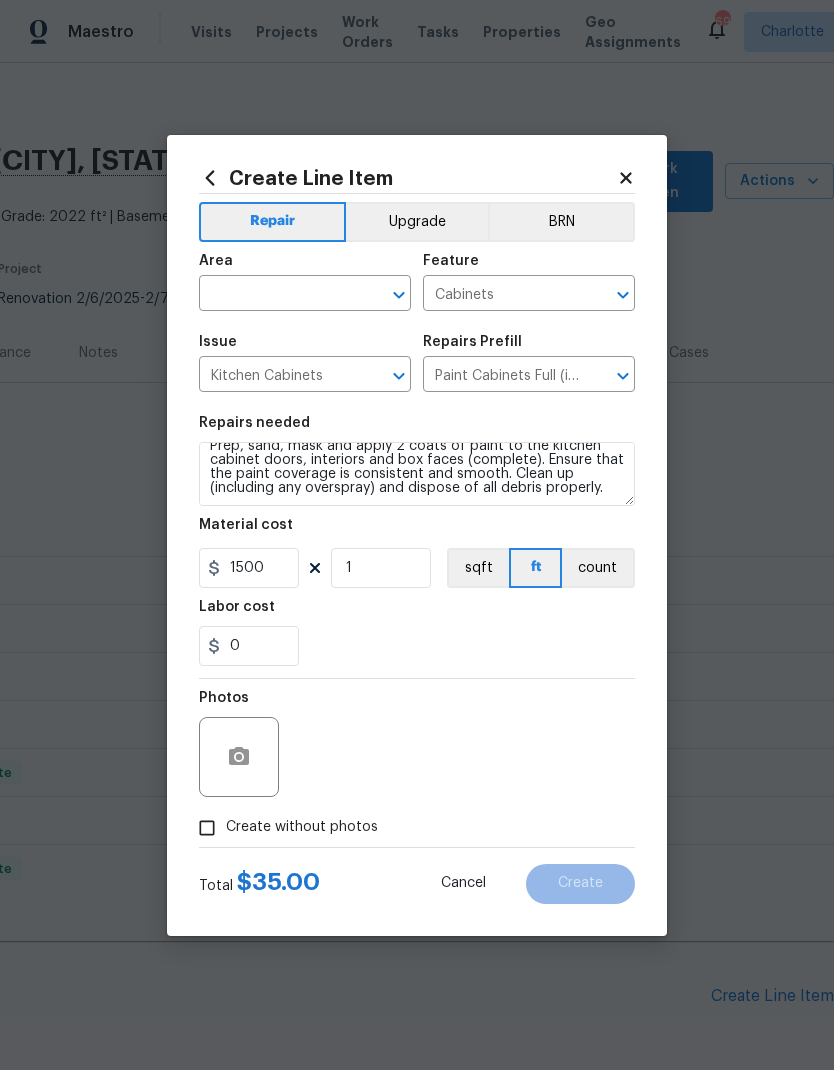 scroll, scrollTop: 14, scrollLeft: 0, axis: vertical 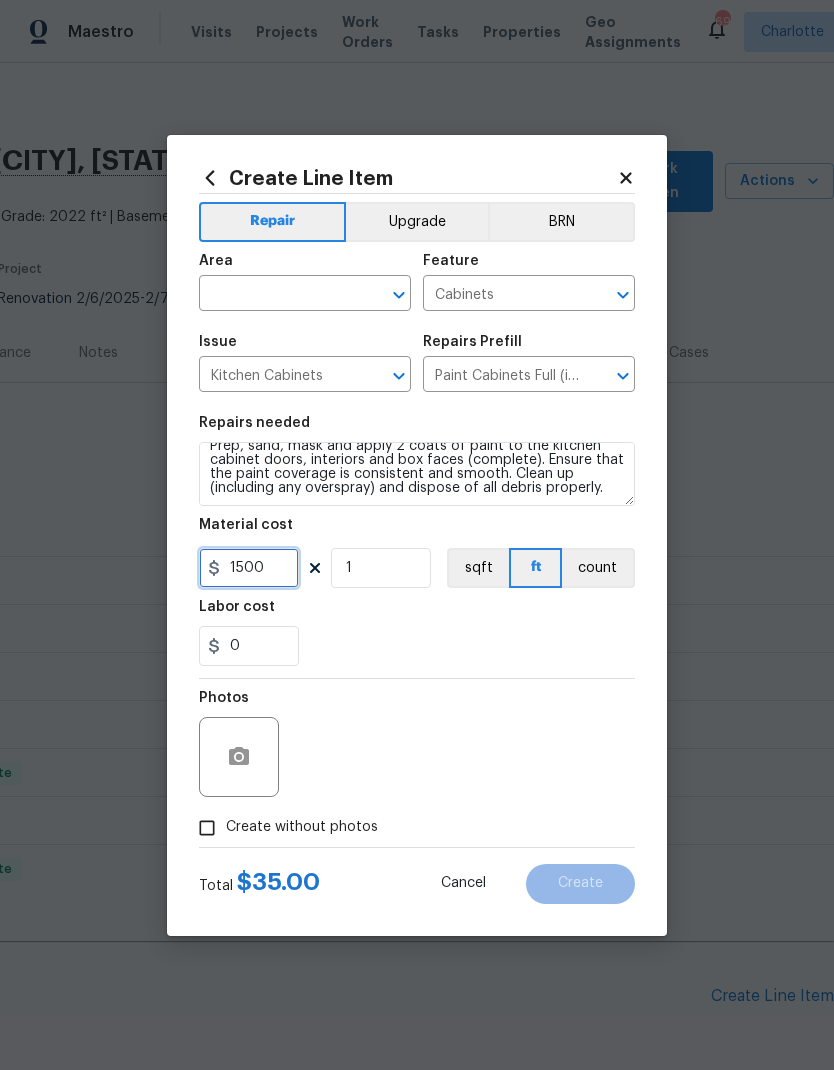 type on "1500" 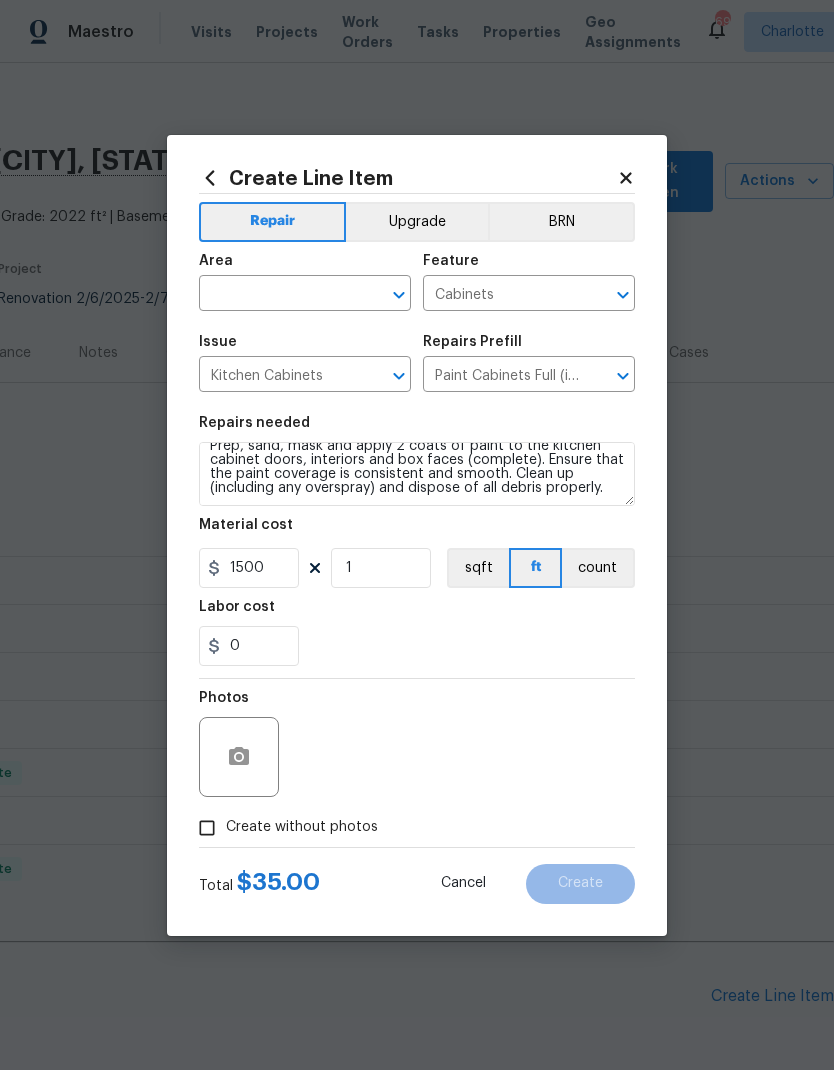 click at bounding box center (277, 295) 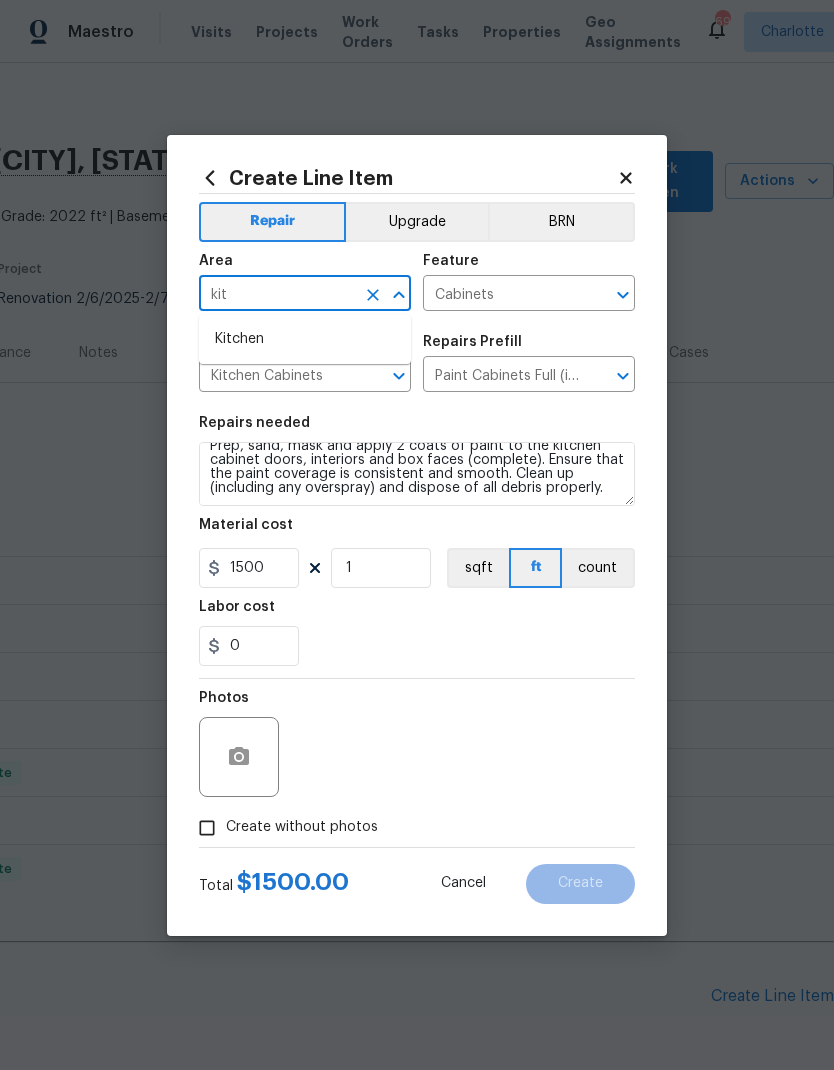 click on "Kitchen" at bounding box center [305, 339] 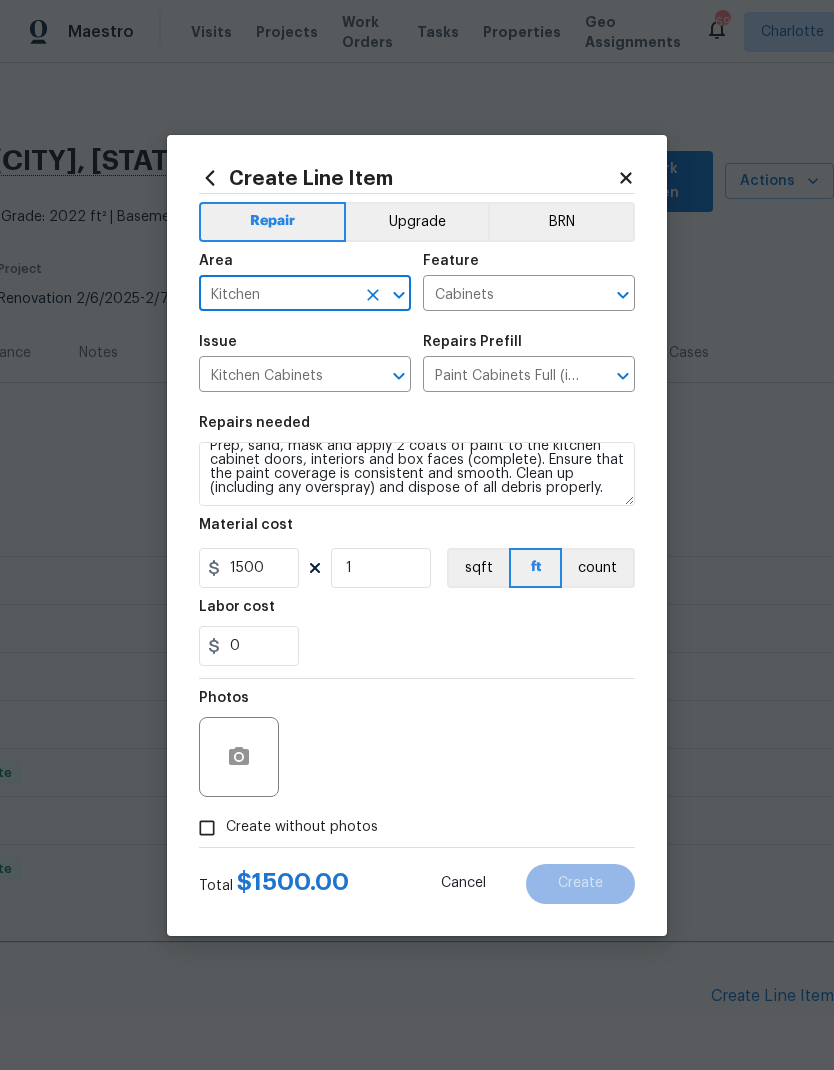 click on "Upgrade" at bounding box center [417, 222] 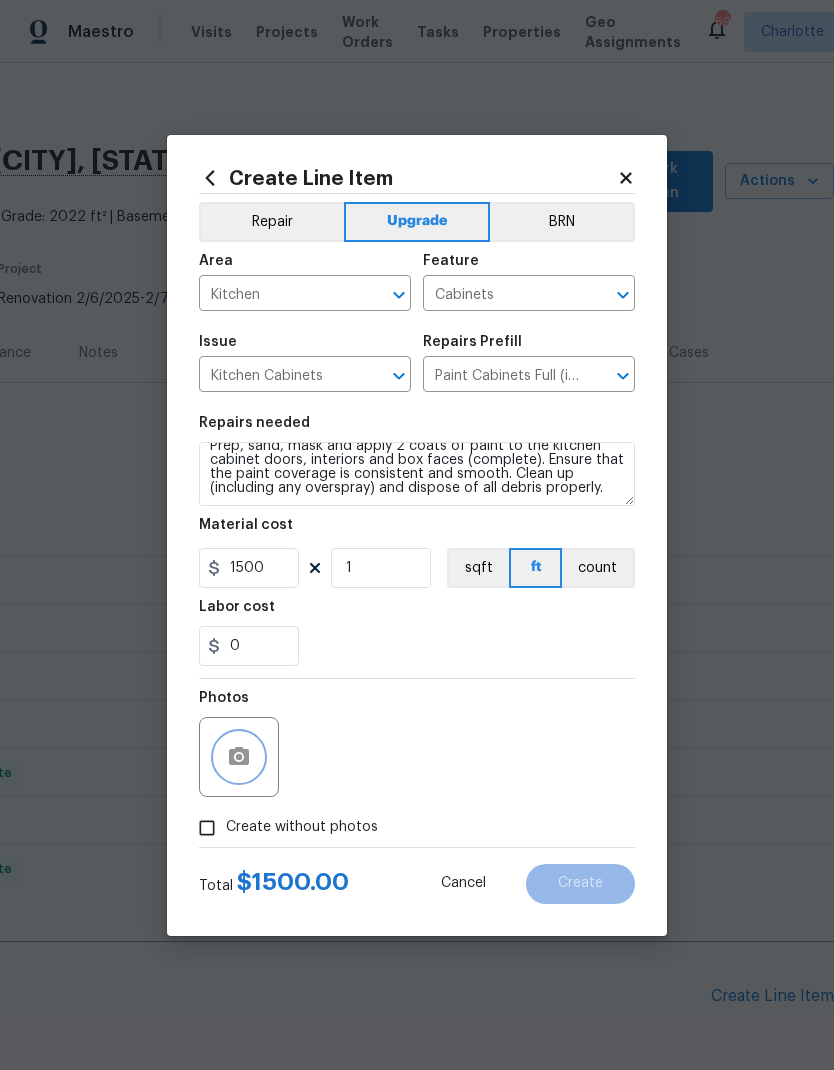 click 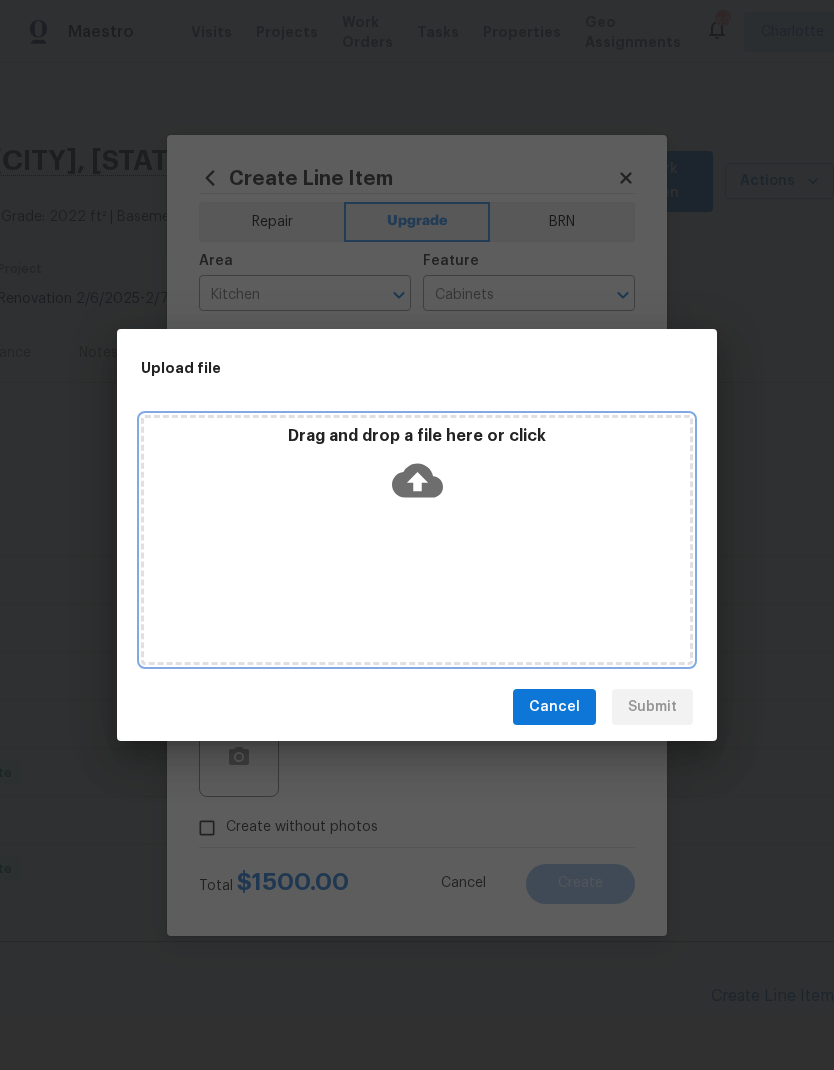 click 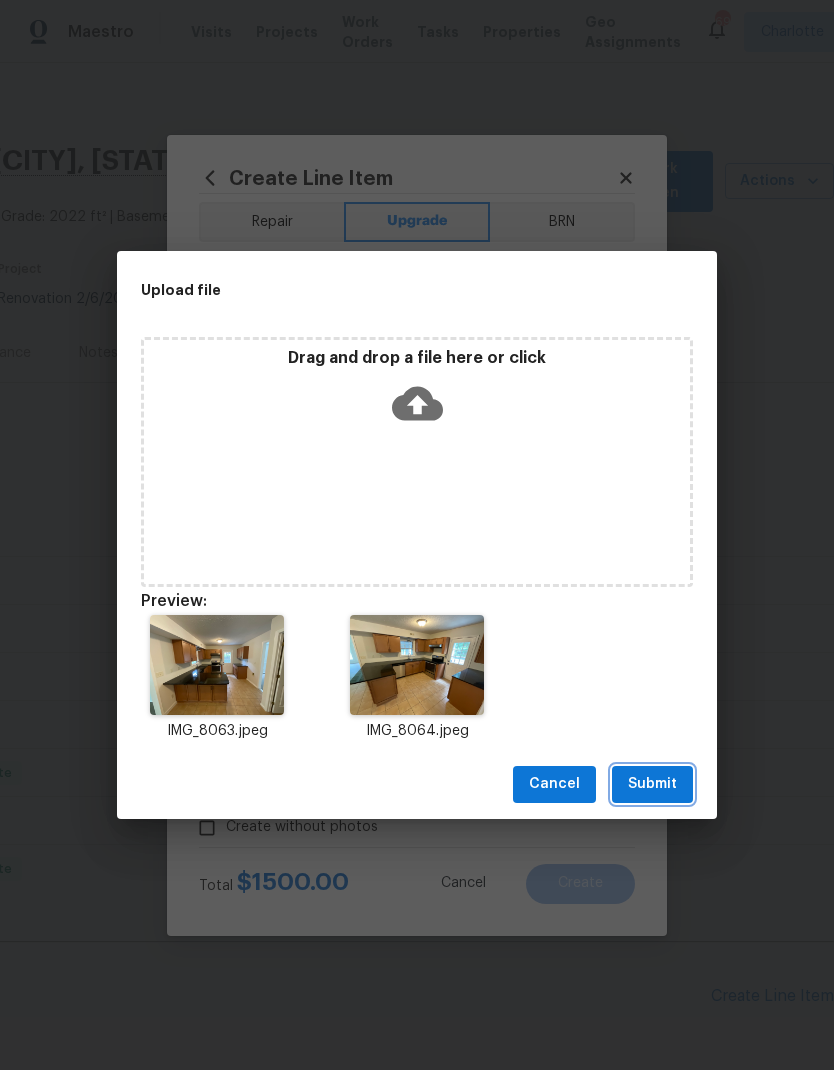 click on "Submit" at bounding box center [652, 784] 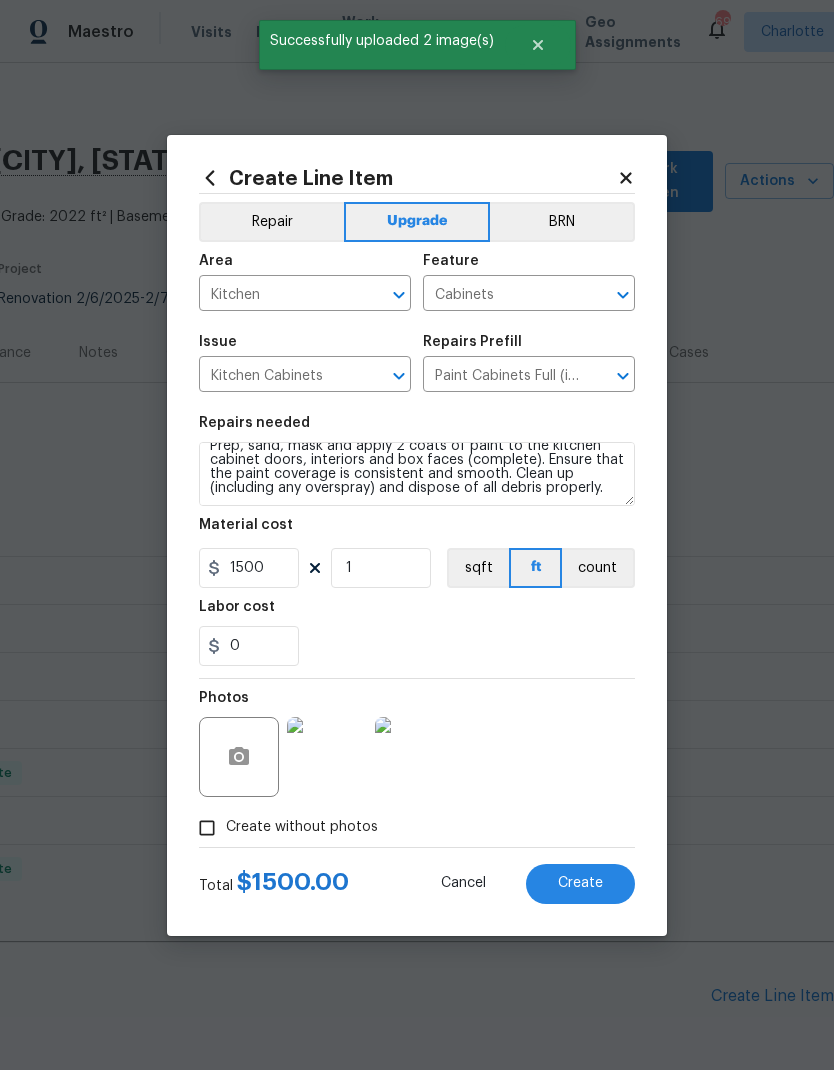 click at bounding box center [327, 757] 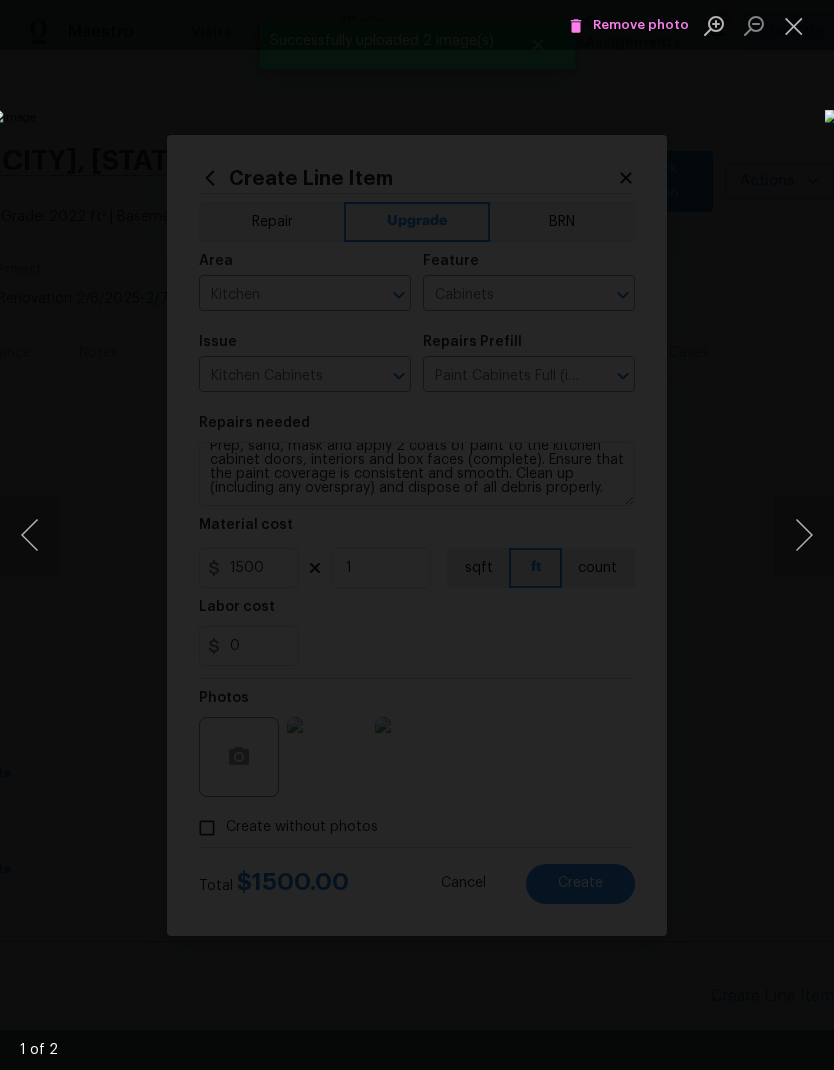 click at bounding box center [804, 535] 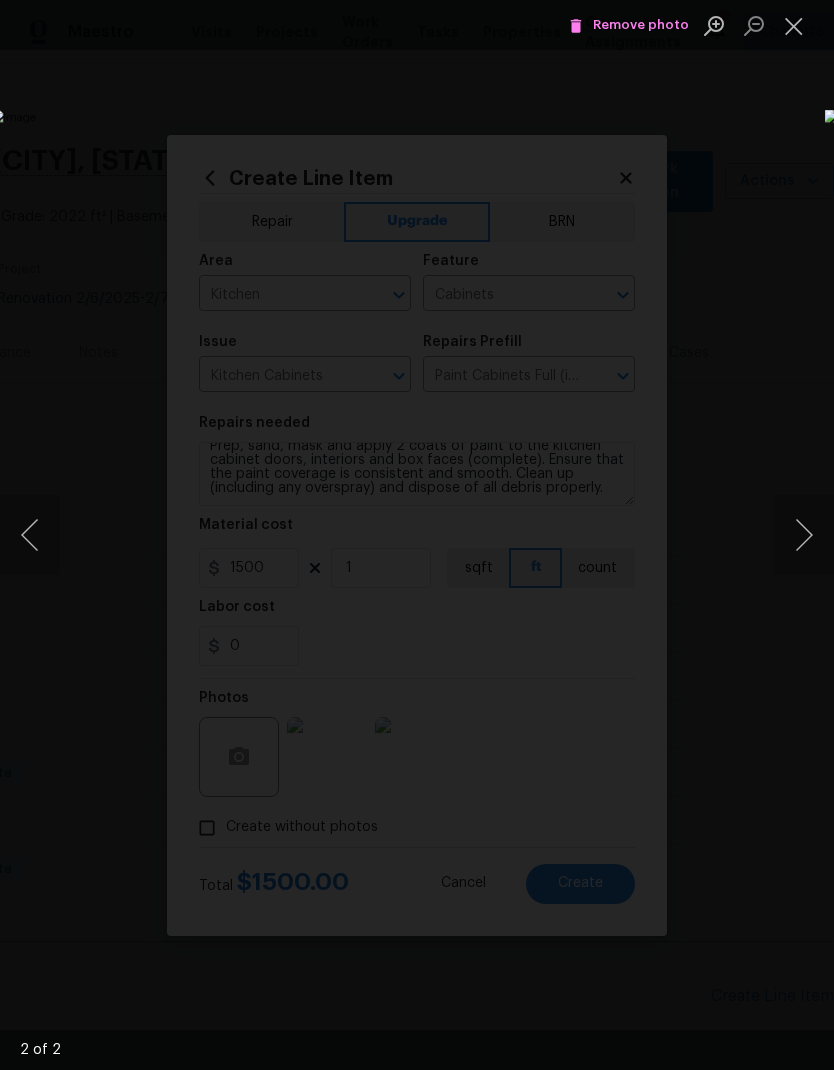 click at bounding box center (794, 25) 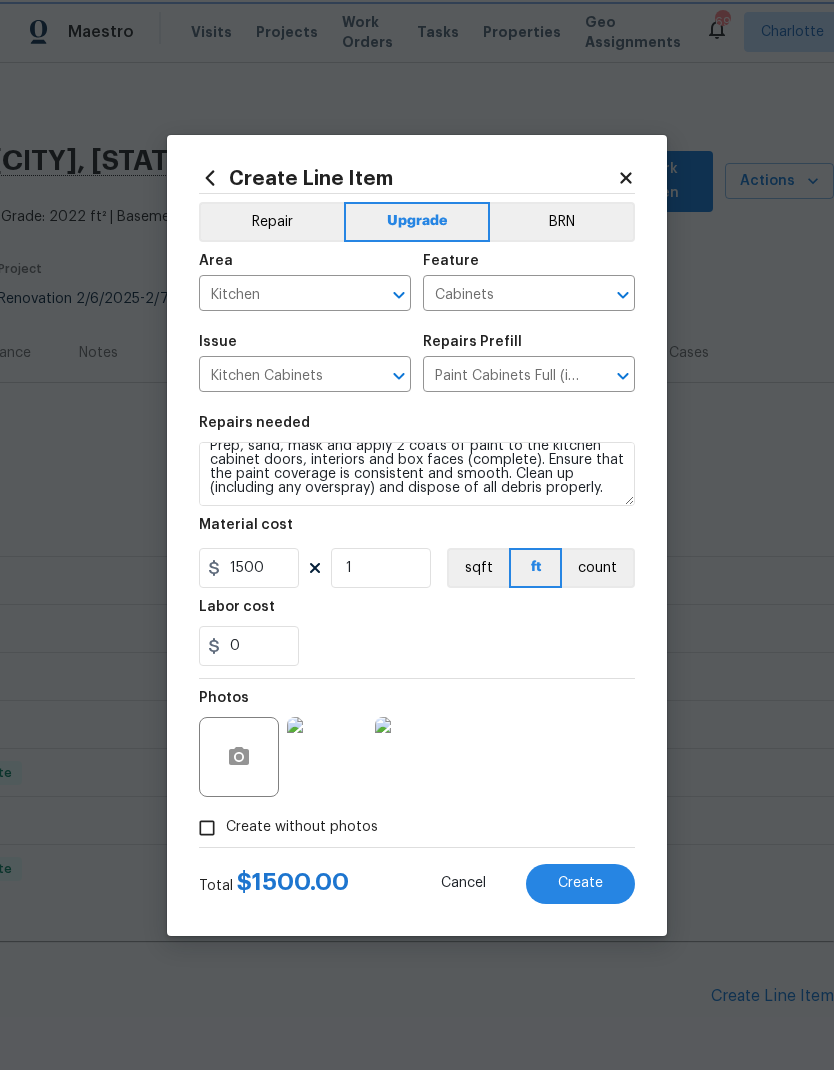 click on "Create" at bounding box center [580, 884] 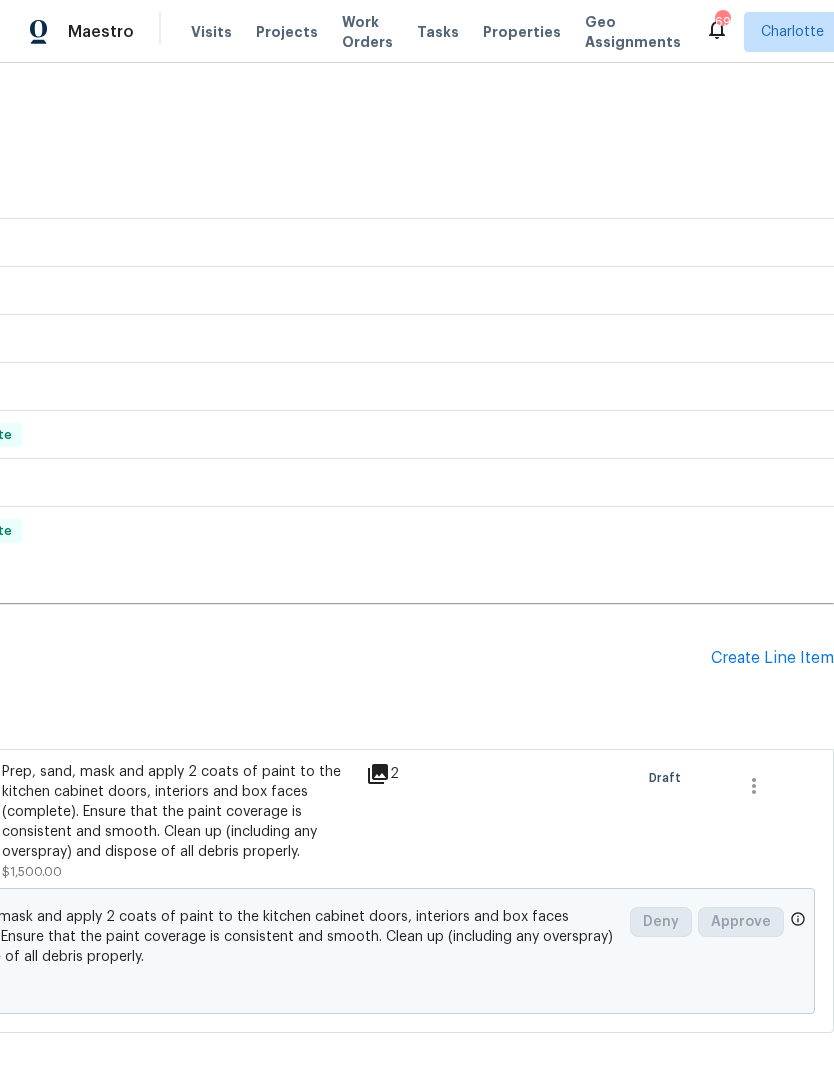 scroll, scrollTop: 337, scrollLeft: 296, axis: both 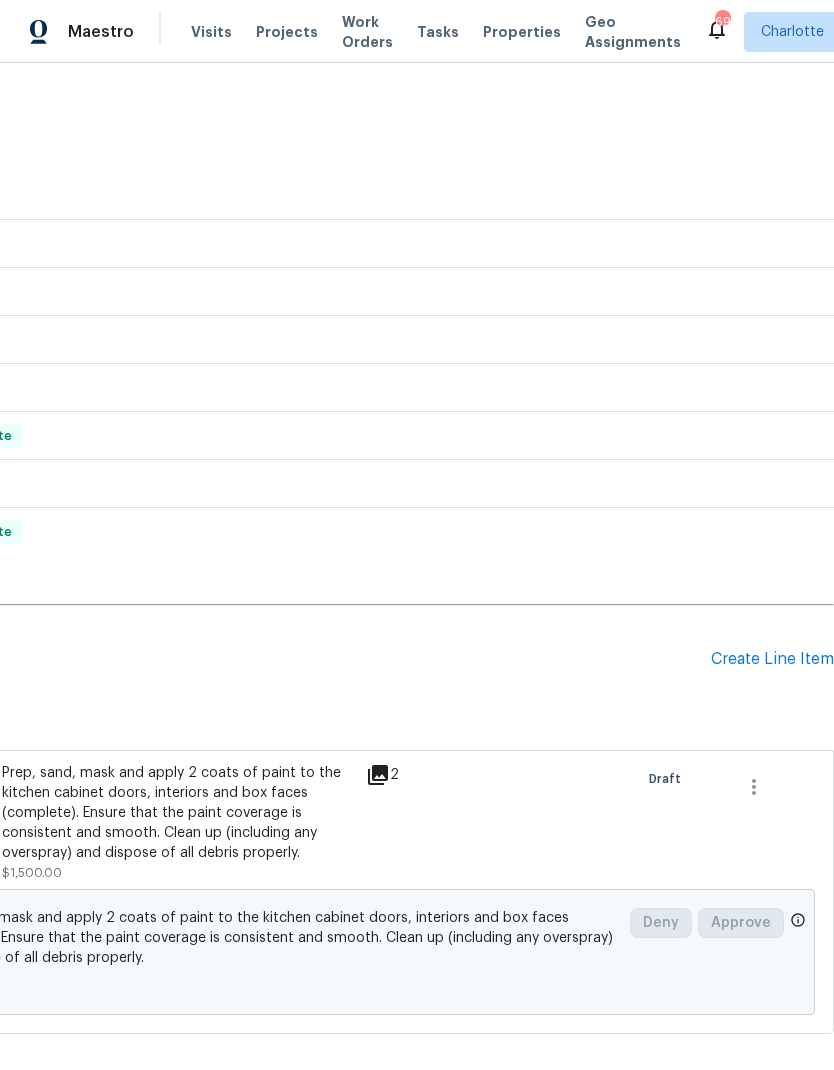click on "Create Line Item" at bounding box center (772, 659) 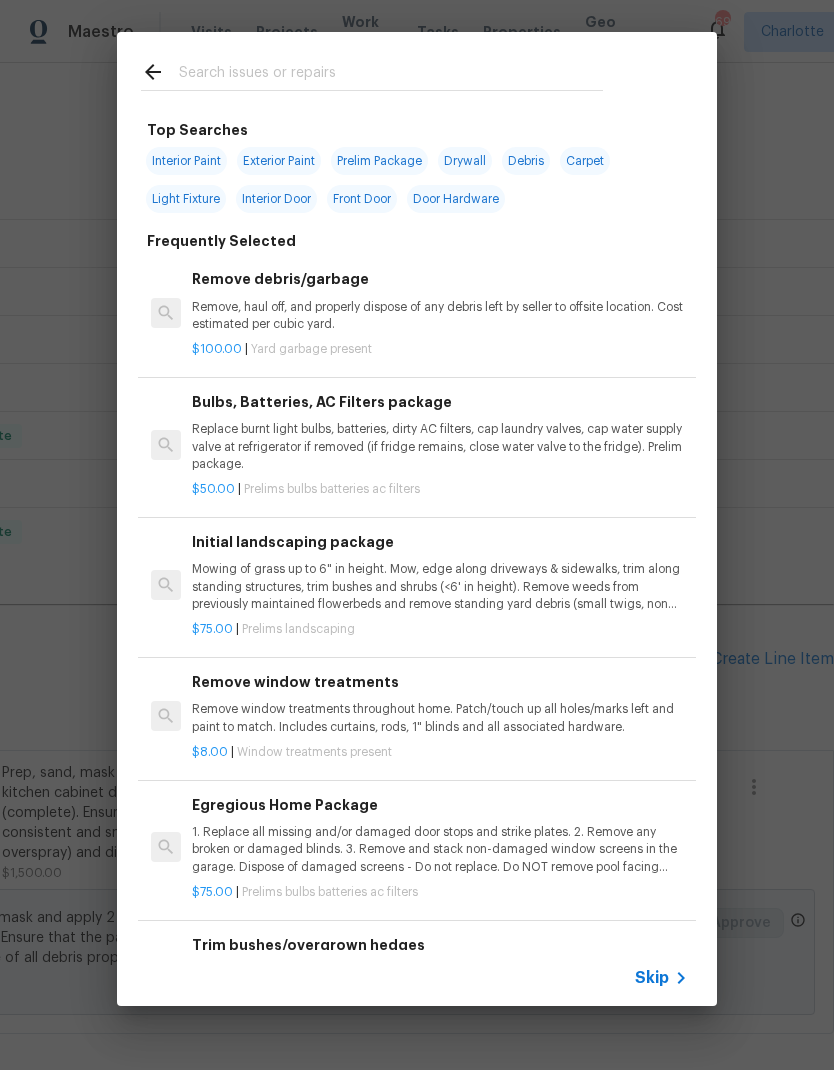click at bounding box center [391, 75] 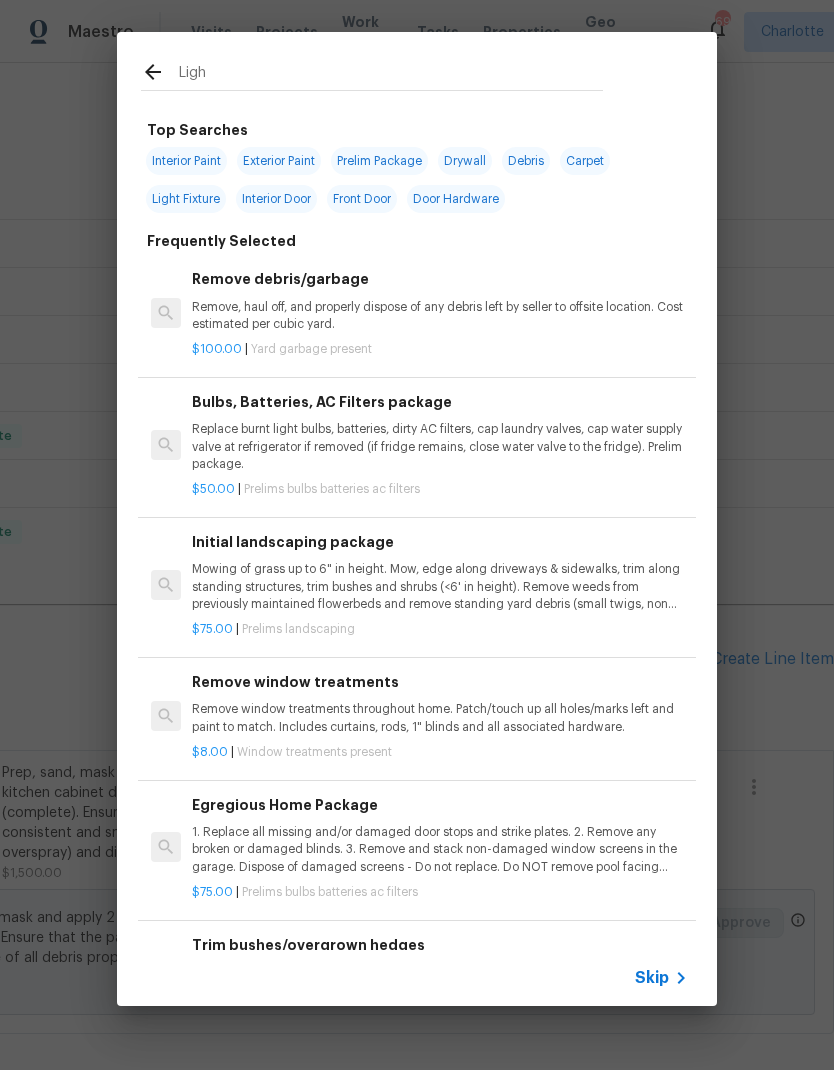 type on "Light" 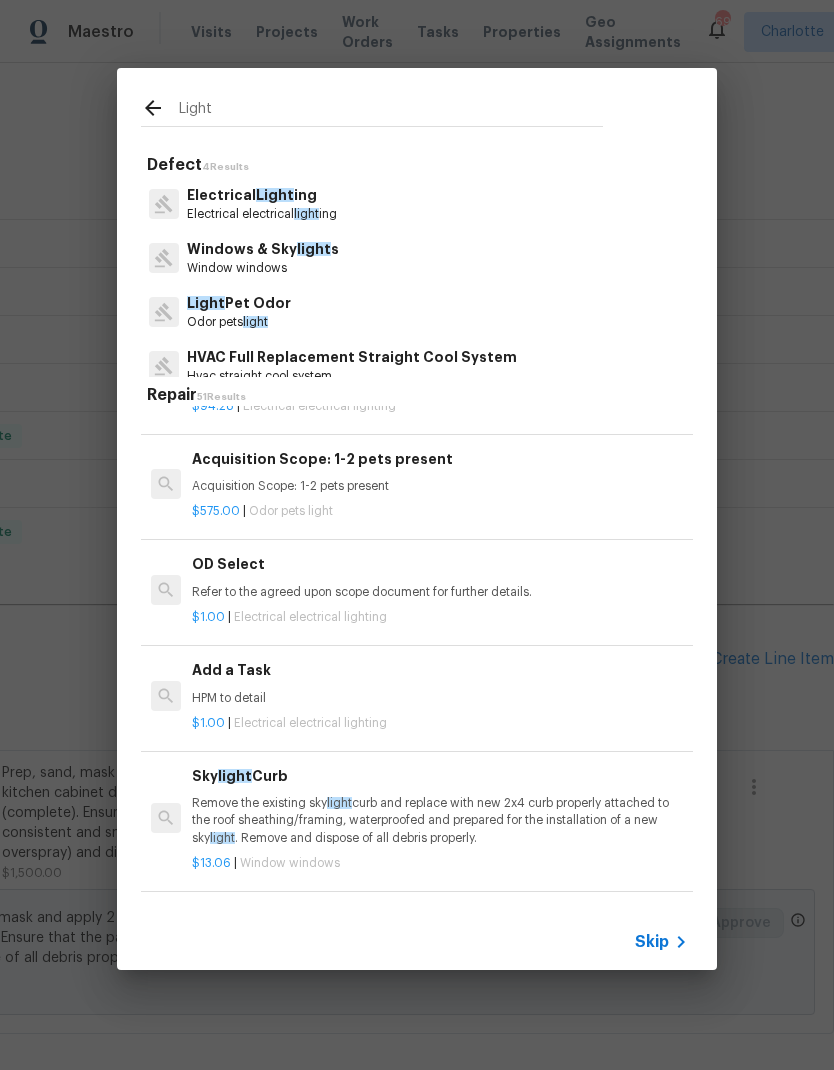 scroll, scrollTop: 1881, scrollLeft: 0, axis: vertical 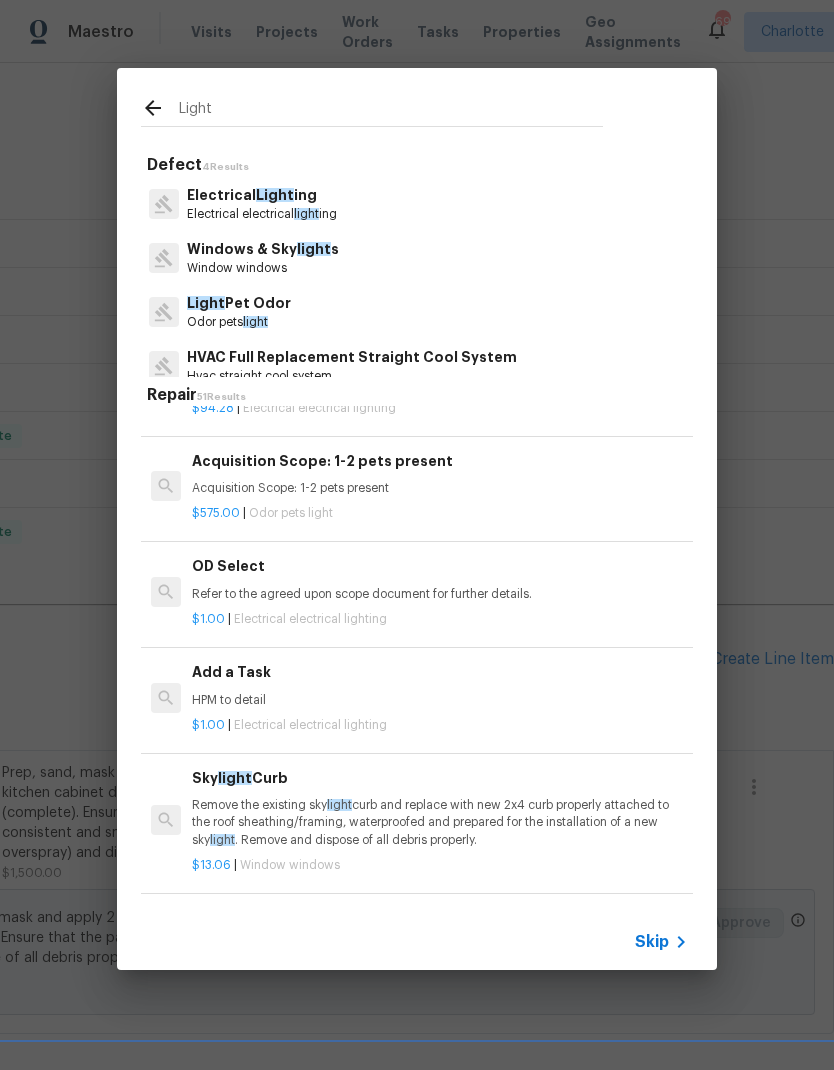 click on "HPM to detail" at bounding box center [440, 700] 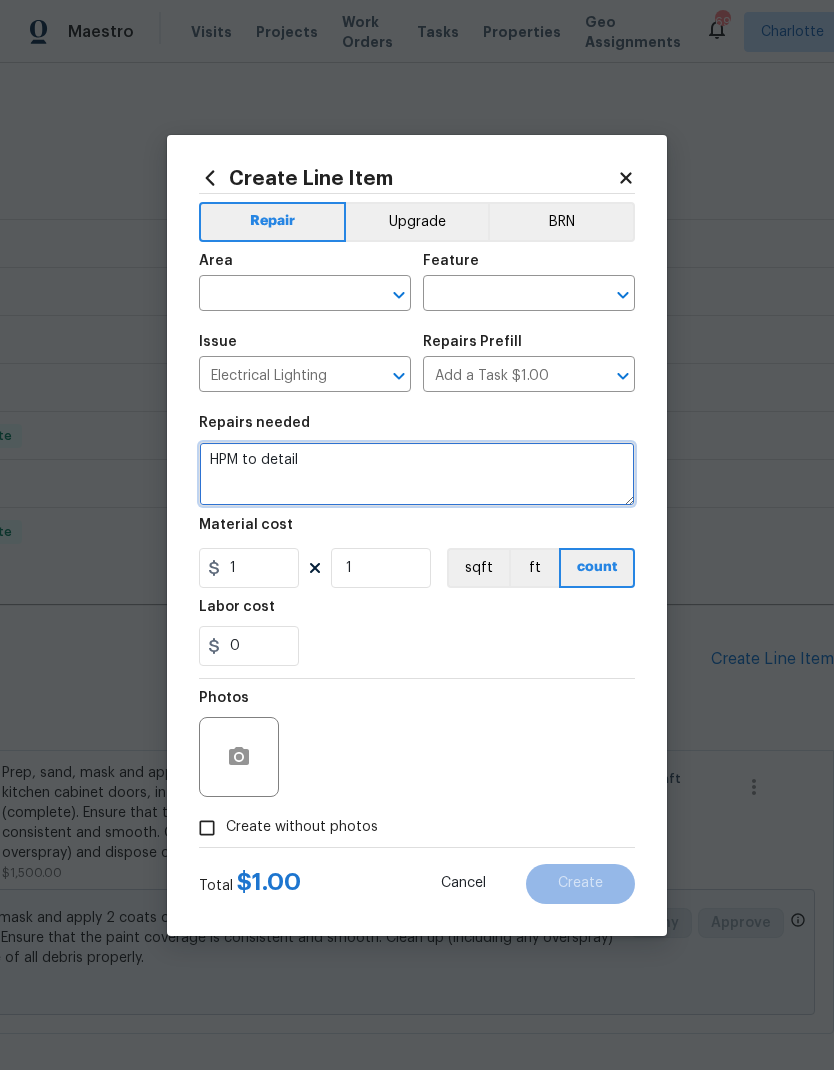 click on "HPM to detail" at bounding box center (417, 474) 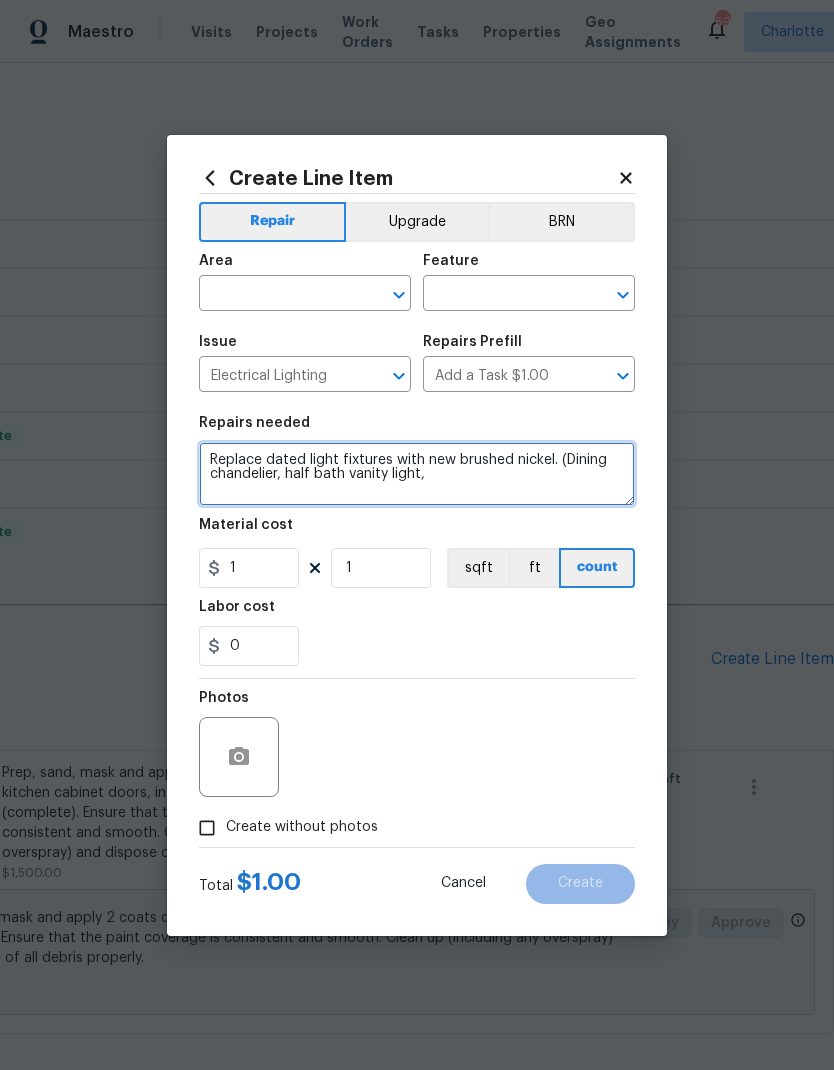 click on "Replace dated light fixtures with new brushed nickel. (Dining chandelier, half bath vanity light," at bounding box center (417, 474) 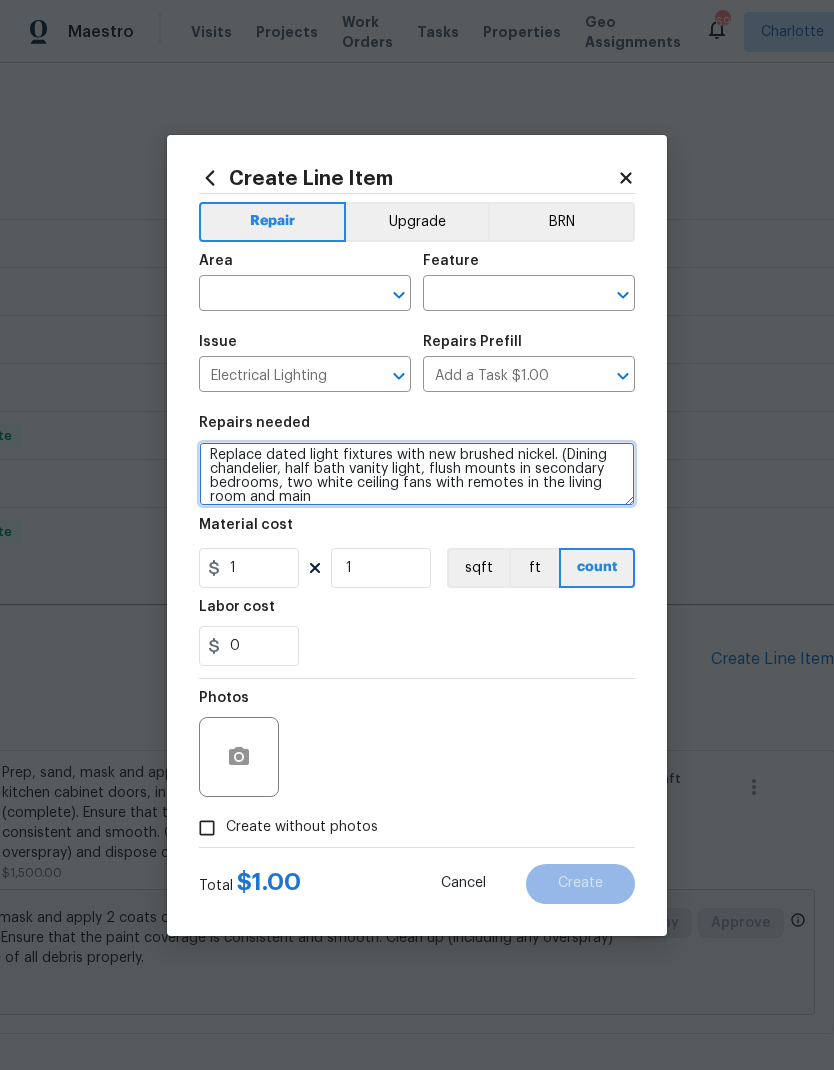 scroll, scrollTop: 5, scrollLeft: 0, axis: vertical 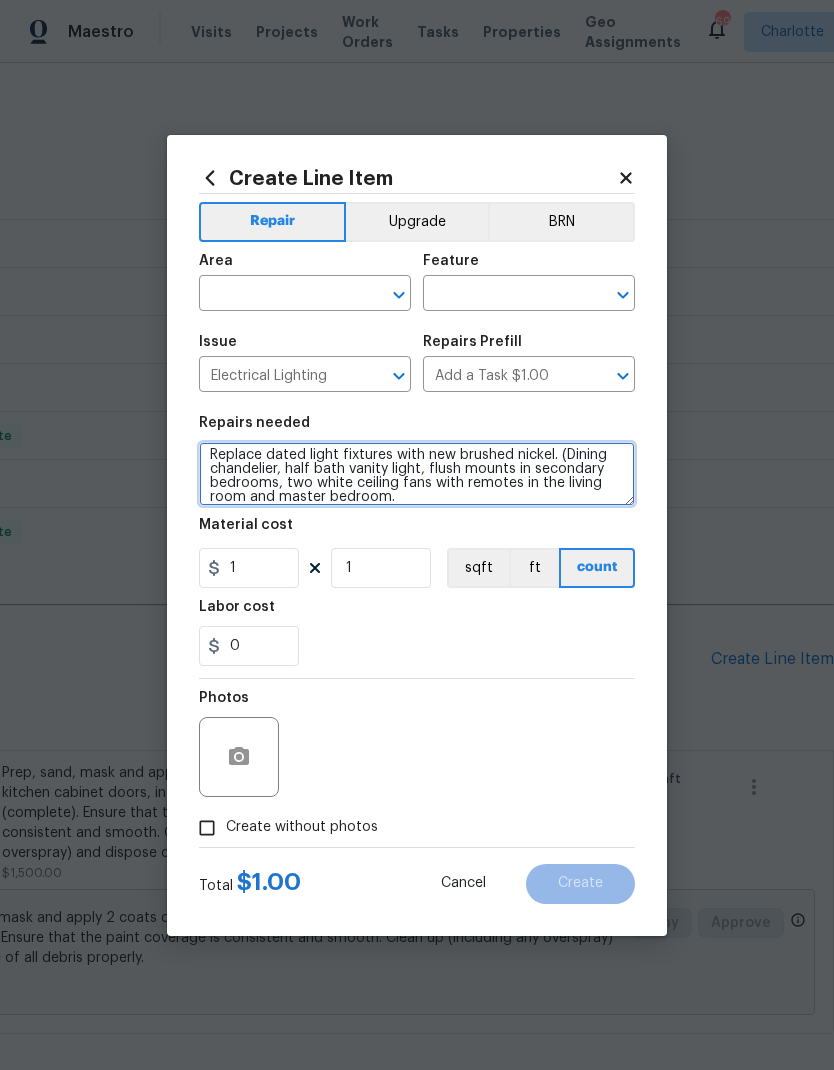 click on "Replace dated light fixtures with new brushed nickel. (Dining chandelier, half bath vanity light, flush mounts in secondary bedrooms, two white ceiling fans with remotes in the living room and master bedroom." at bounding box center (417, 474) 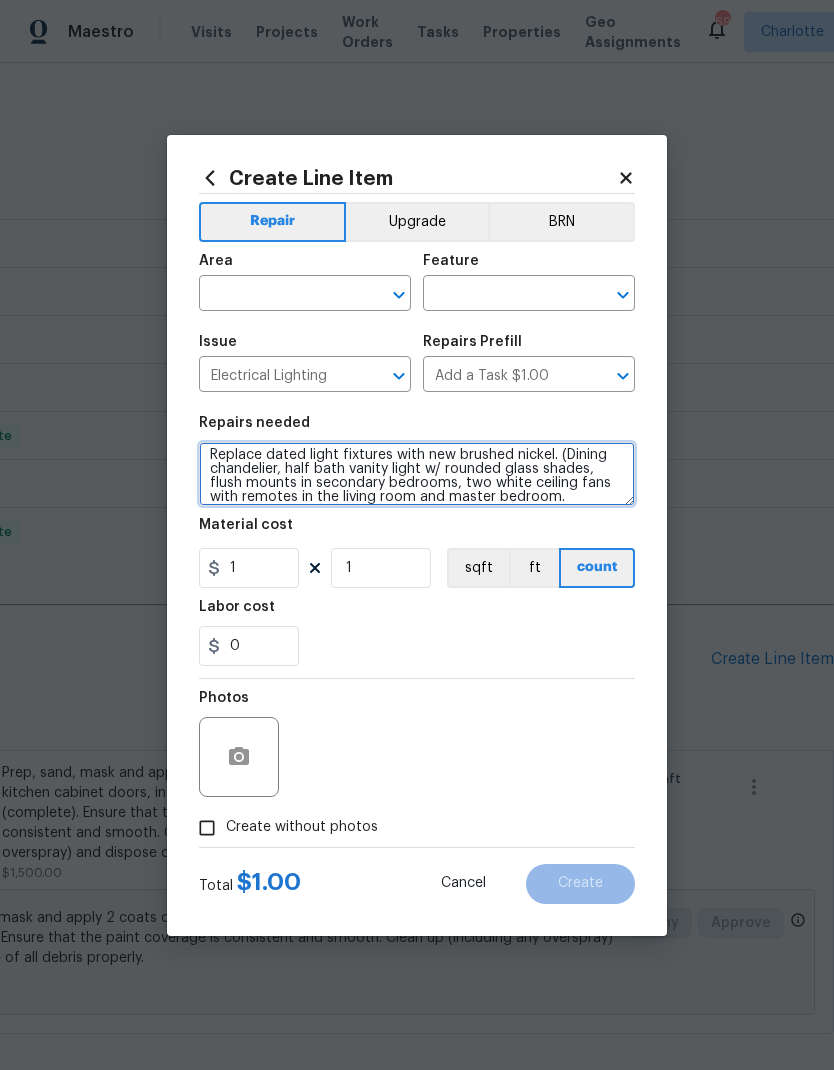 click on "Replace dated light fixtures with new brushed nickel. (Dining chandelier, half bath vanity light w/ rounded glass shades, flush mounts in secondary bedrooms, two white ceiling fans with remotes in the living room and master bedroom." at bounding box center (417, 474) 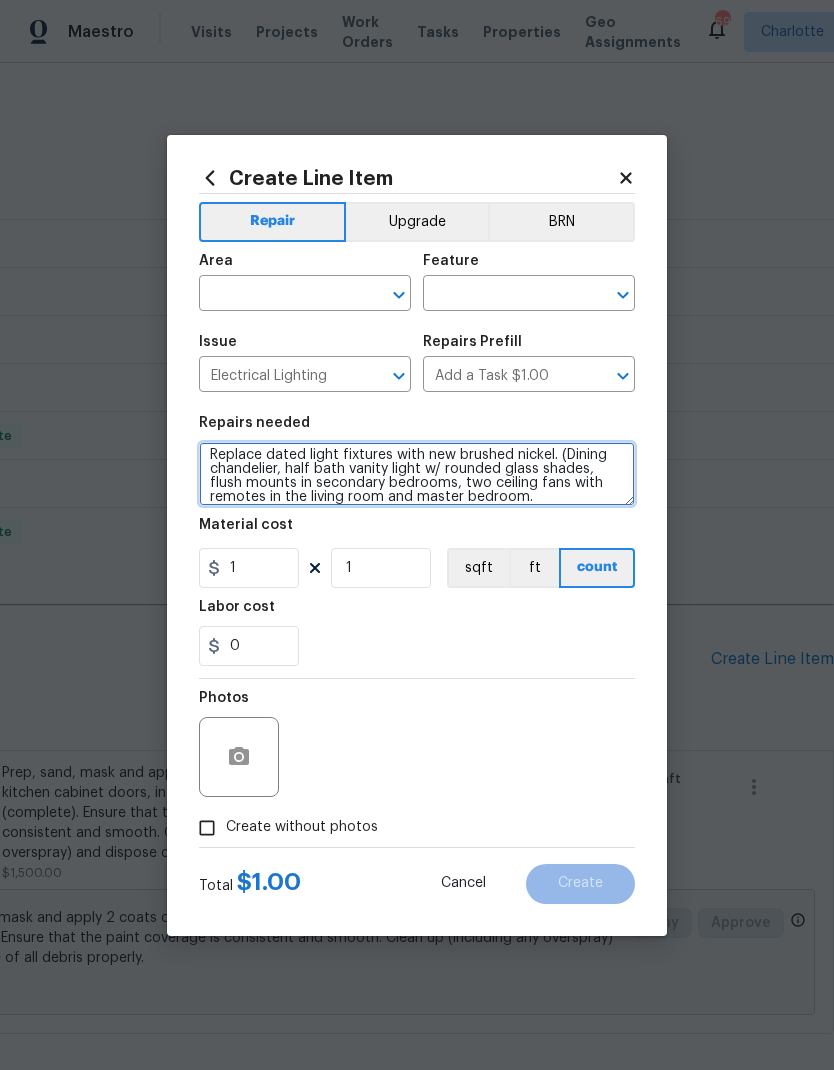 click on "Replace dated light fixtures with new brushed nickel. (Dining chandelier, half bath vanity light w/ rounded glass shades, flush mounts in secondary bedrooms, two ceiling fans with remotes in the living room and master bedroom." at bounding box center (417, 474) 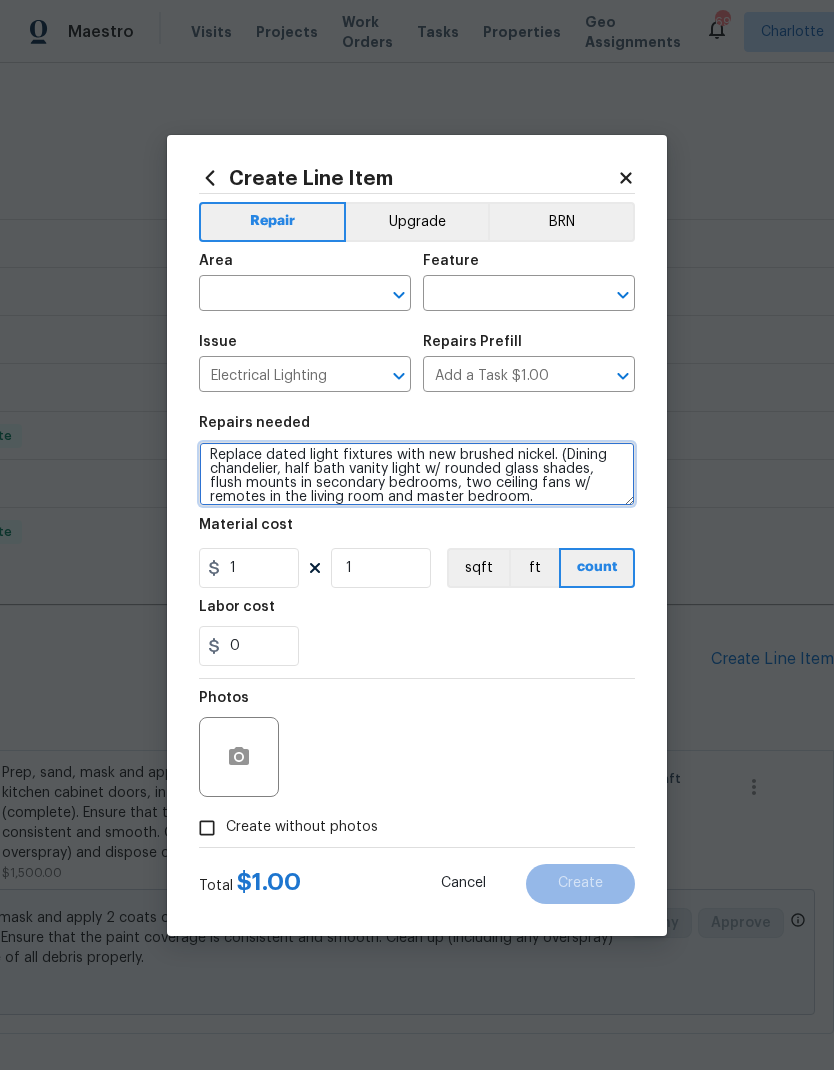 click on "Replace dated light fixtures with new brushed nickel. (Dining chandelier, half bath vanity light w/ rounded glass shades, flush mounts in secondary bedrooms, two ceiling fans w/ remotes in the living room and master bedroom." at bounding box center (417, 474) 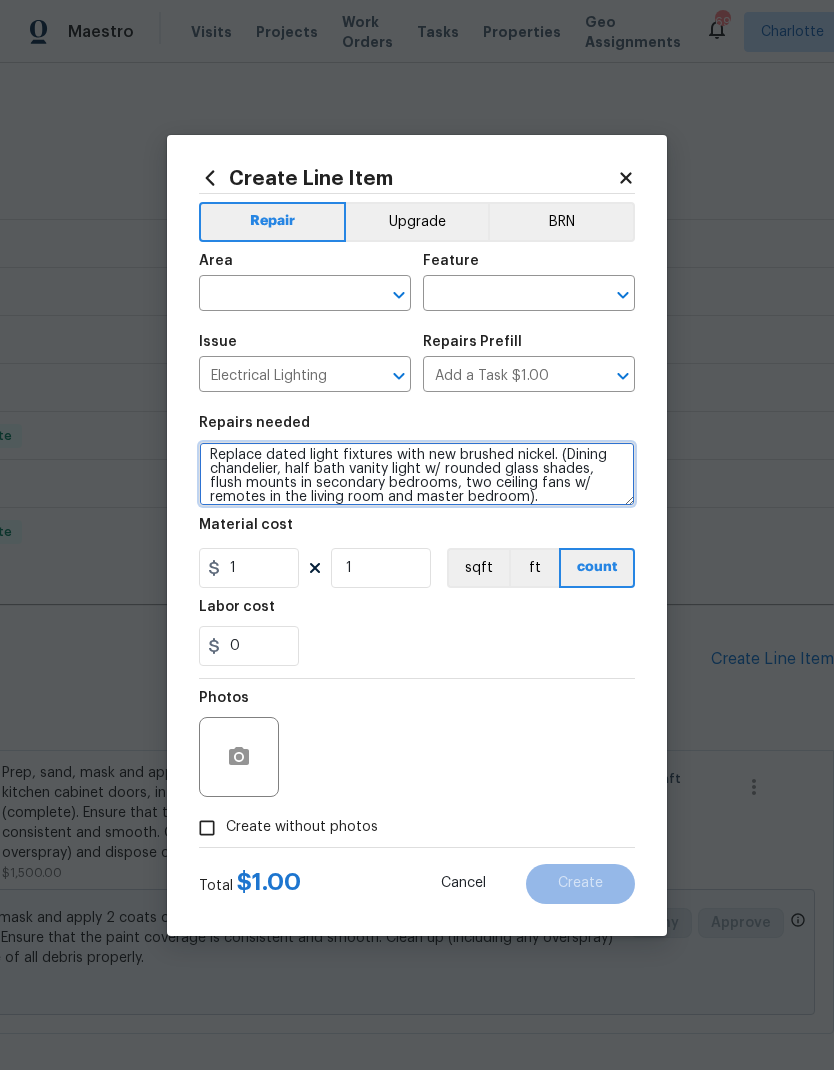 click on "Replace dated light fixtures with new brushed nickel. (Dining chandelier, half bath vanity light w/ rounded glass shades, flush mounts in secondary bedrooms, two ceiling fans w/ remotes in the living room and master bedroom)." at bounding box center [417, 474] 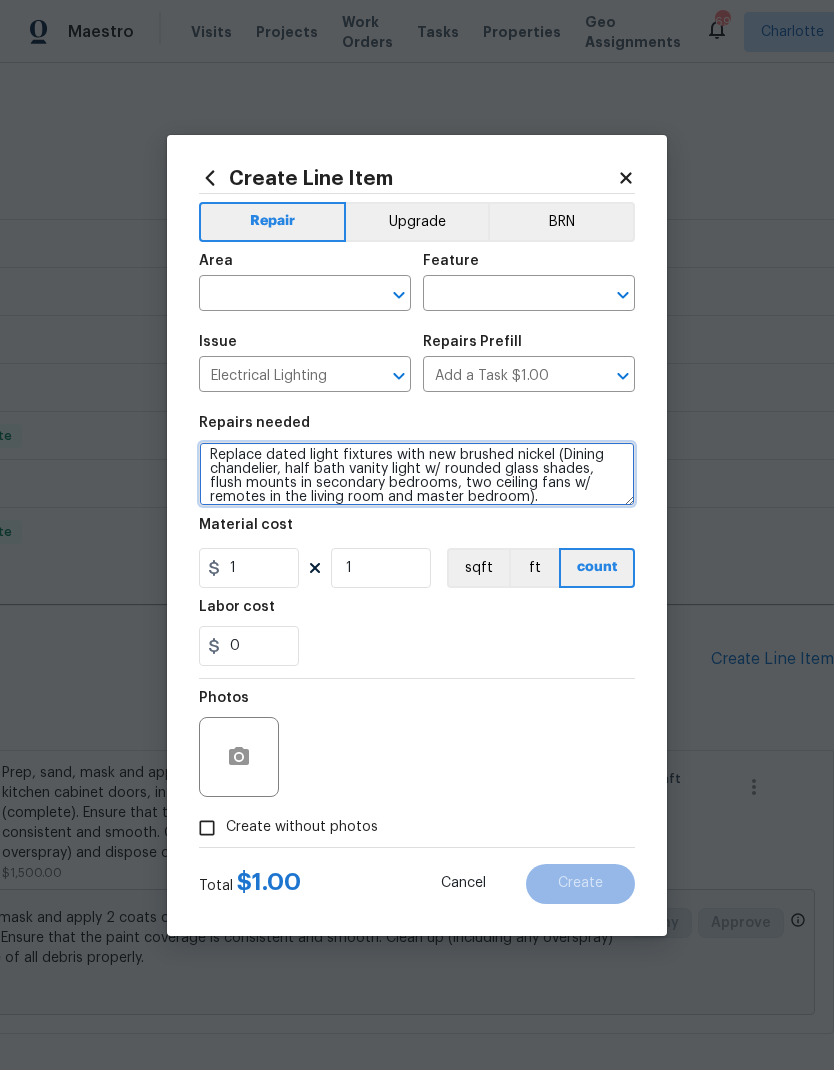 click on "Replace dated light fixtures with new brushed nickel (Dining chandelier, half bath vanity light w/ rounded glass shades, flush mounts in secondary bedrooms, two ceiling fans w/ remotes in the living room and master bedroom)." at bounding box center (417, 474) 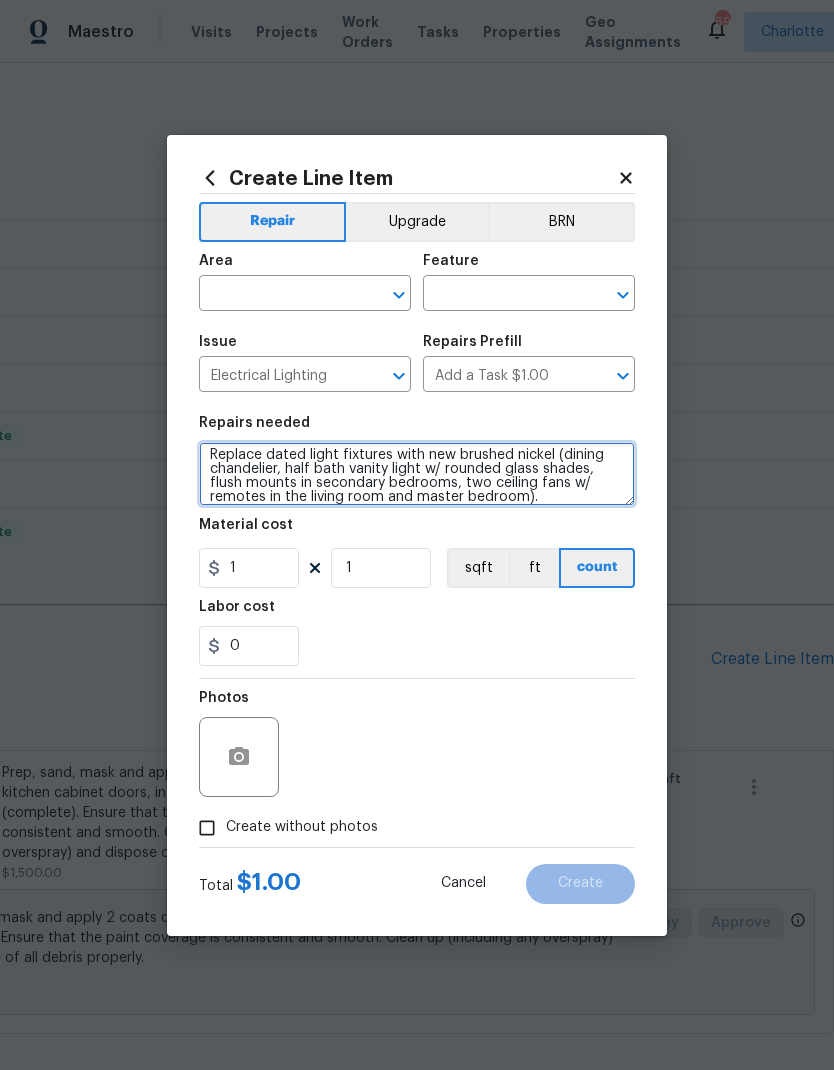 click on "Replace dated light fixtures with new brushed nickel (dining chandelier, half bath vanity light w/ rounded glass shades, flush mounts in secondary bedrooms, two ceiling fans w/ remotes in the living room and master bedroom)." at bounding box center [417, 474] 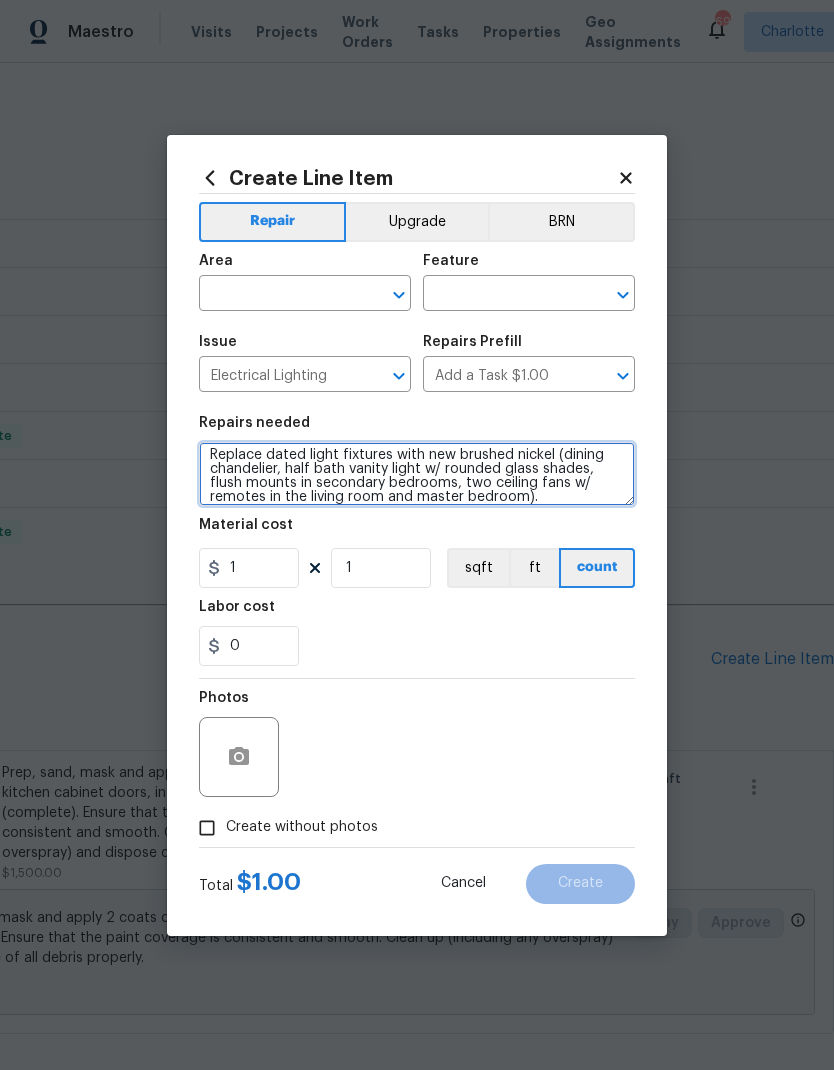 type on "Replace dated light fixtures with new brushed nickel (dining chandelier, half bath vanity light w/ rounded glass shades, flush mounts in secondary bedrooms, two ceiling fans w/ remotes in the living room and master bedroom)." 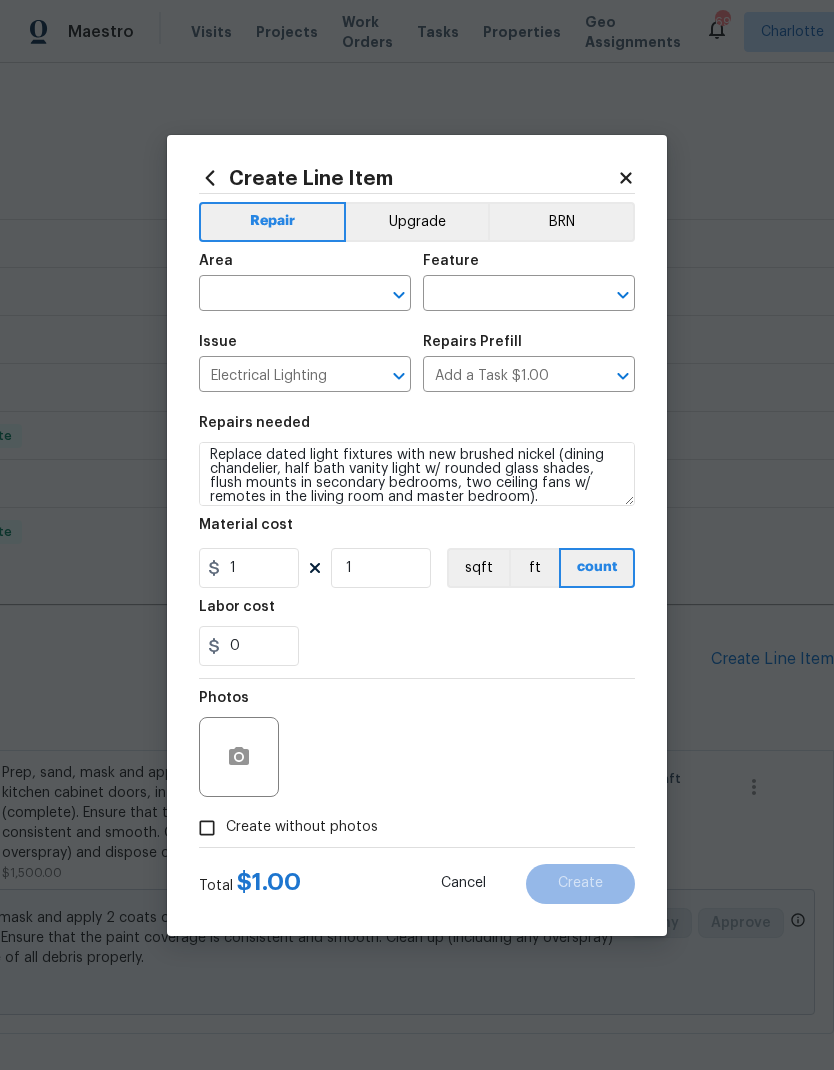 click at bounding box center (277, 295) 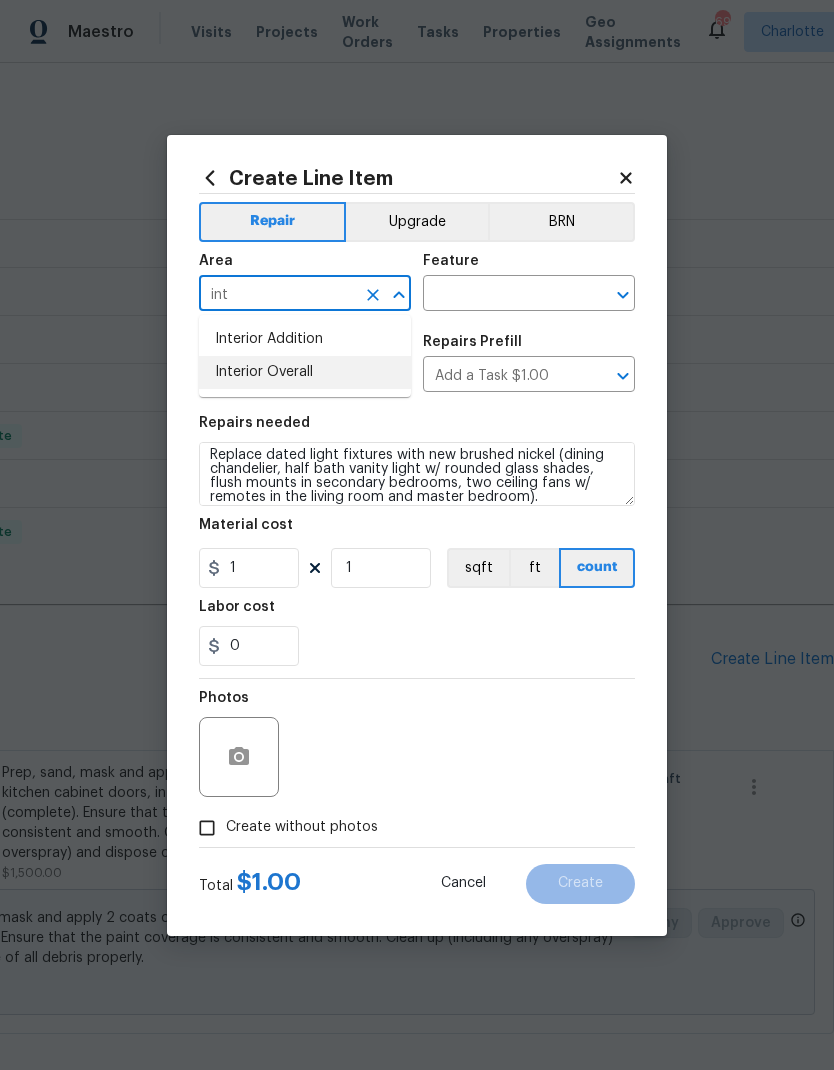 click on "Interior Overall" at bounding box center [305, 372] 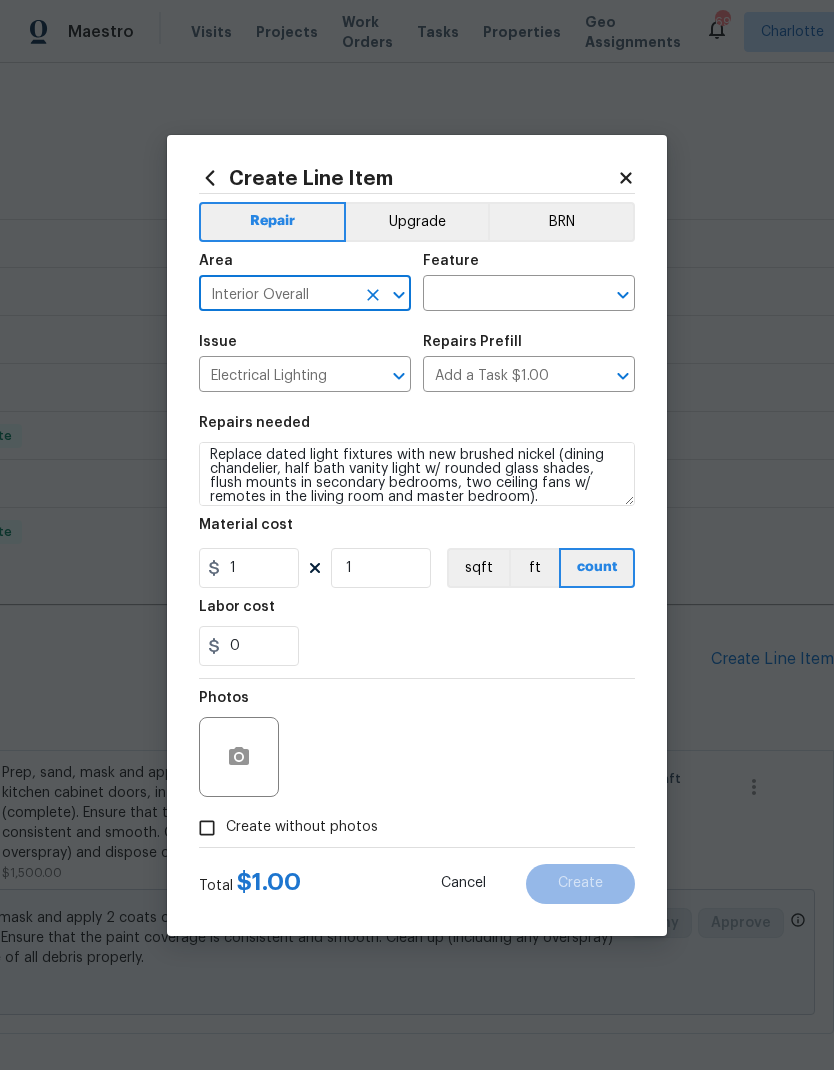 click at bounding box center [501, 295] 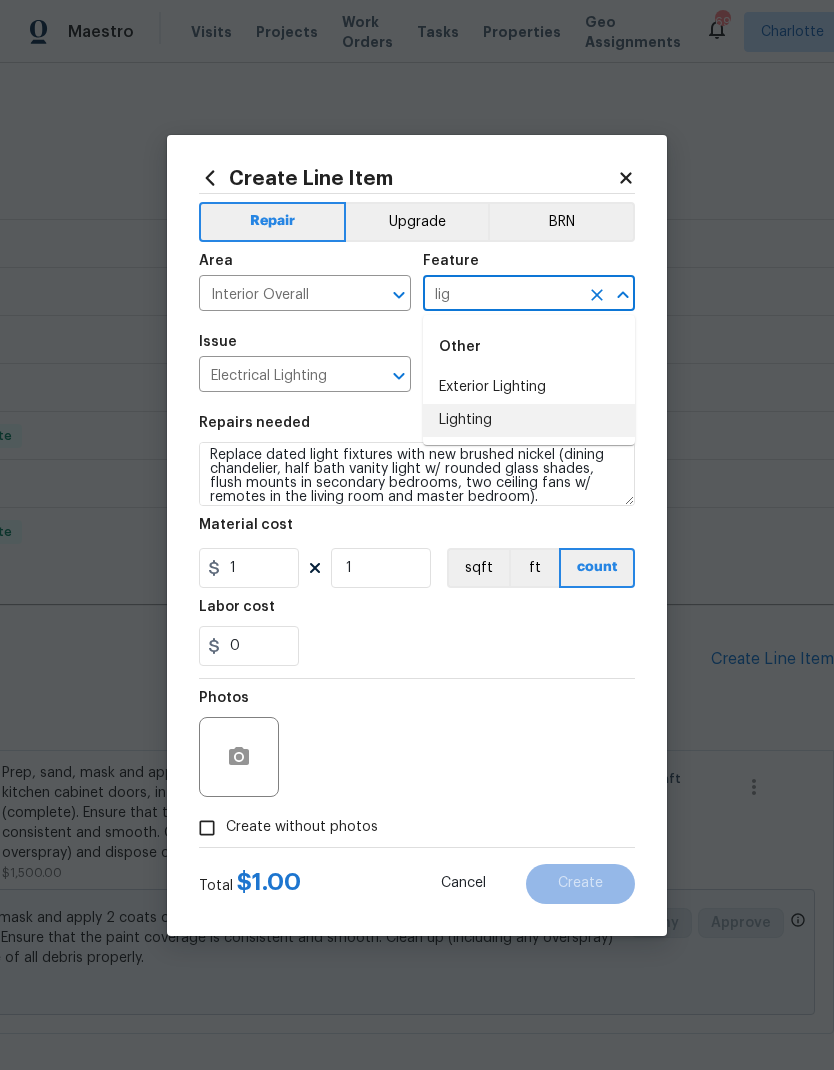 click on "Lighting" at bounding box center (529, 420) 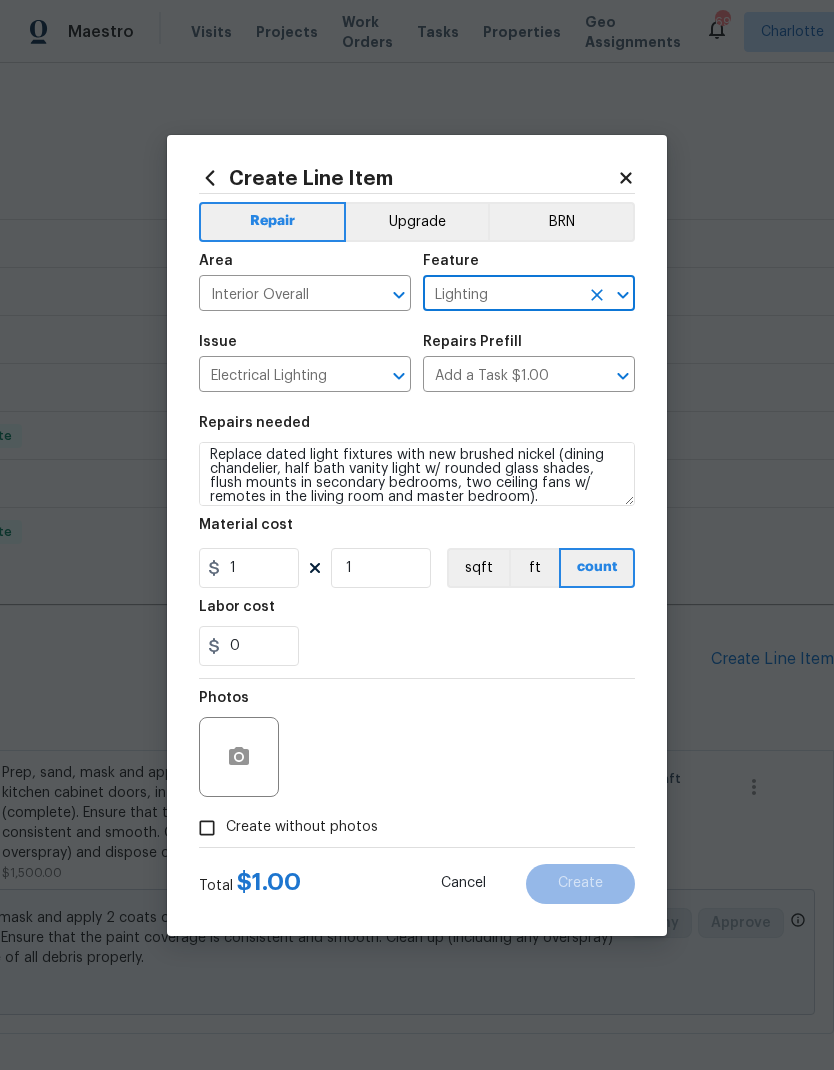 click on "Upgrade" at bounding box center [417, 222] 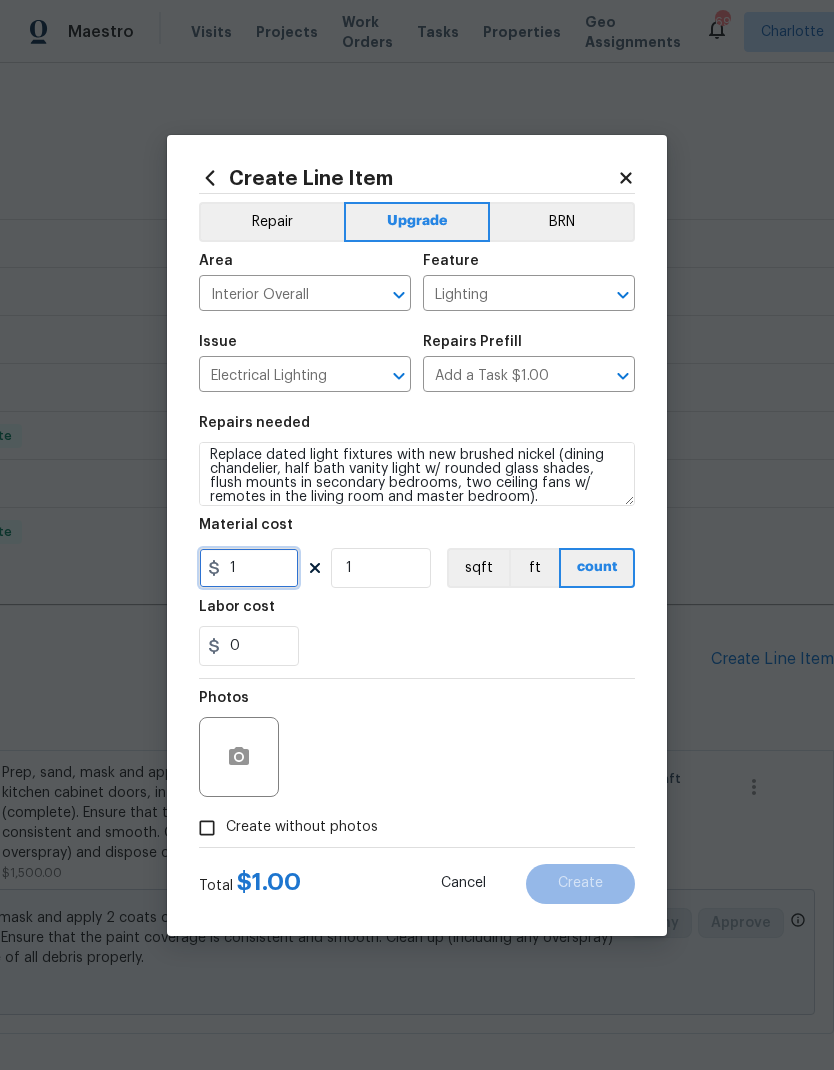 click on "1" at bounding box center [249, 568] 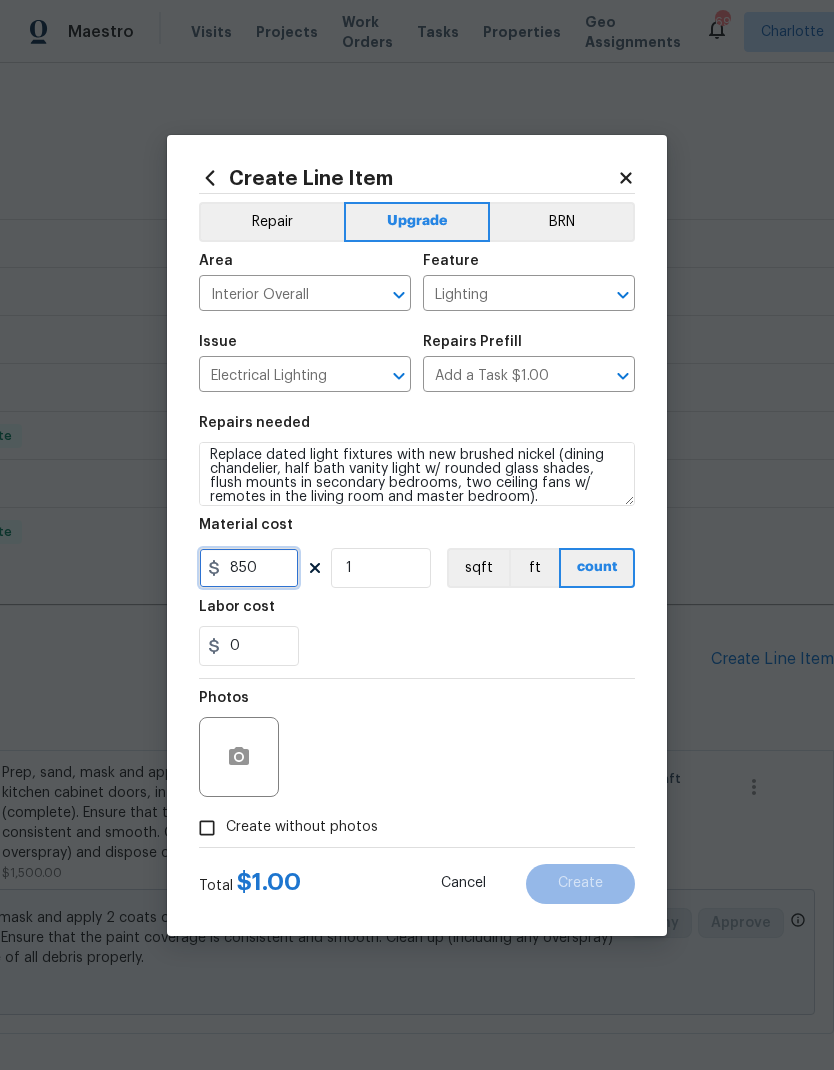 type on "850" 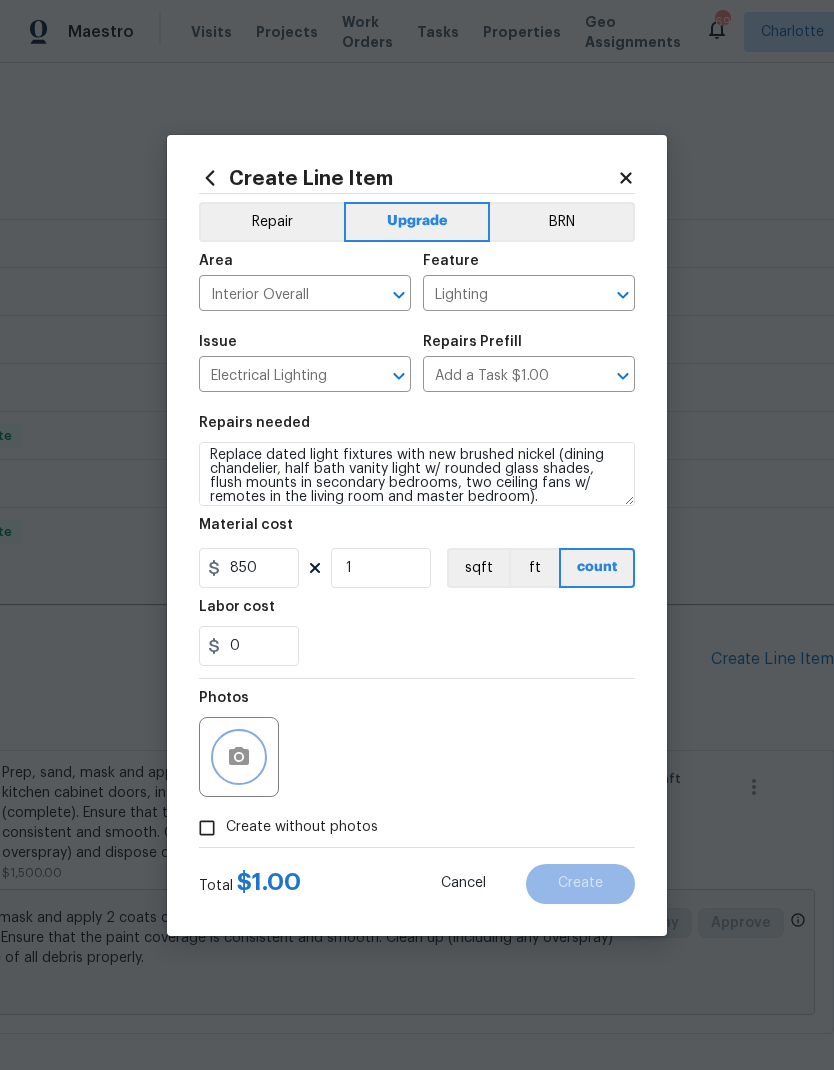 click at bounding box center (239, 757) 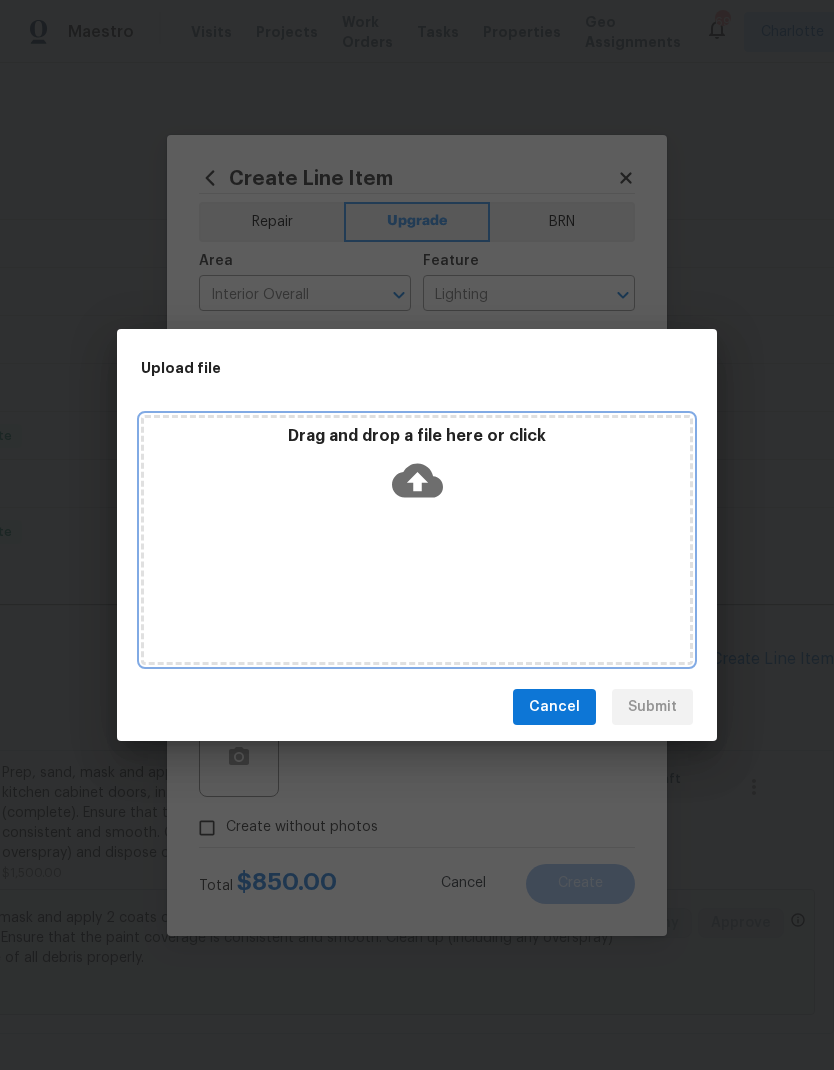 click 